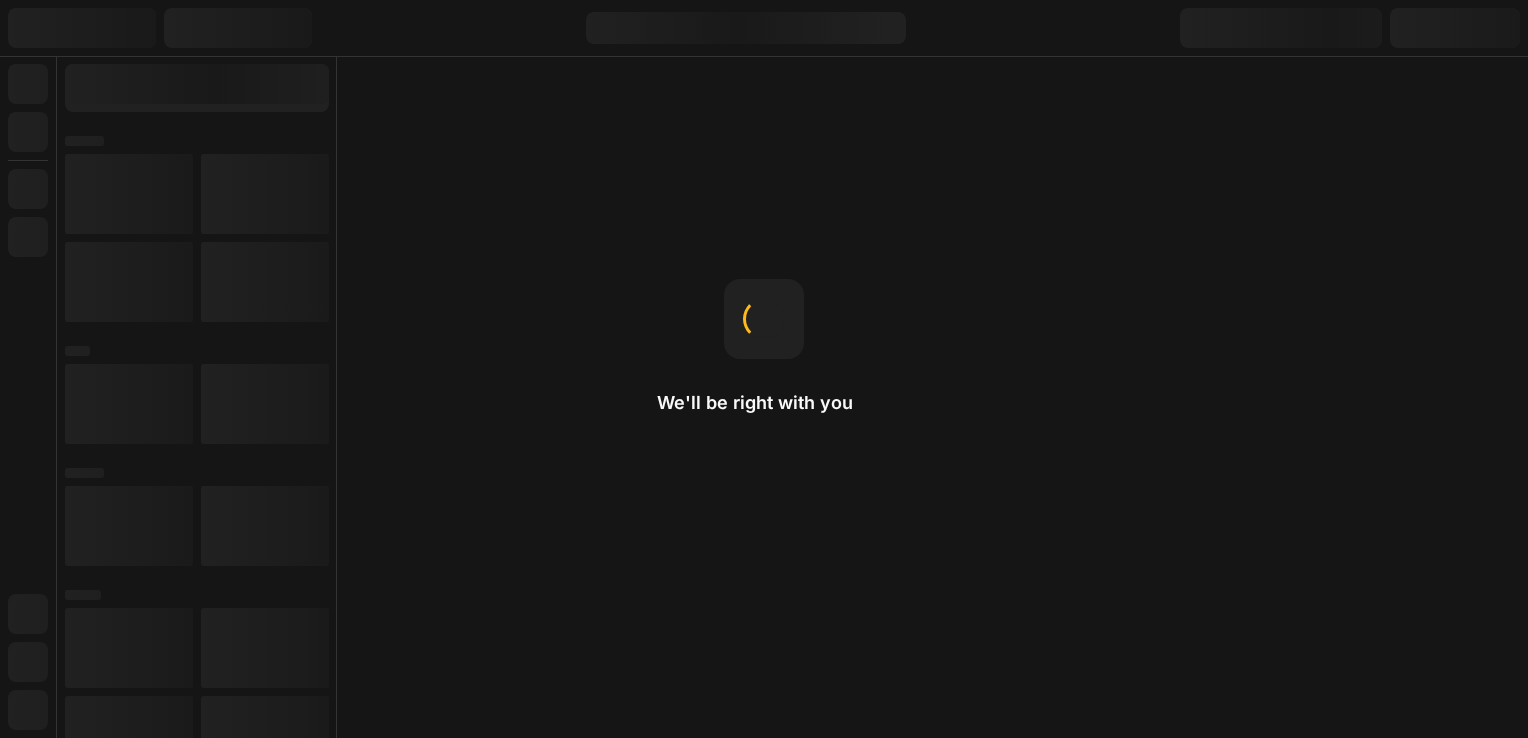 scroll, scrollTop: 0, scrollLeft: 0, axis: both 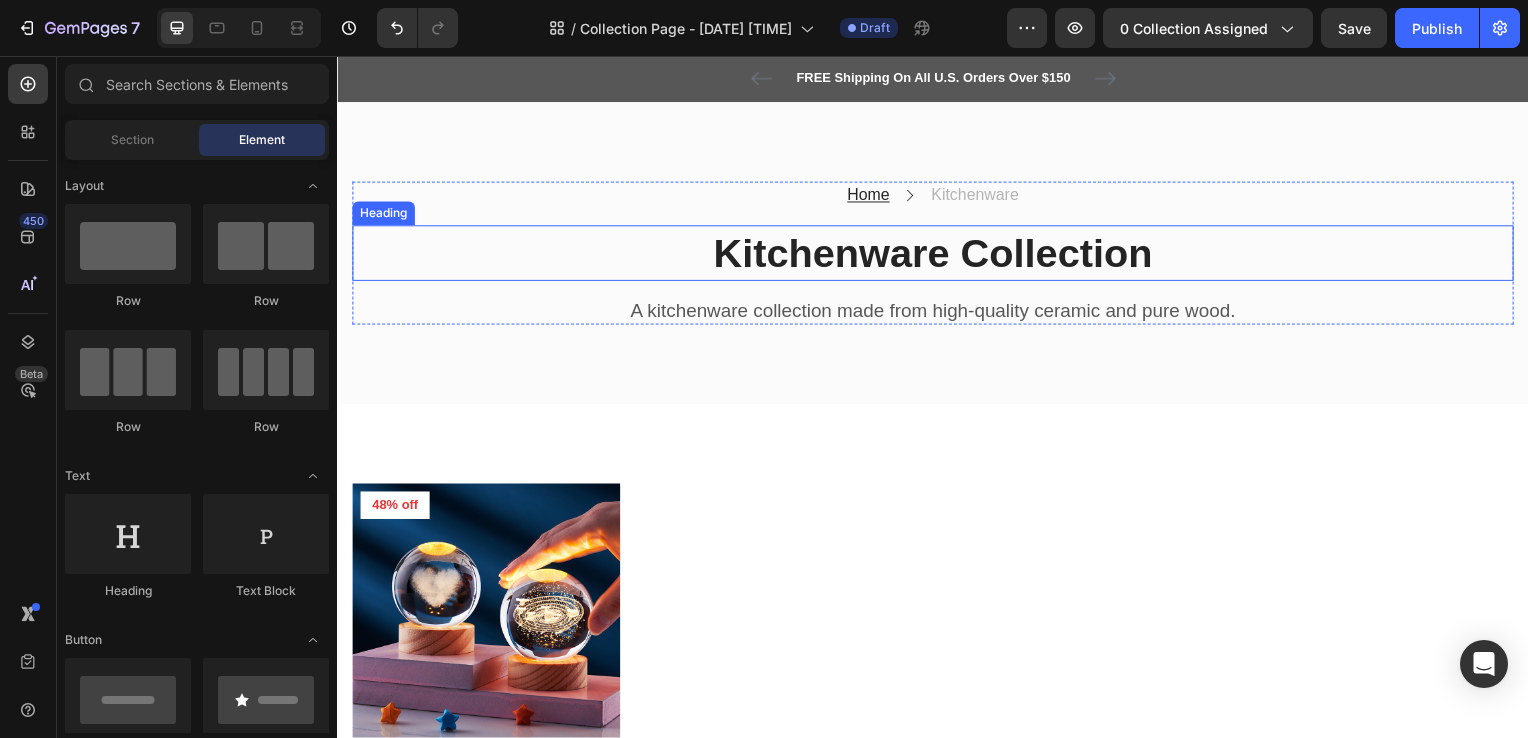 click on "Kitchenware Collection" at bounding box center [937, 255] 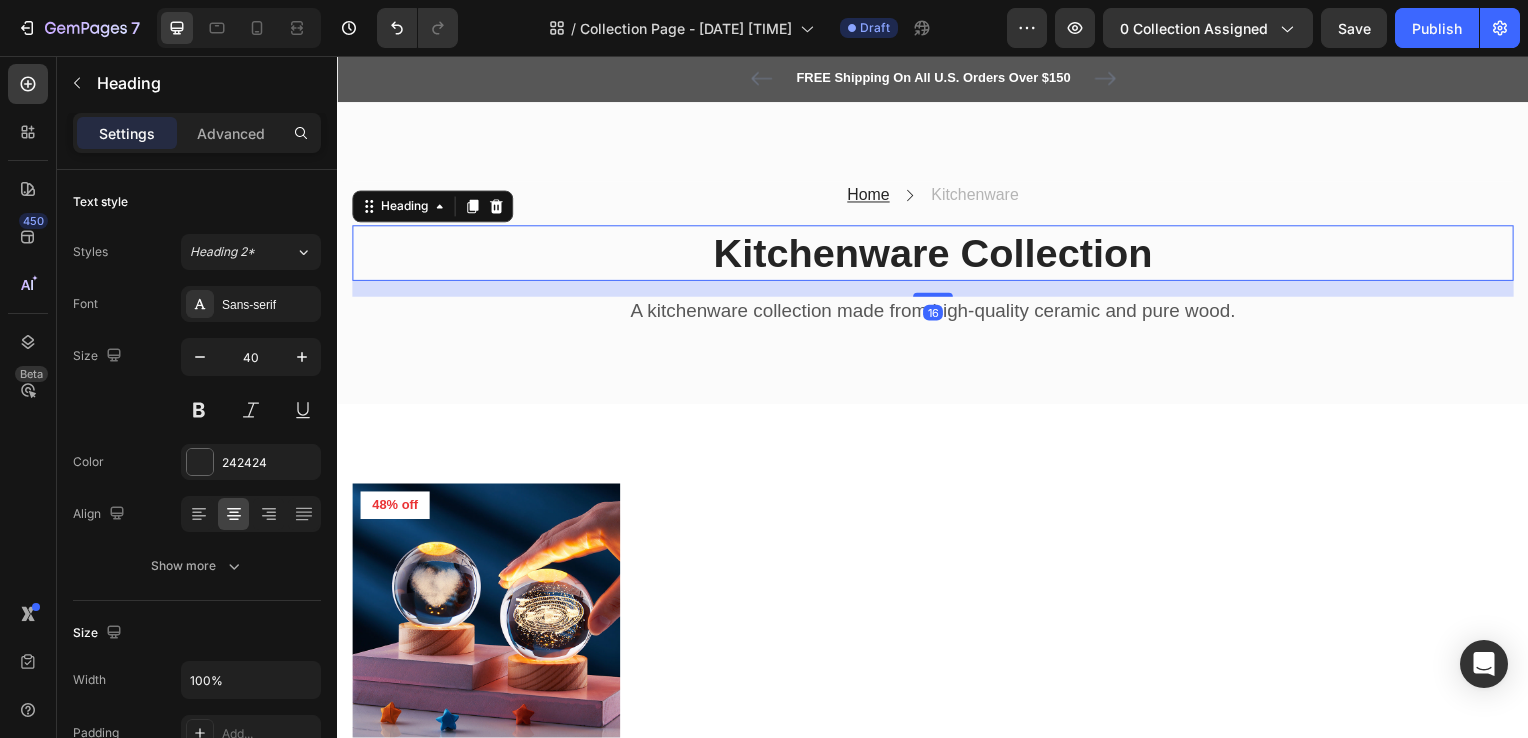 click on "Kitchenware Collection" at bounding box center [937, 255] 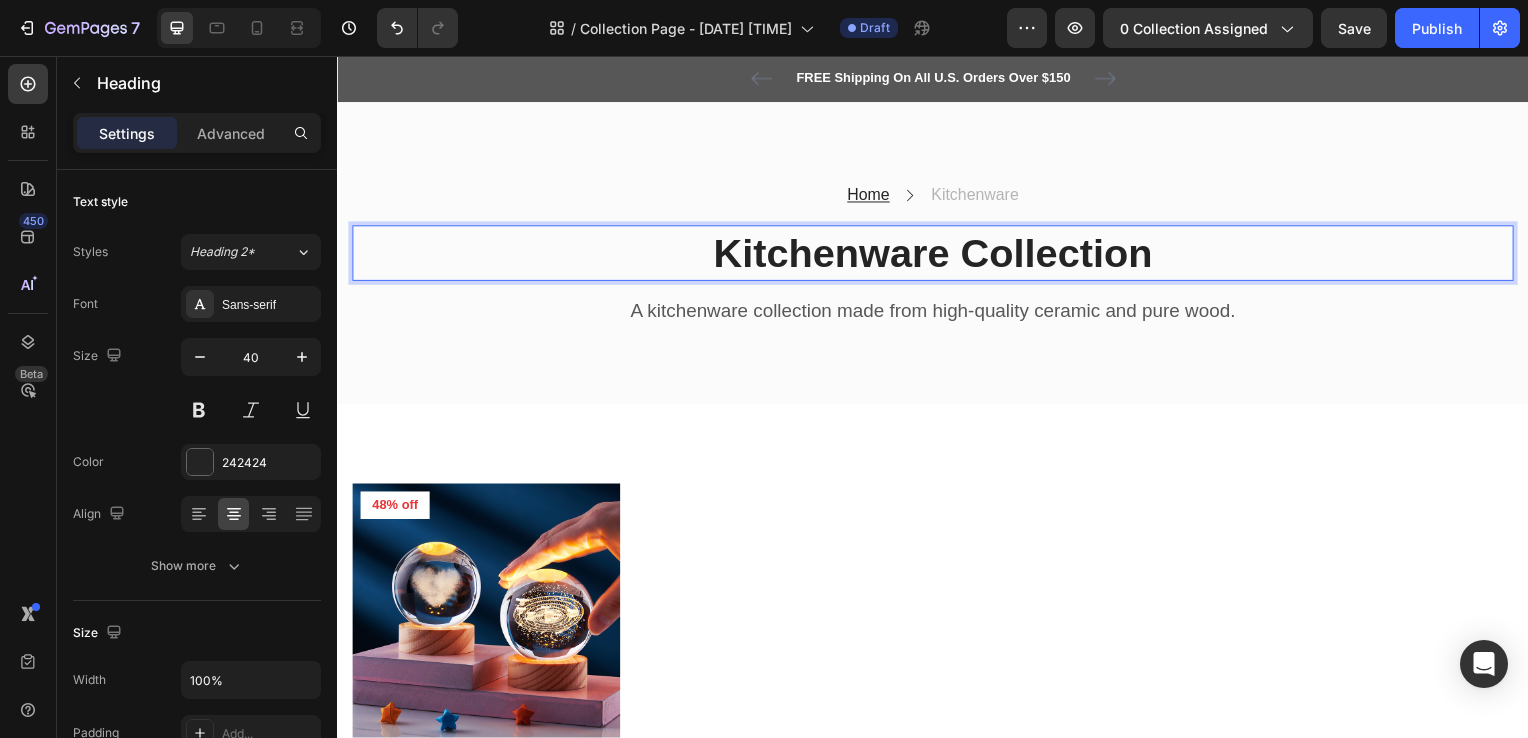 click on "Kitchenware Collection" at bounding box center (937, 255) 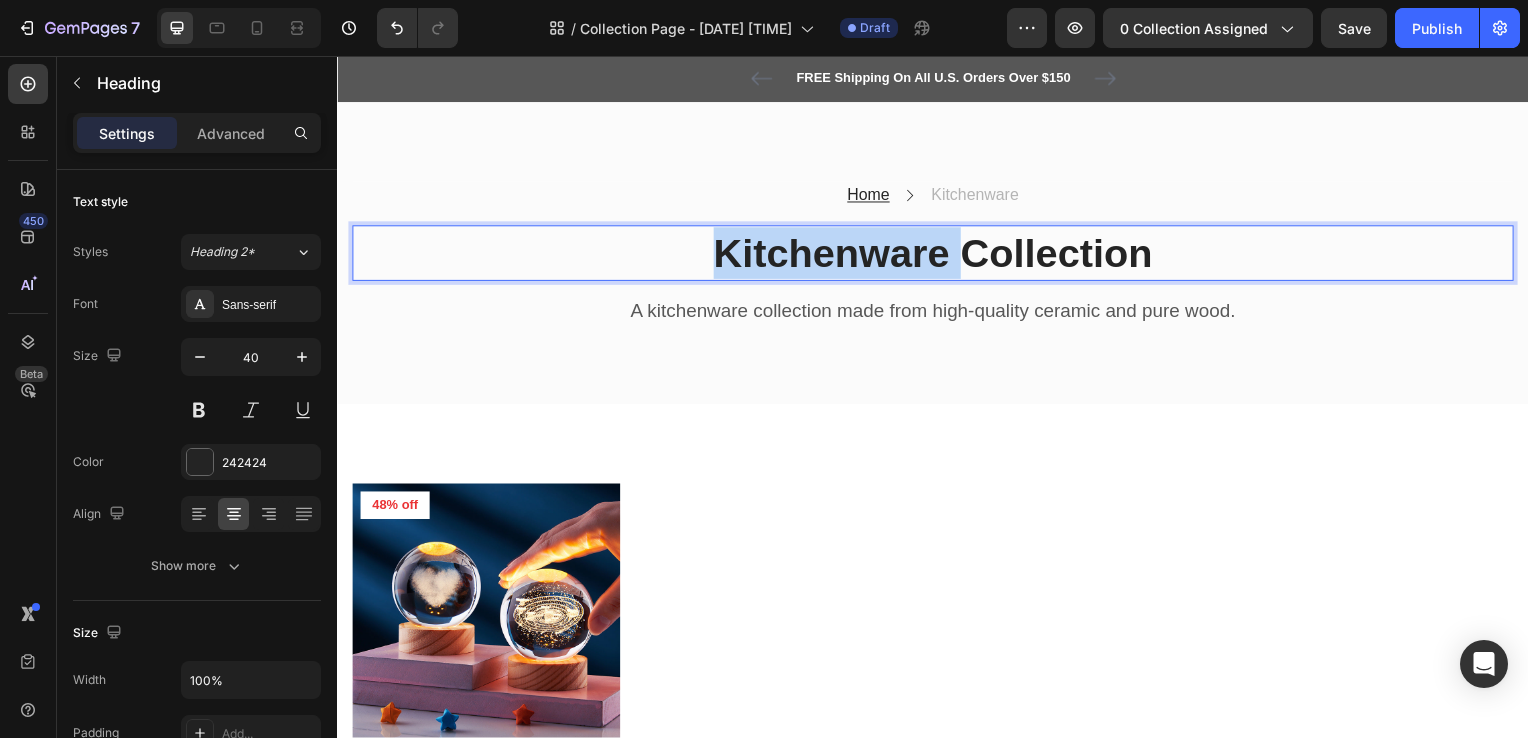 click on "Kitchenware Collection" at bounding box center (937, 255) 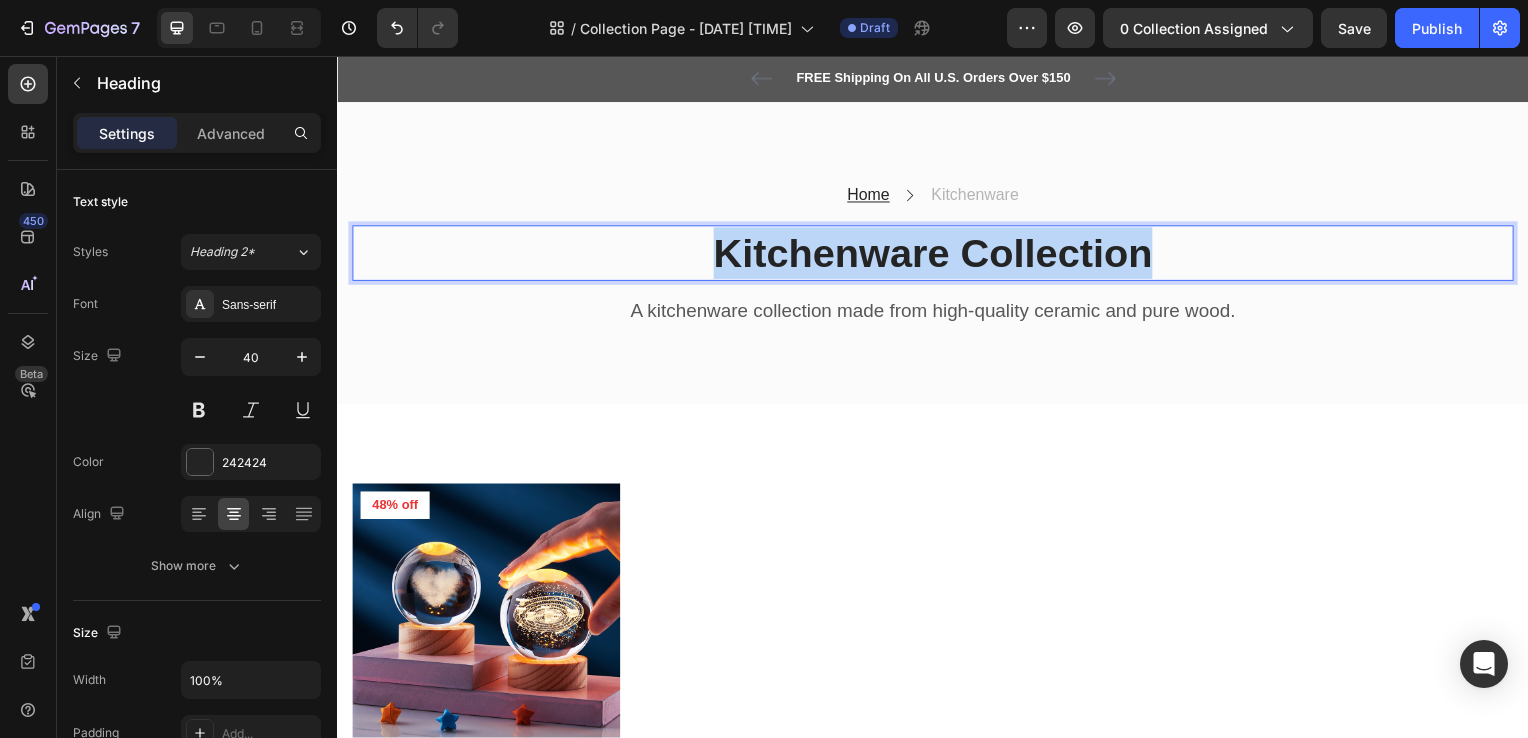 click on "Kitchenware Collection" at bounding box center [937, 255] 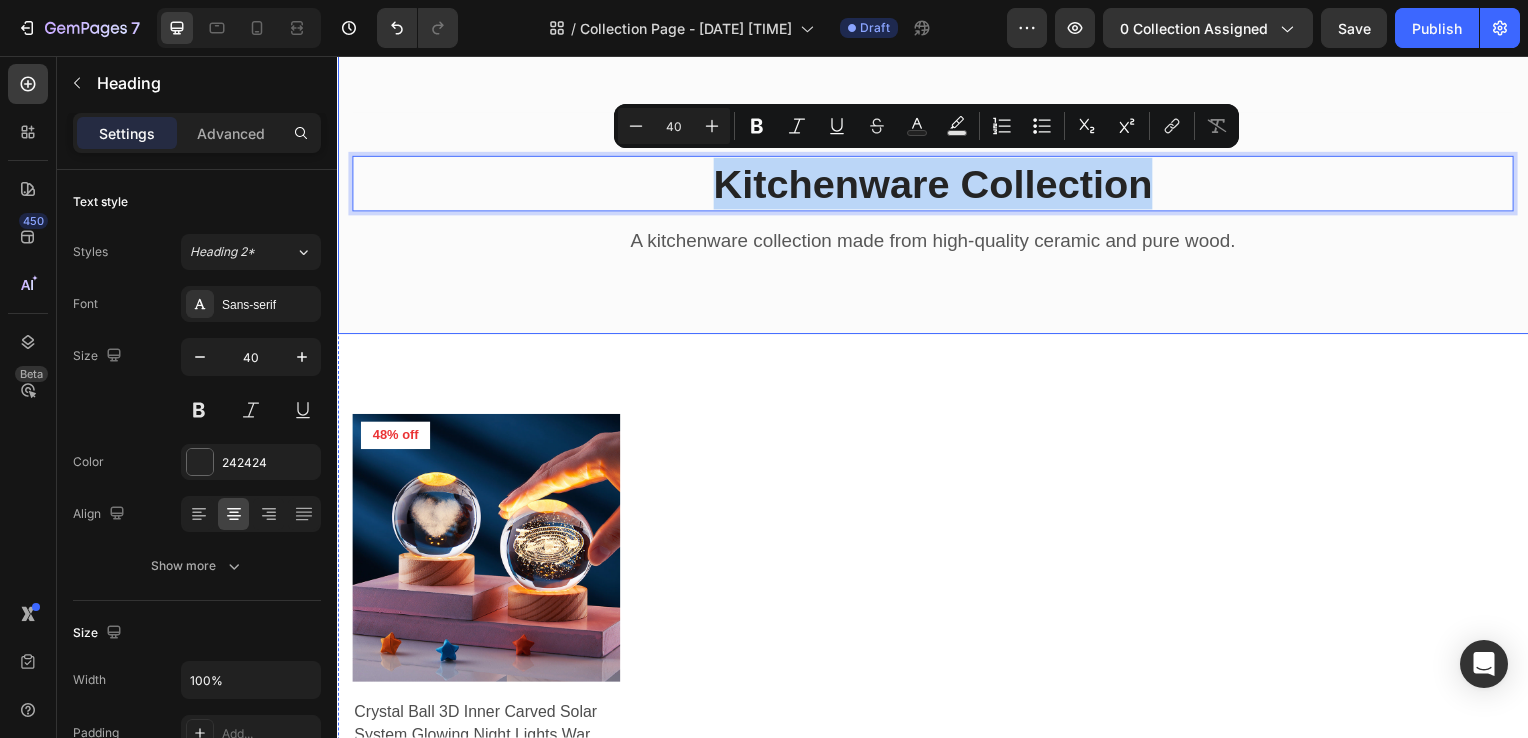 scroll, scrollTop: 116, scrollLeft: 0, axis: vertical 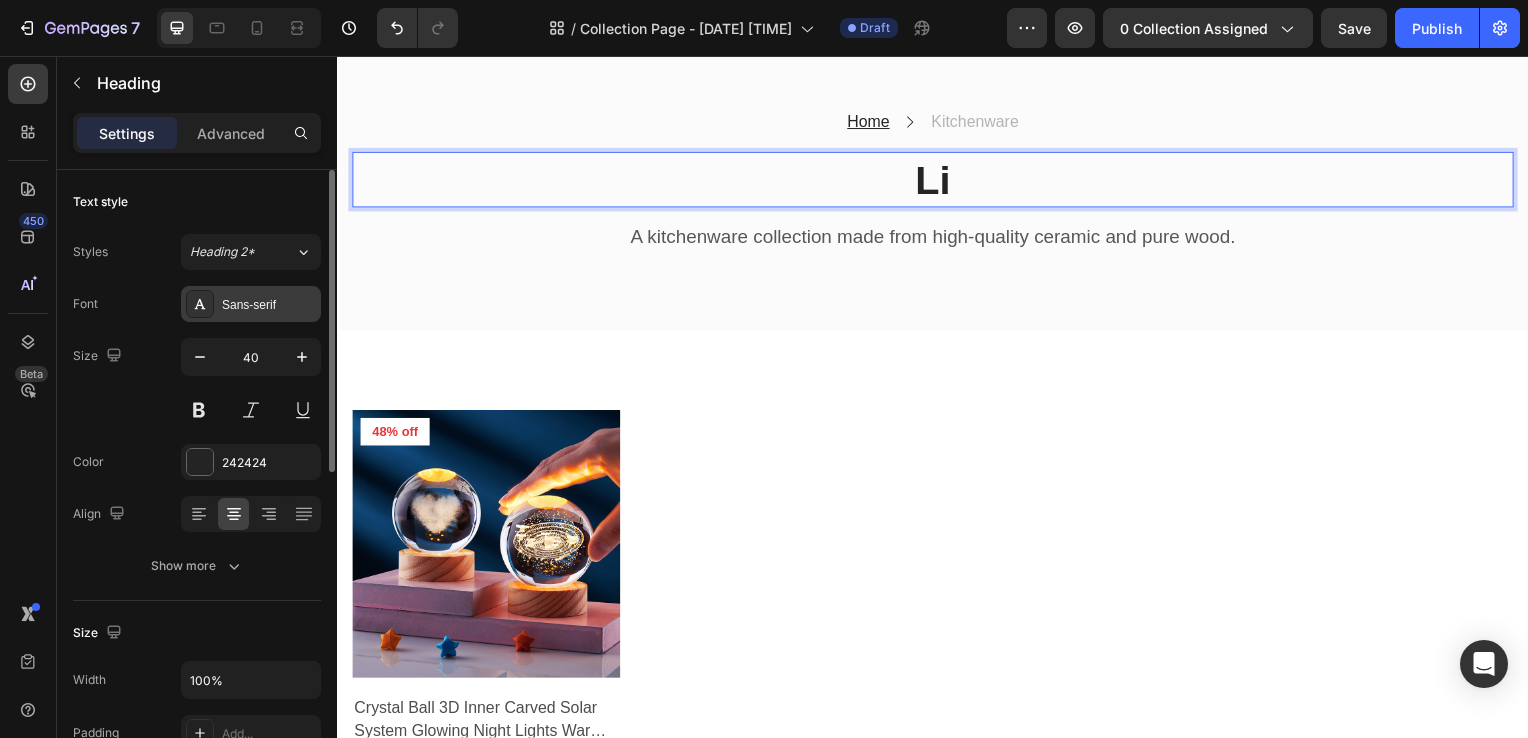 click on "Sans-serif" at bounding box center (251, 304) 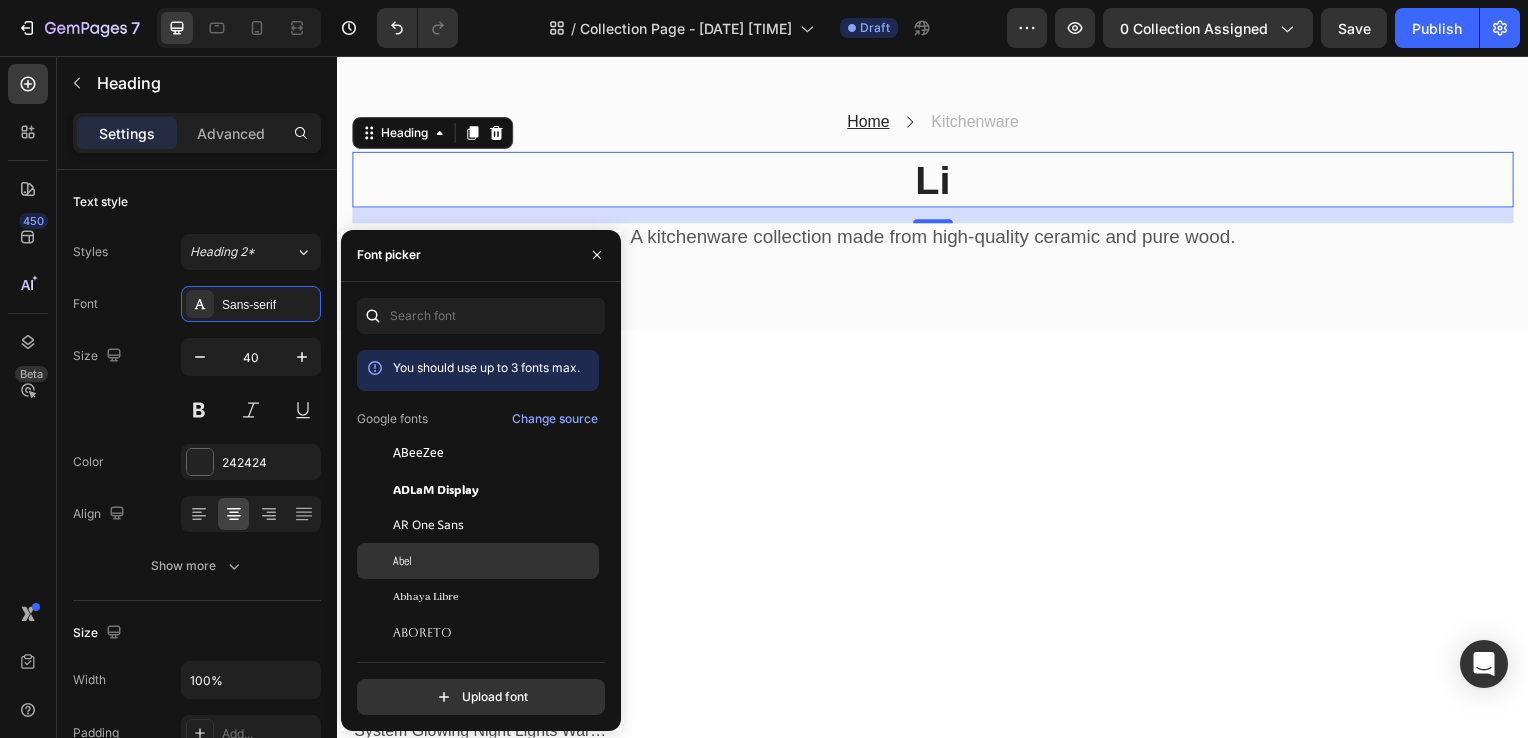 scroll, scrollTop: 24, scrollLeft: 0, axis: vertical 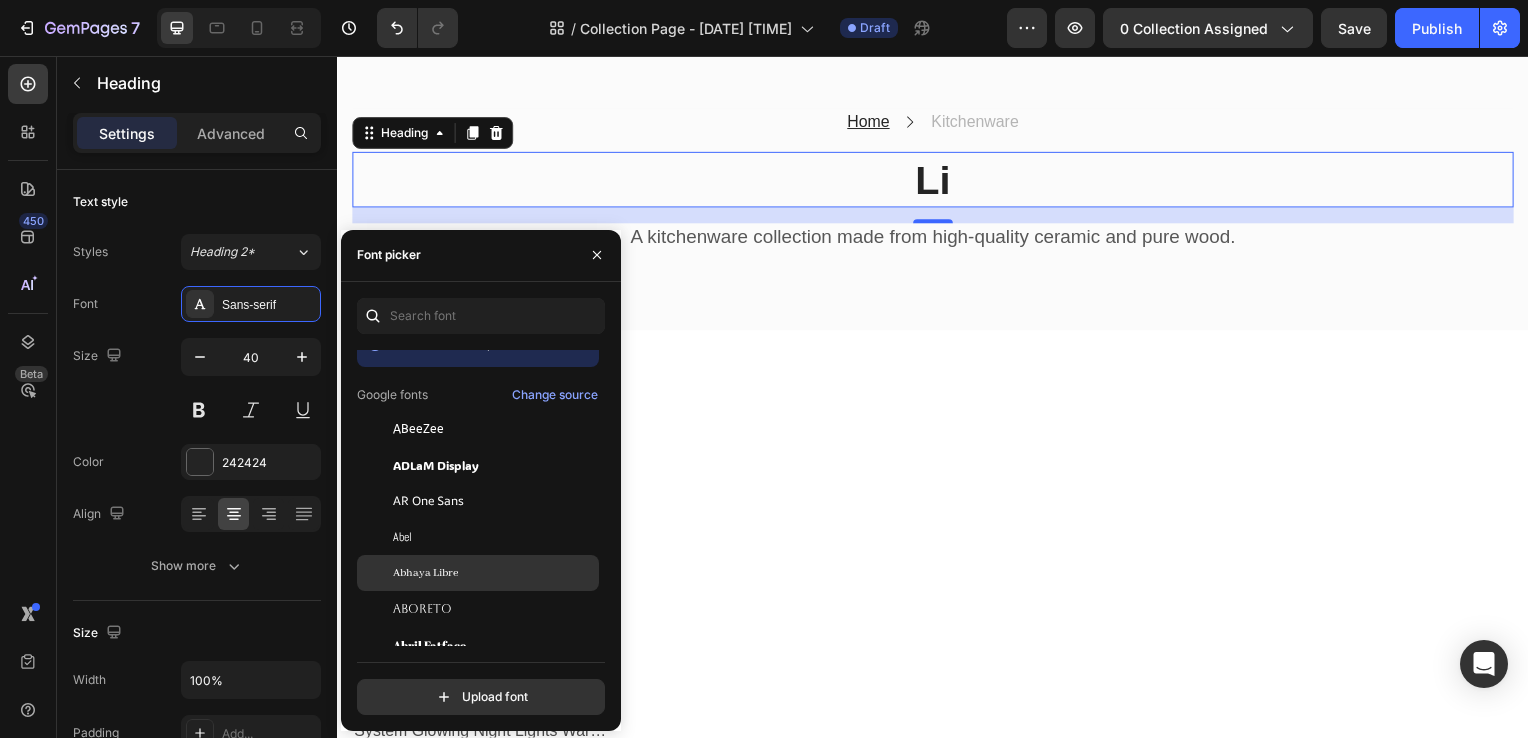 drag, startPoint x: 450, startPoint y: 561, endPoint x: 399, endPoint y: 574, distance: 52.63079 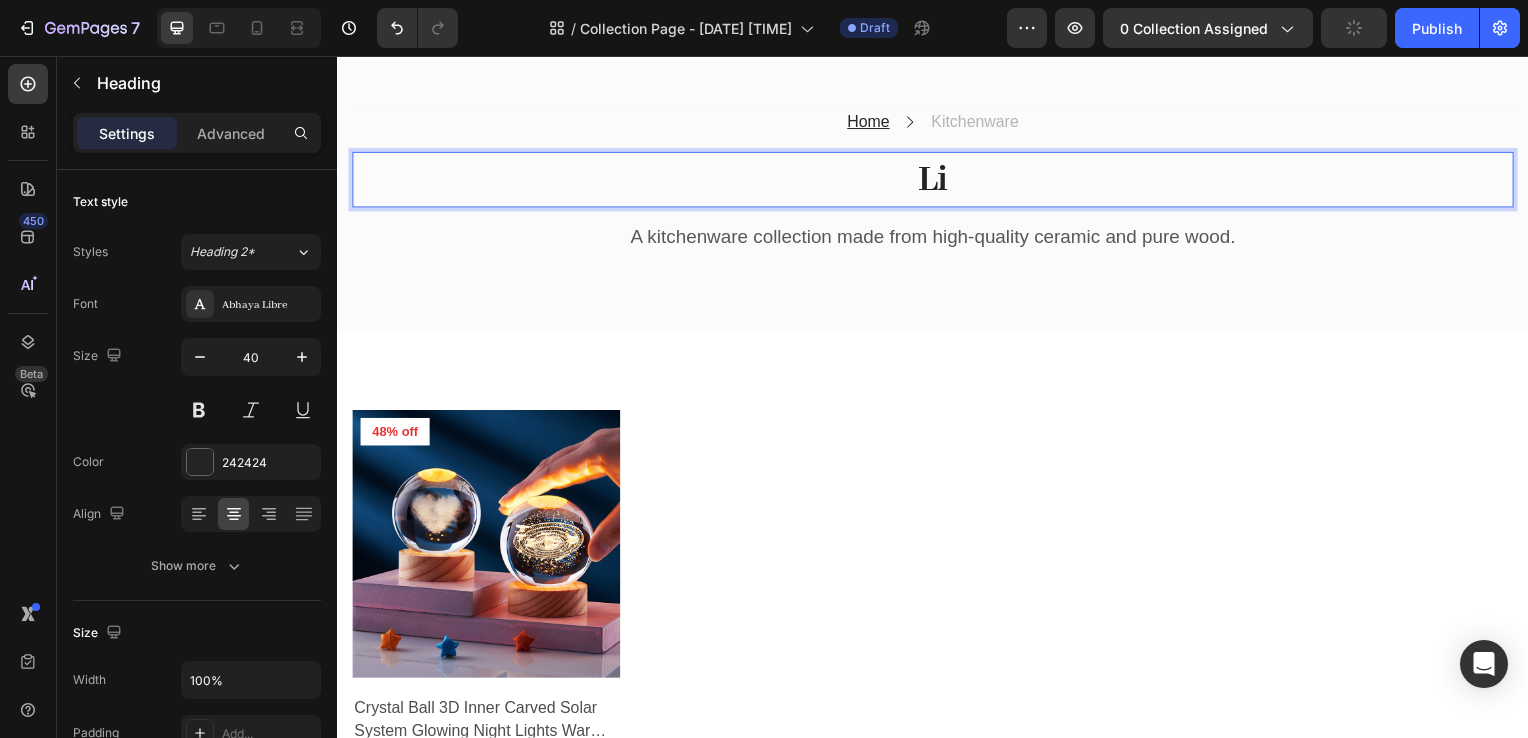 click on "Li" at bounding box center (937, 181) 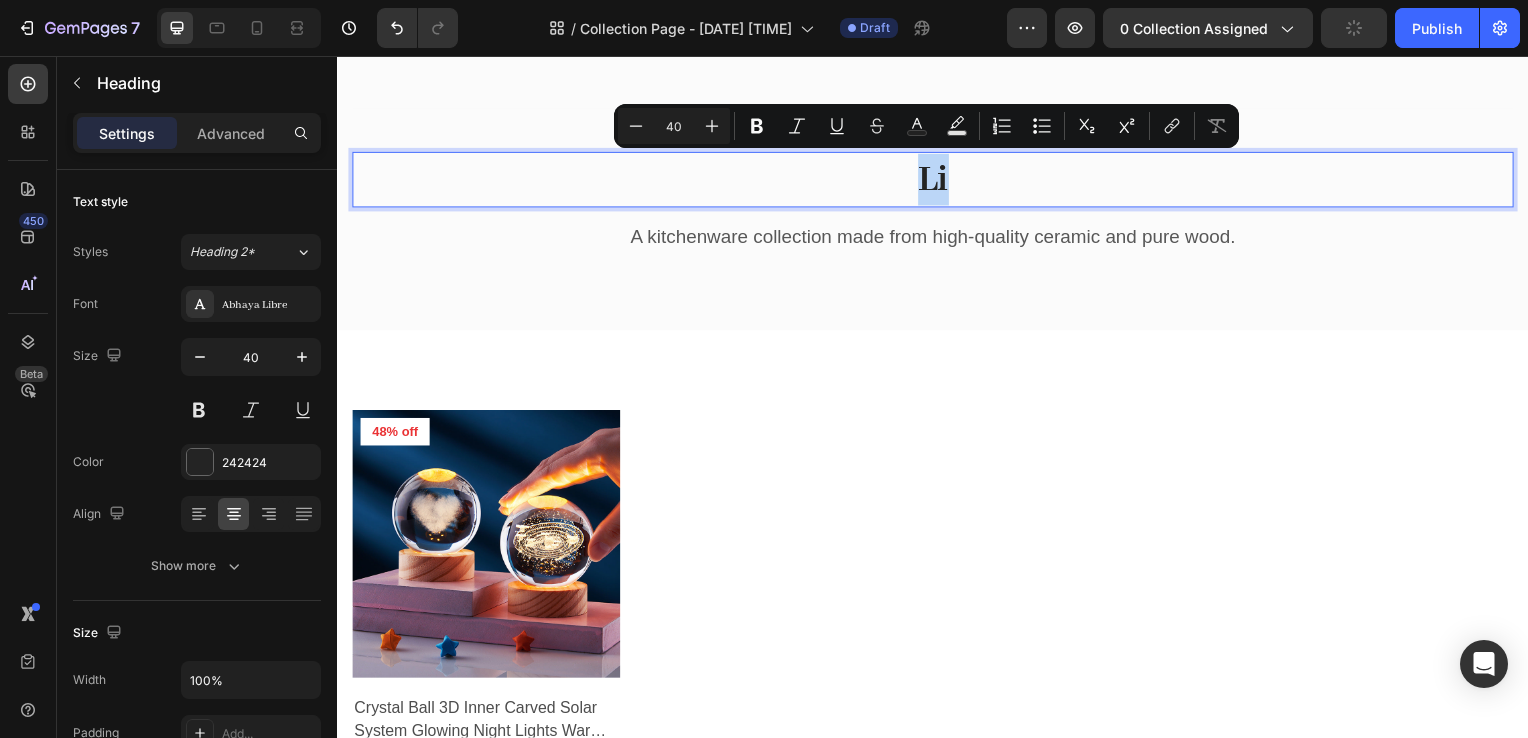click on "Li" at bounding box center (937, 181) 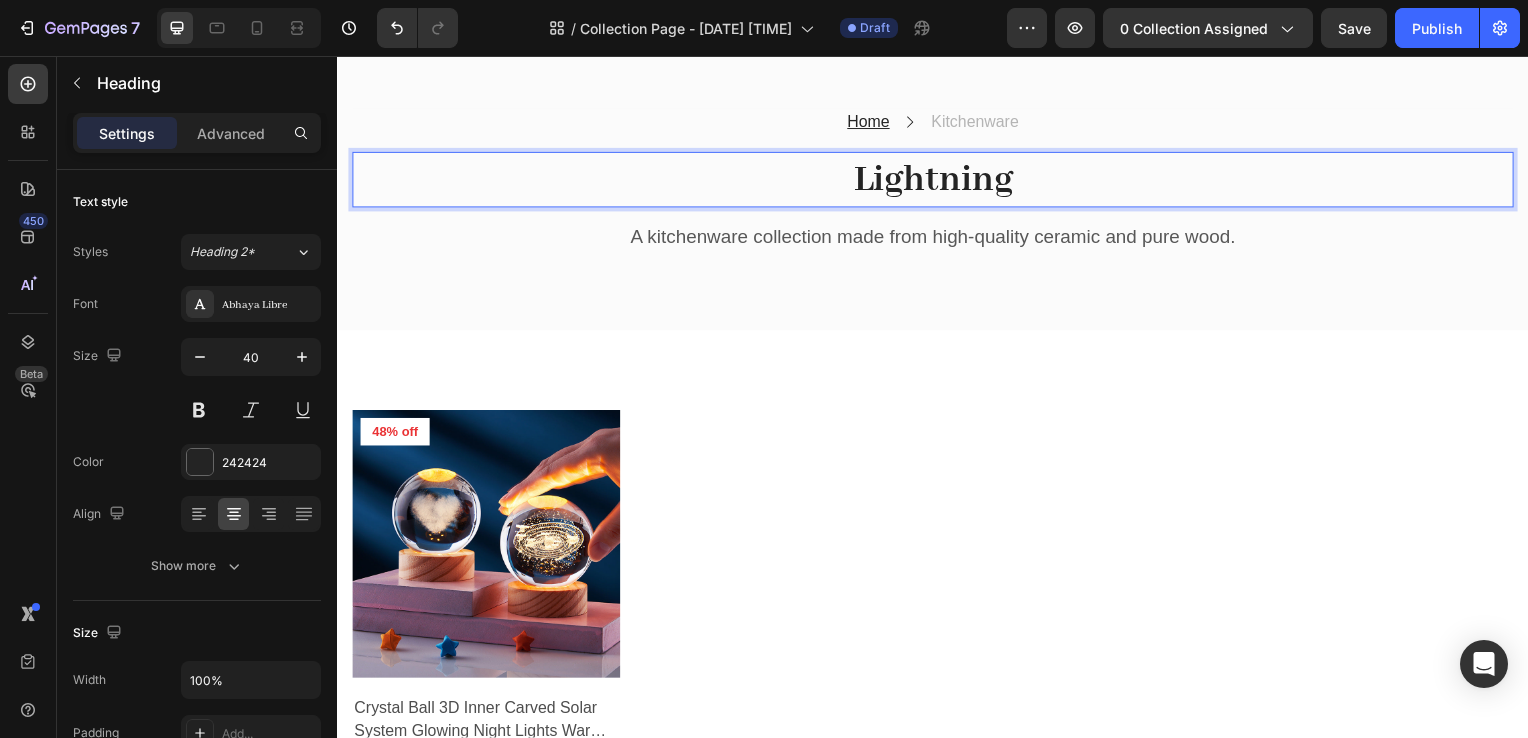 click on "Lightning" at bounding box center [937, 181] 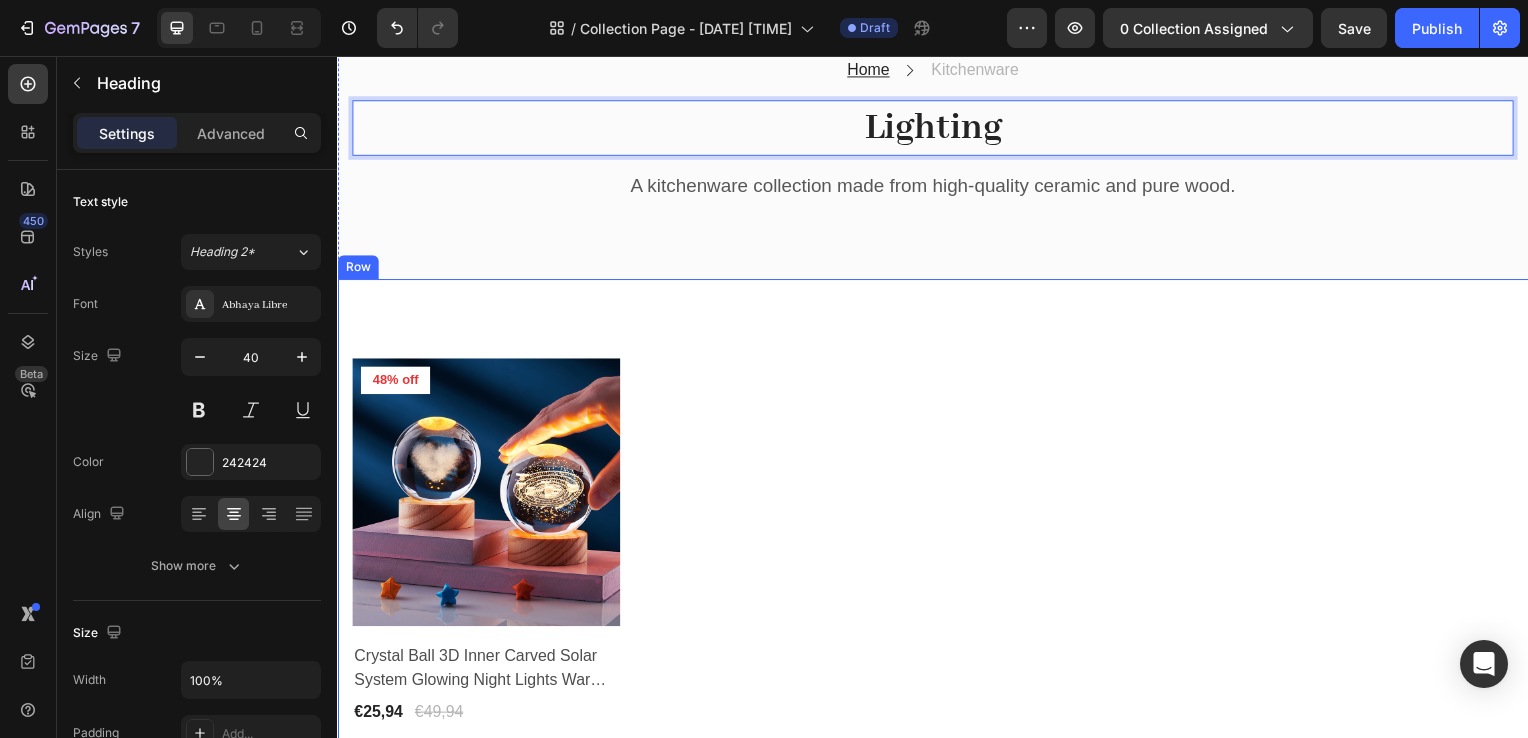 scroll, scrollTop: 167, scrollLeft: 0, axis: vertical 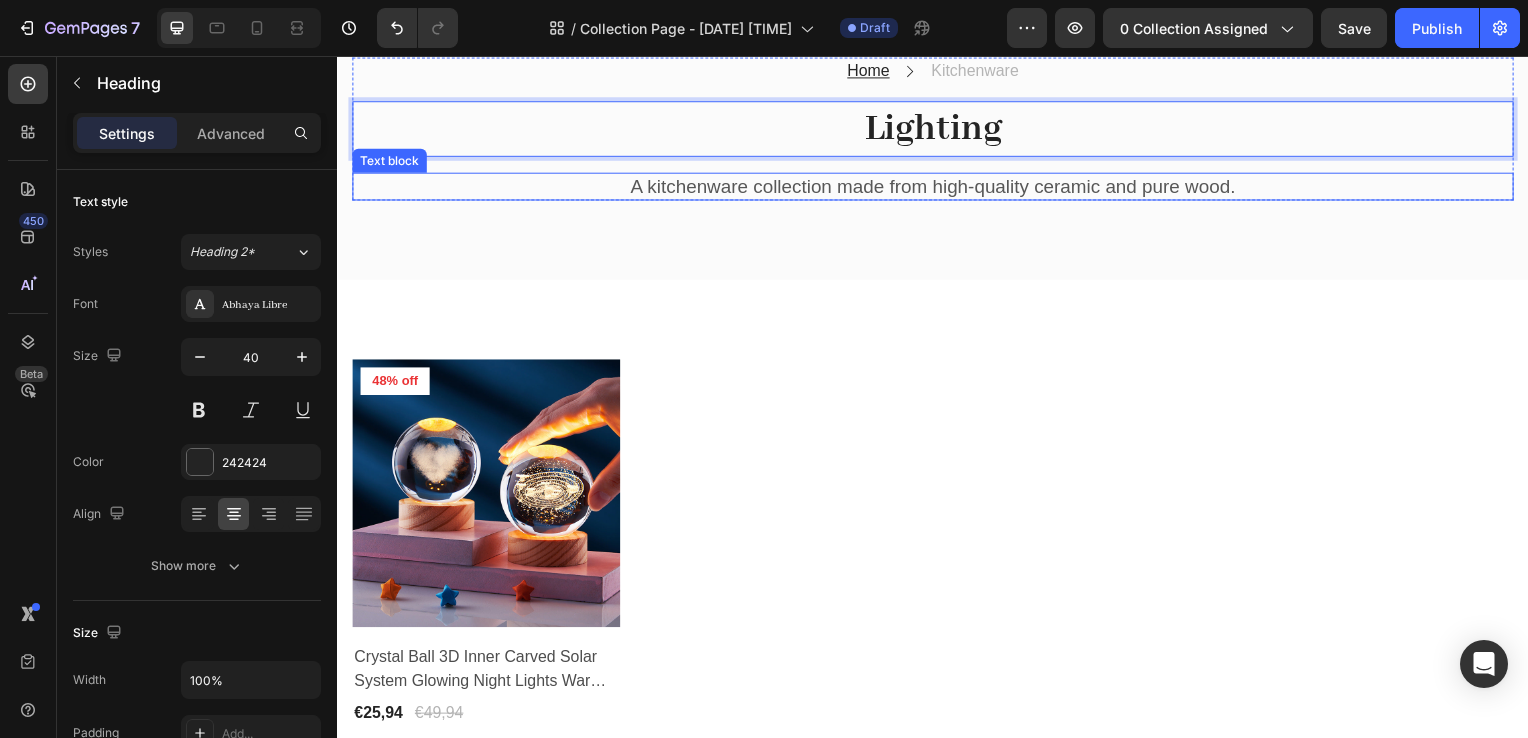 click on "A kitchenware collection made from high-quality ceramic and pure wood." at bounding box center (937, 188) 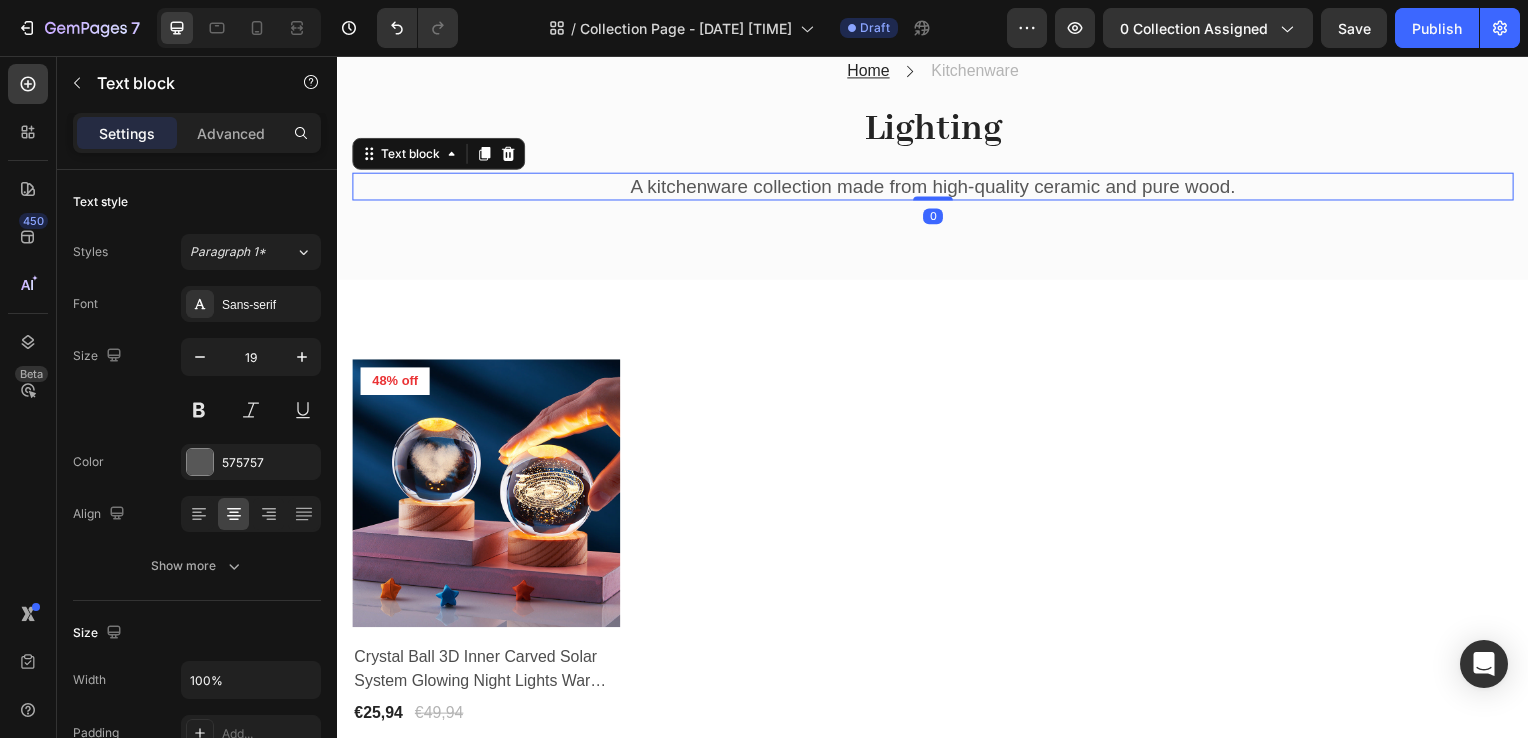 click on "A kitchenware collection made from high-quality ceramic and pure wood." at bounding box center (937, 188) 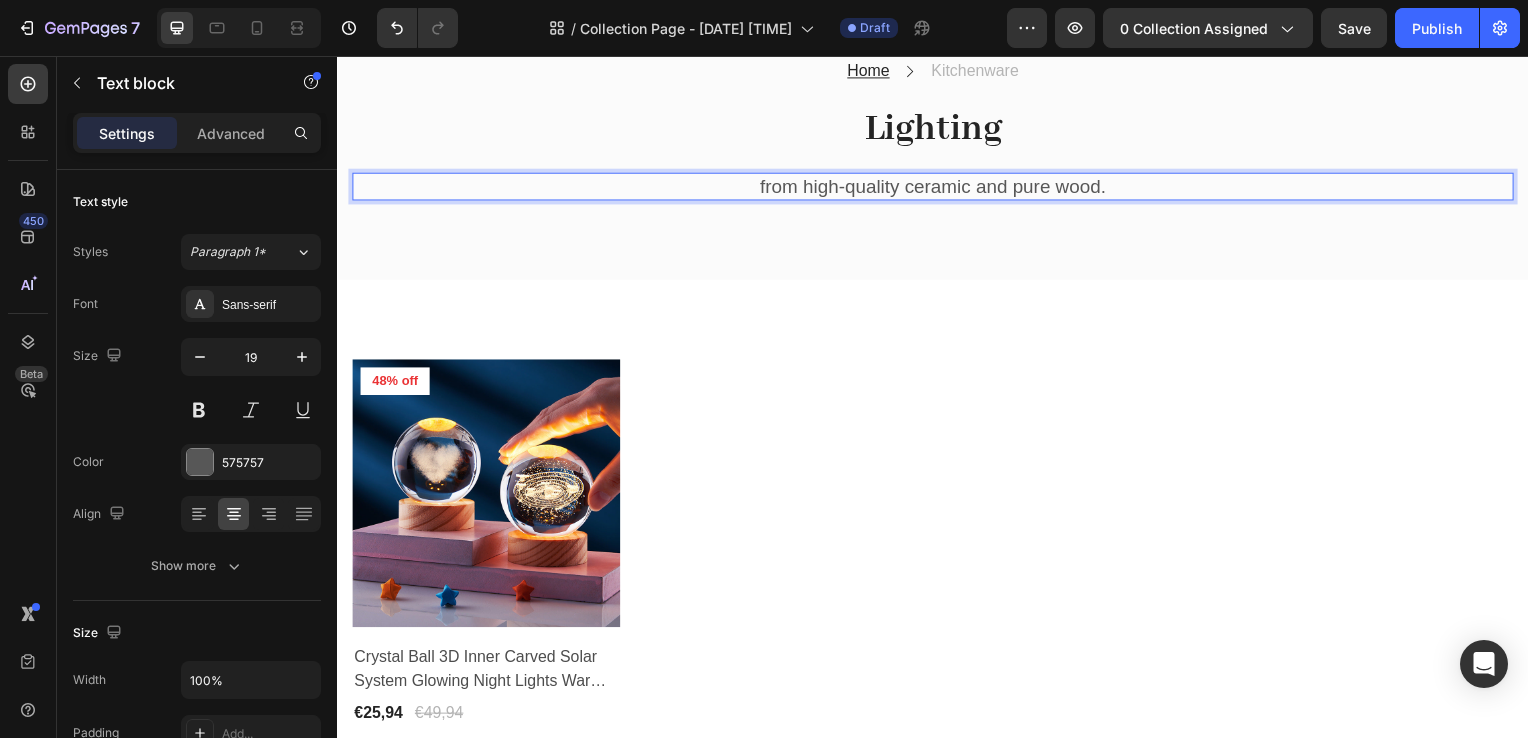click on "from high-quality ceramic and pure wood." at bounding box center [937, 188] 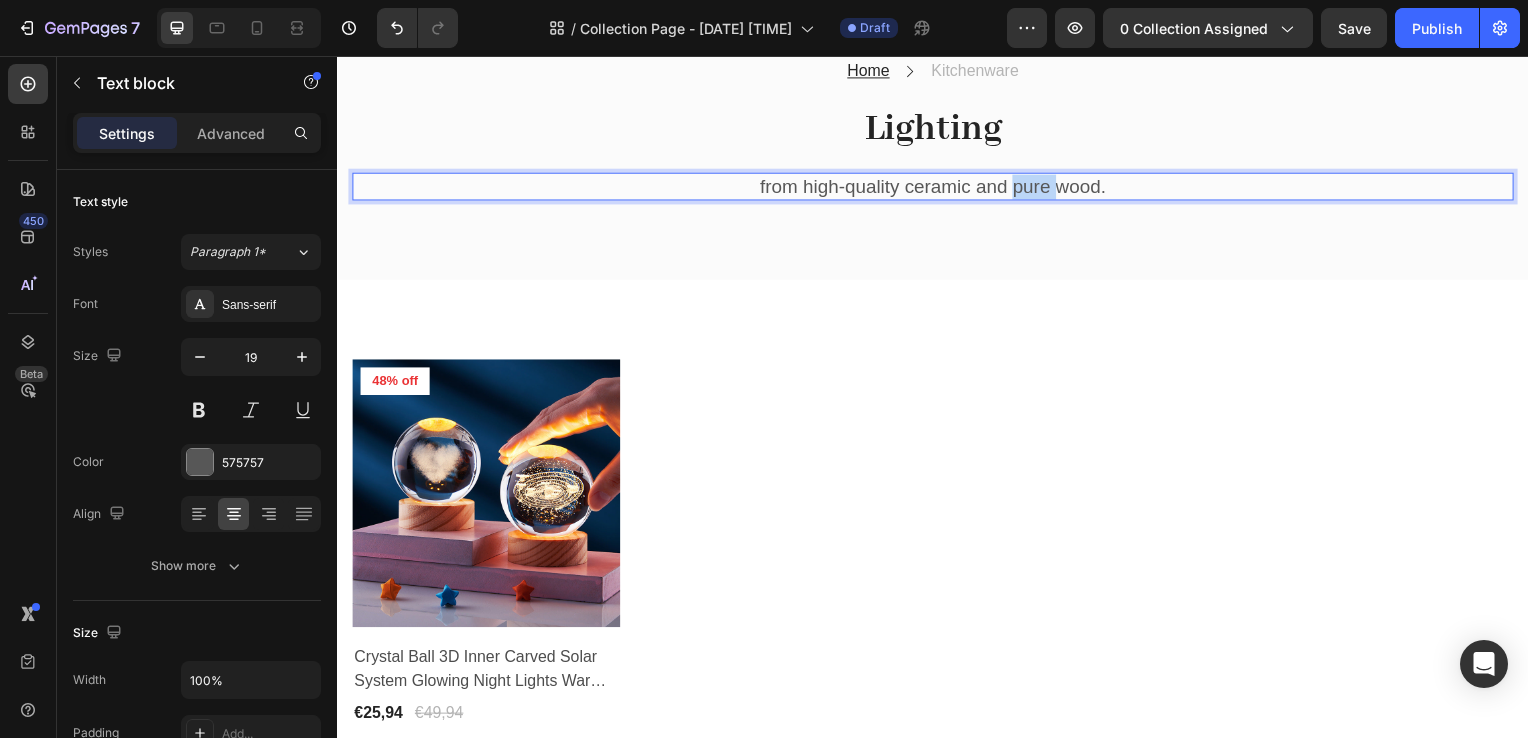 click on "from high-quality ceramic and pure wood." at bounding box center (937, 188) 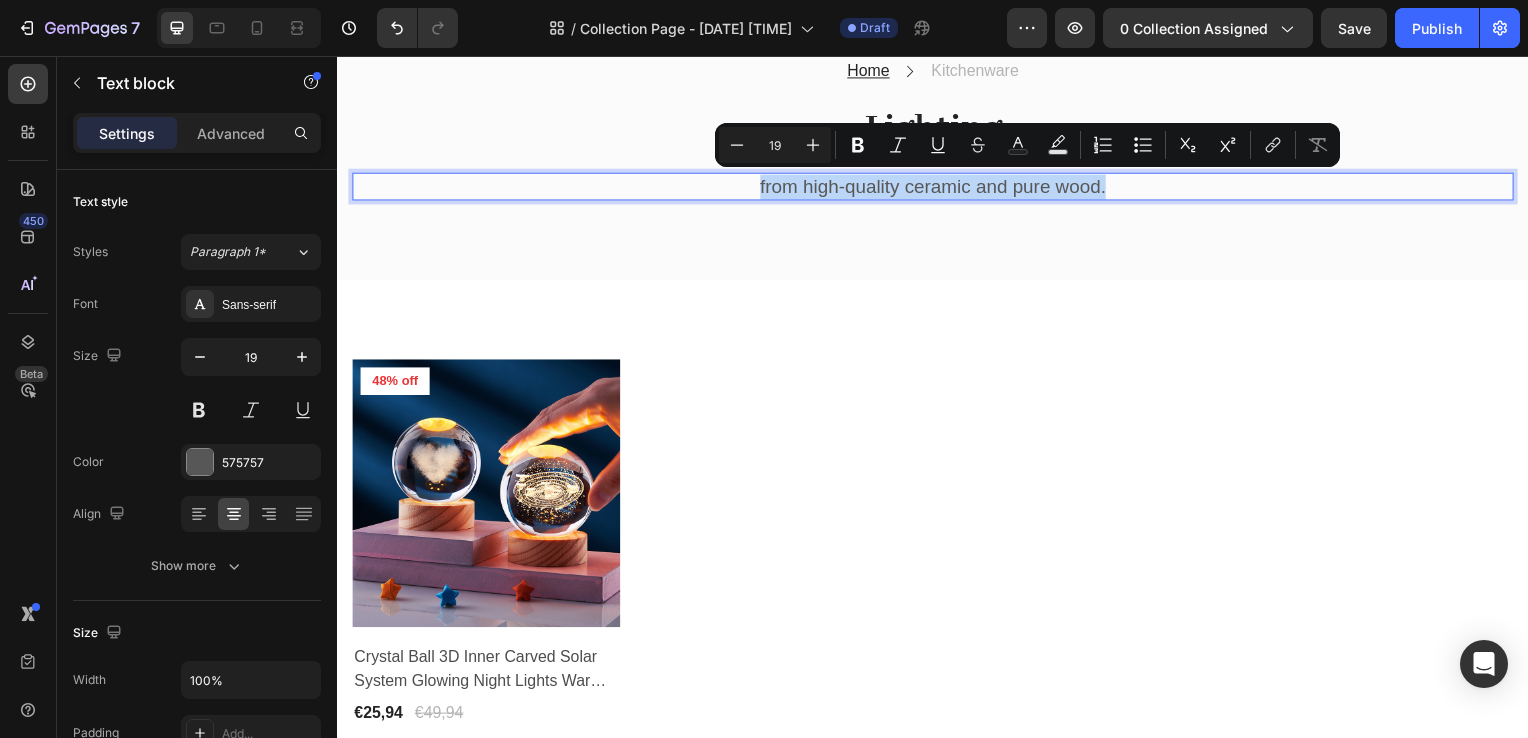 click on "from high-quality ceramic and pure wood." at bounding box center [937, 188] 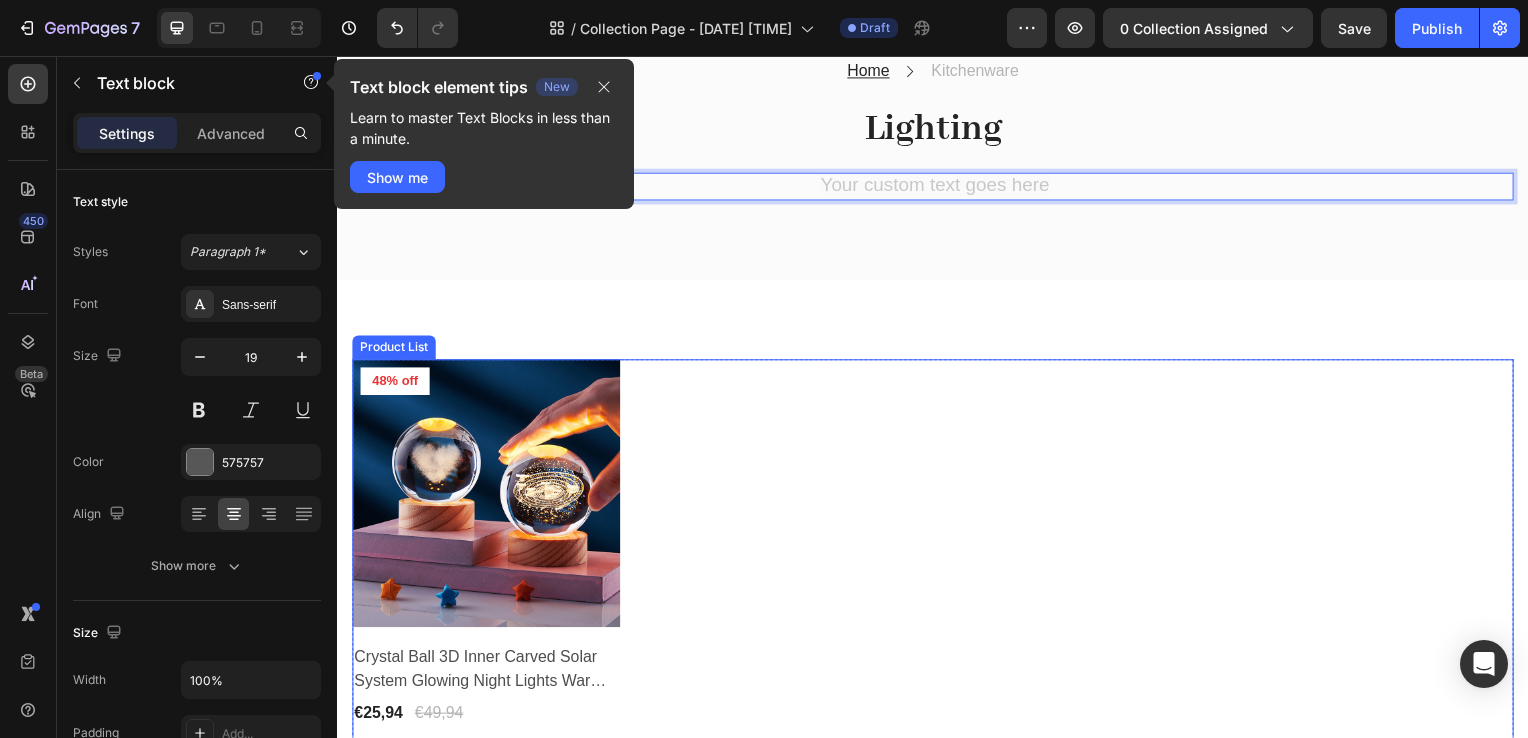 click on "Product Images & Gallery 48% off Product Badge Row Crystal Ball 3D Inner Carved Solar System Glowing Night Lights Warm Bedside Light Festival And Kid Gift Night Lamp (P) Title €25,94 (P) Price (P) Price €49,94 (P) Price (P) Price Row Row Add to cart (P) Cart Button Product List" at bounding box center [937, 579] 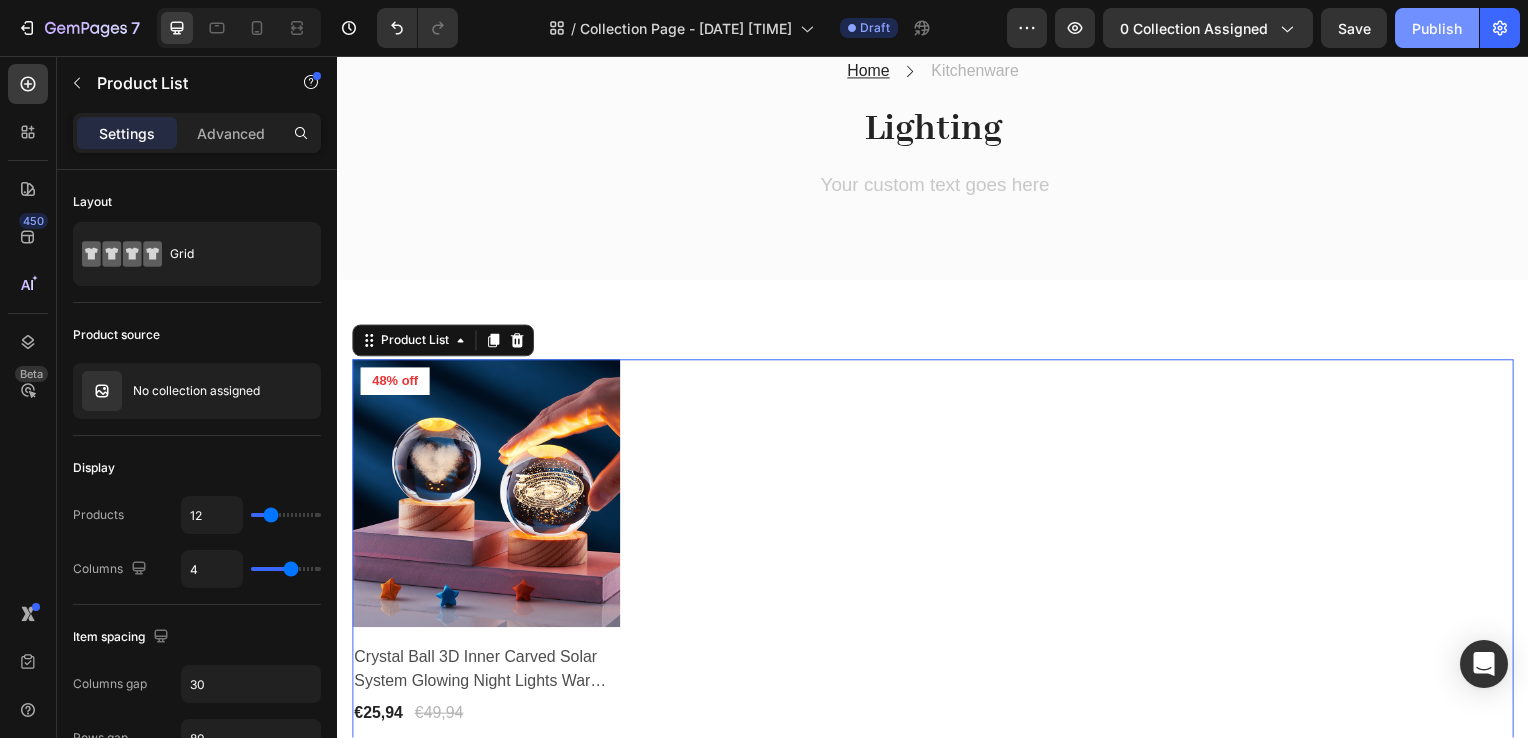click on "Publish" at bounding box center (1437, 28) 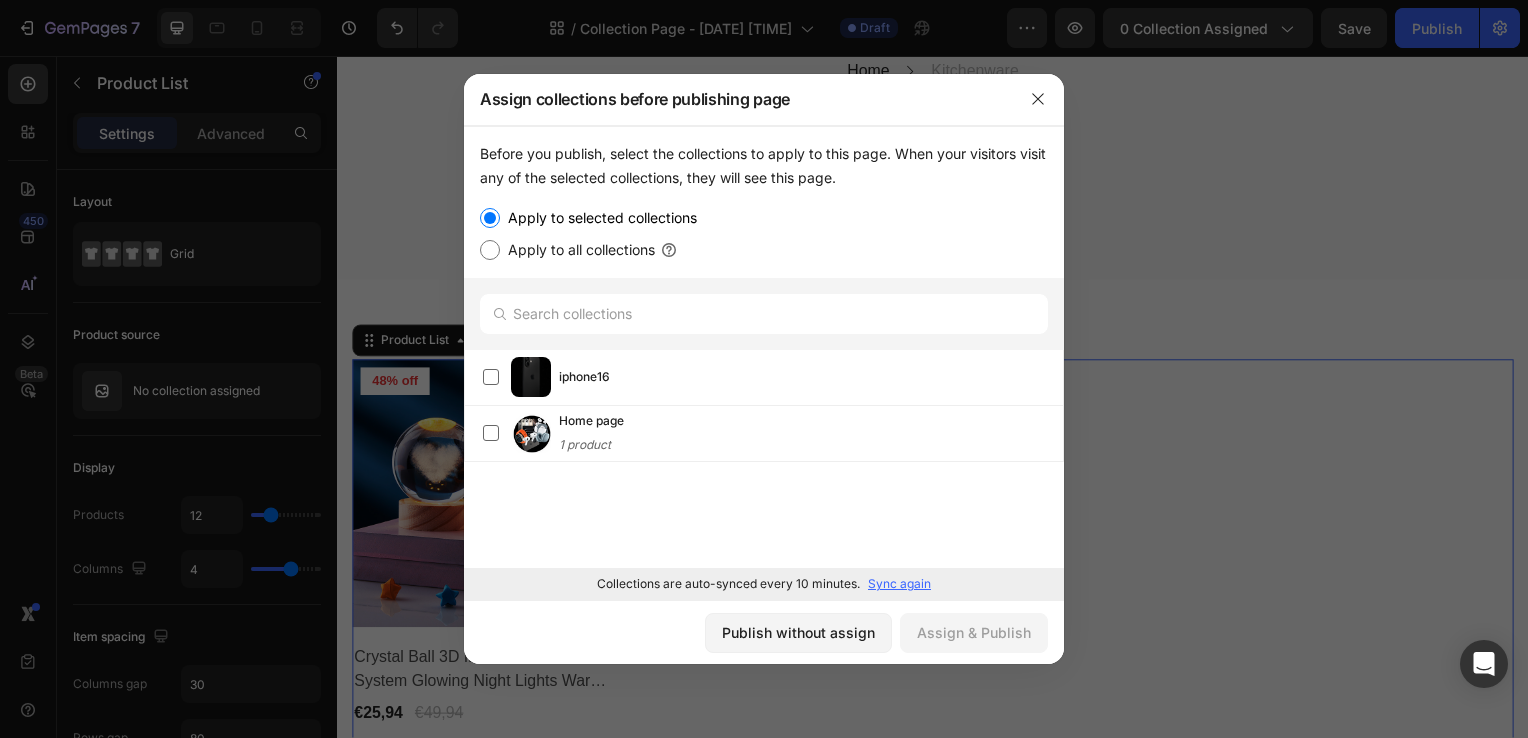 click on "Apply to all collections" at bounding box center [490, 250] 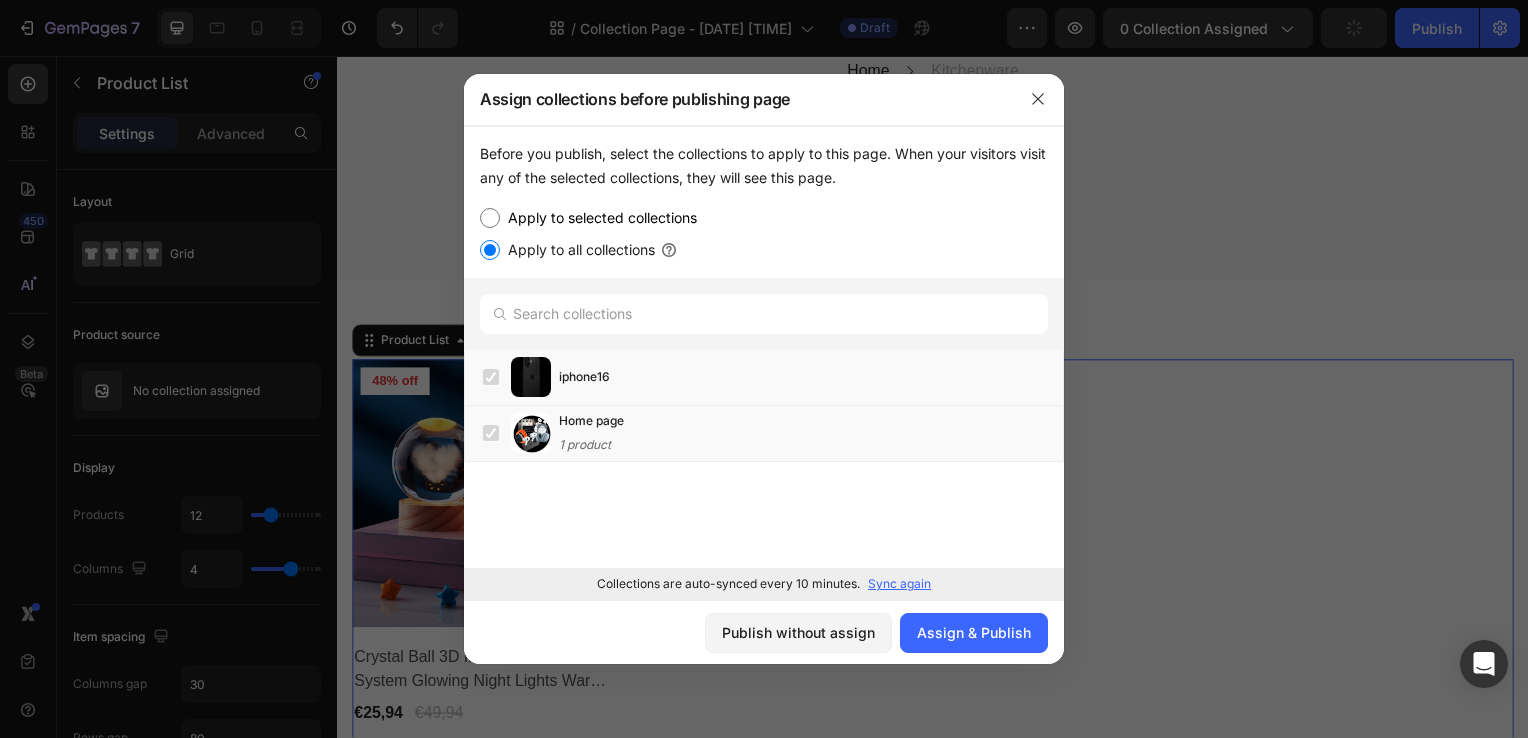 click on "Apply to selected collections" at bounding box center (490, 218) 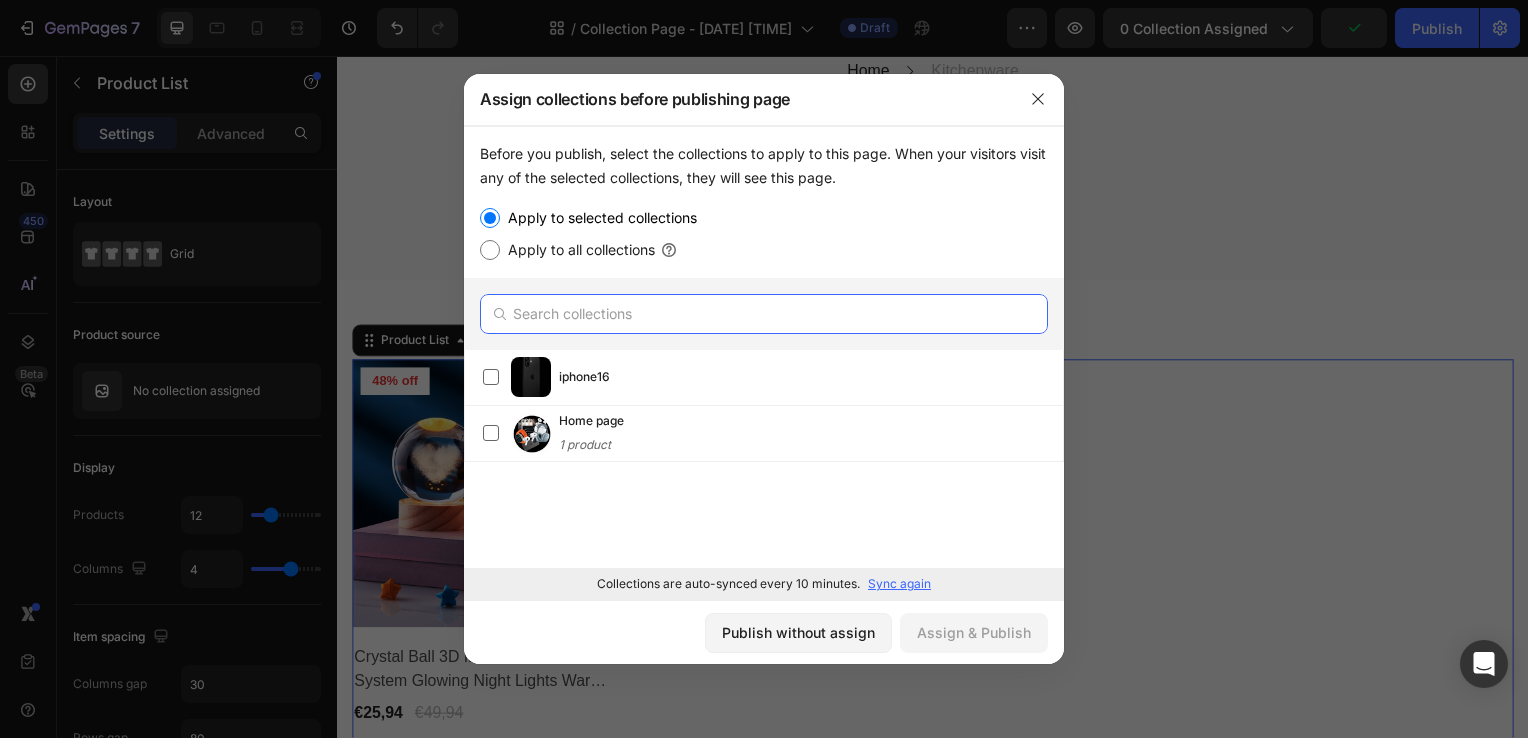 click at bounding box center [764, 314] 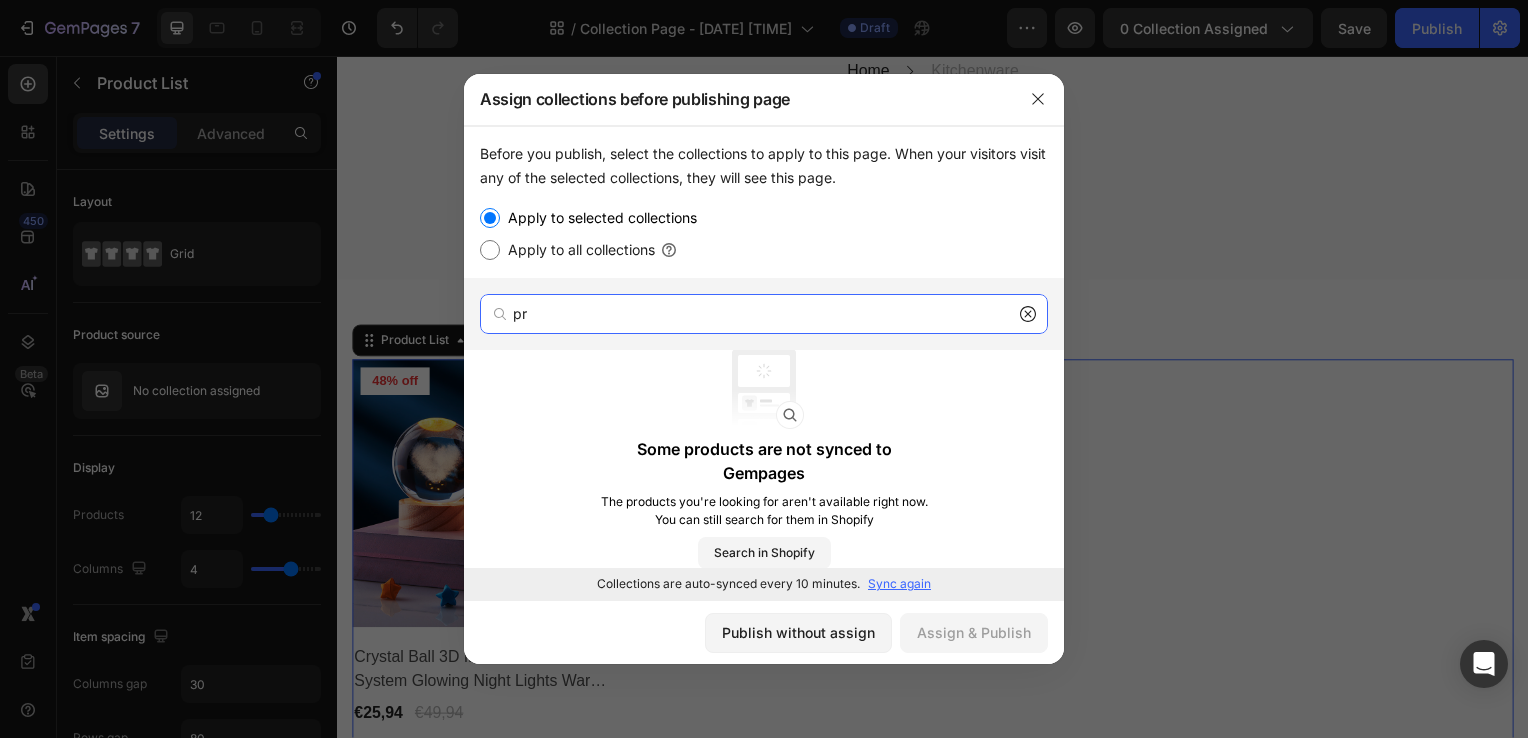type on "p" 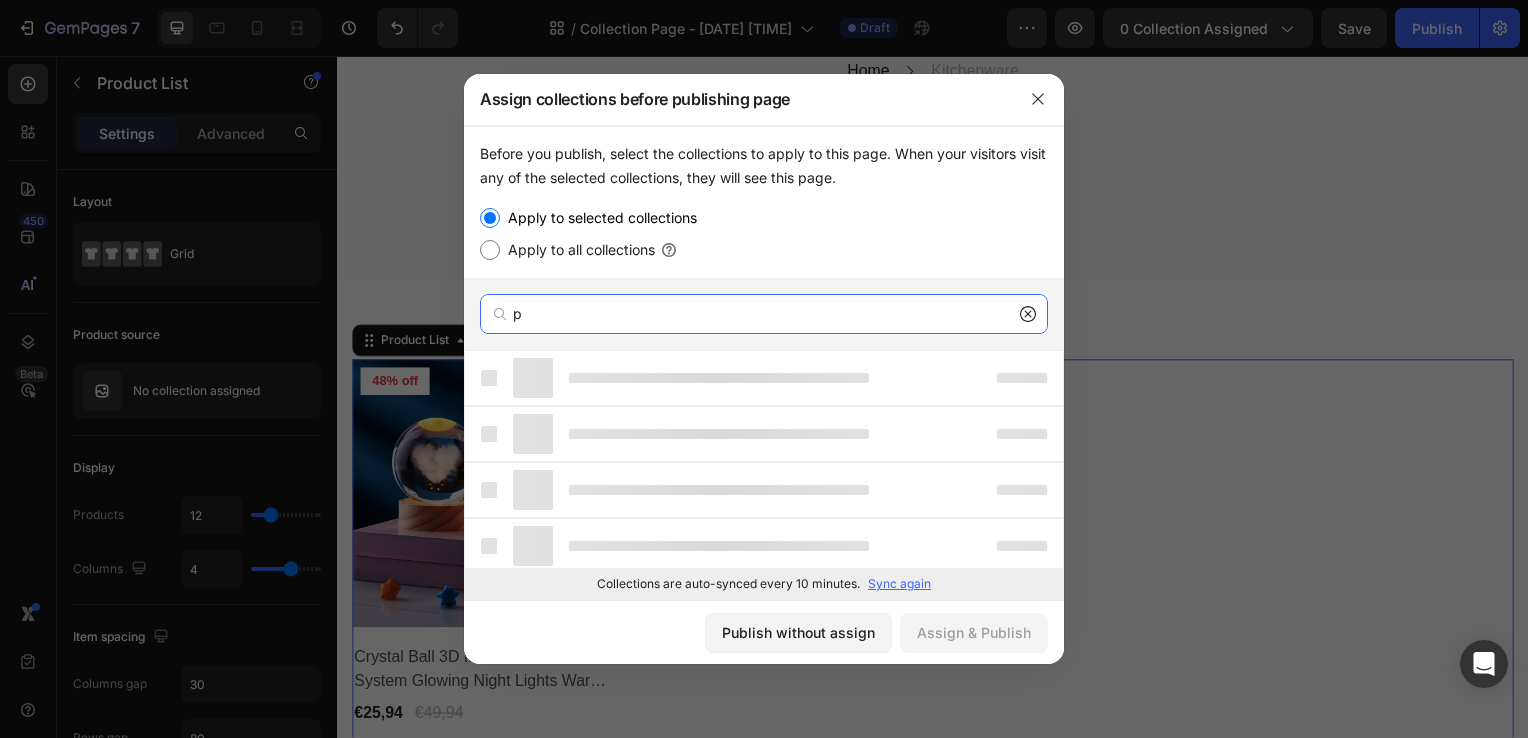 type 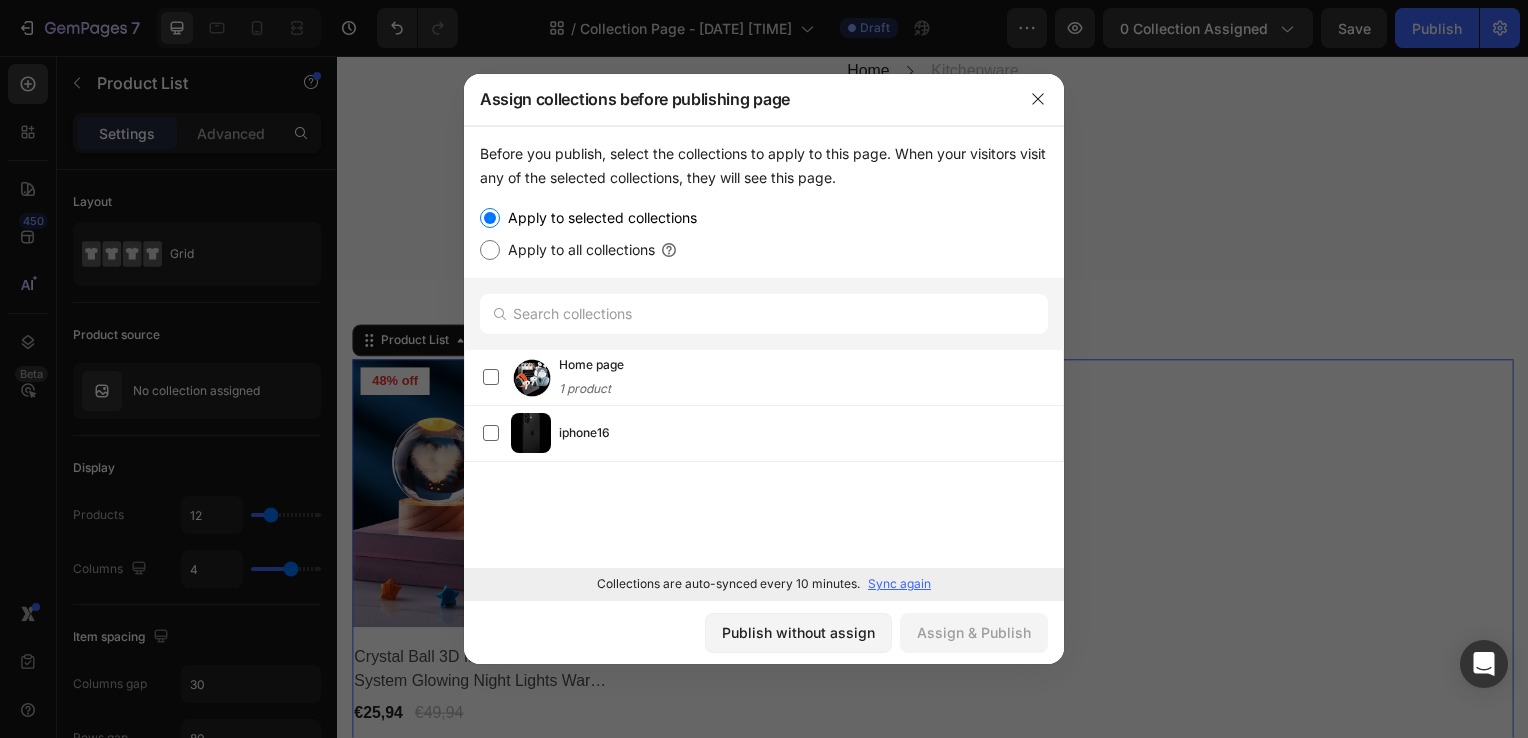 click on "Sync again" at bounding box center [899, 584] 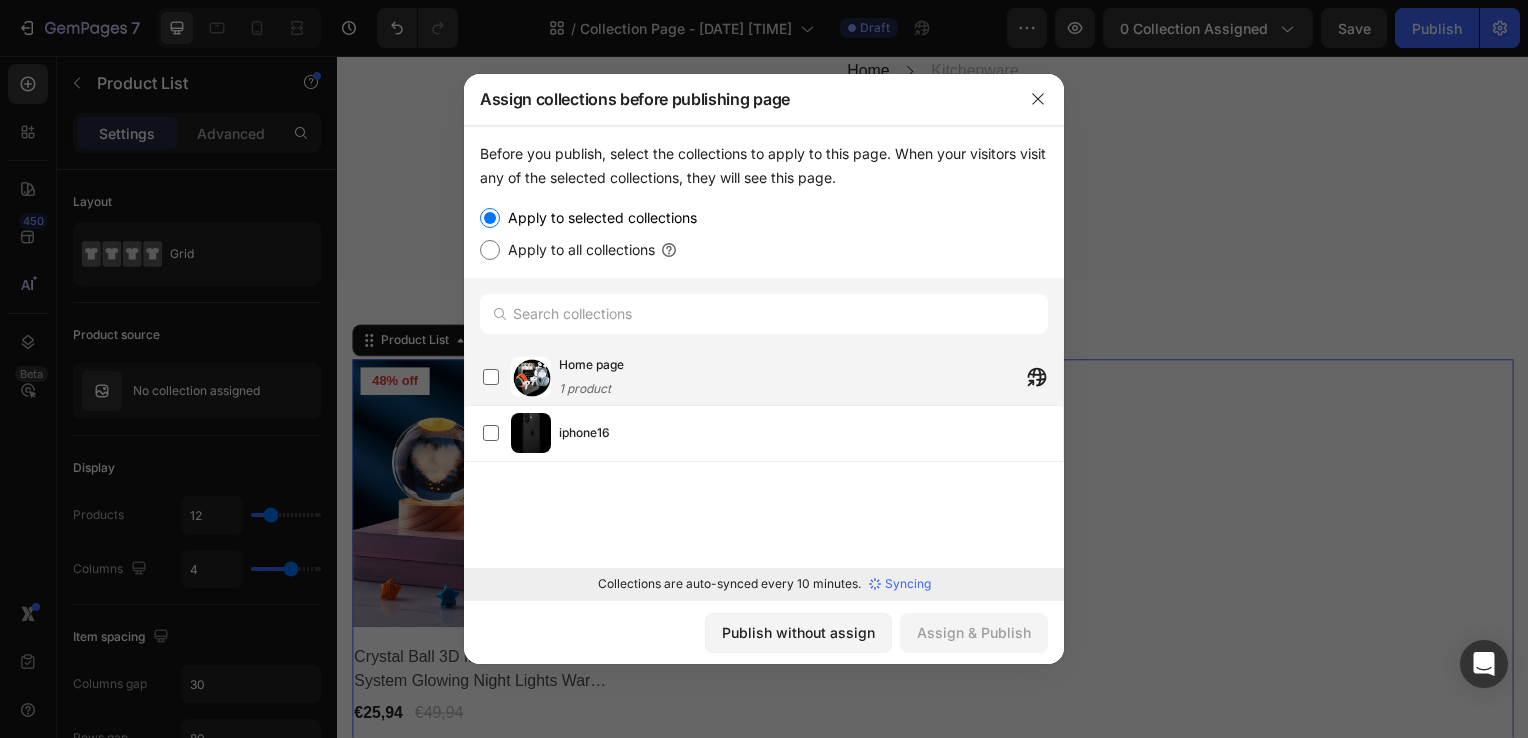 click on "Home page 1 product" at bounding box center (811, 377) 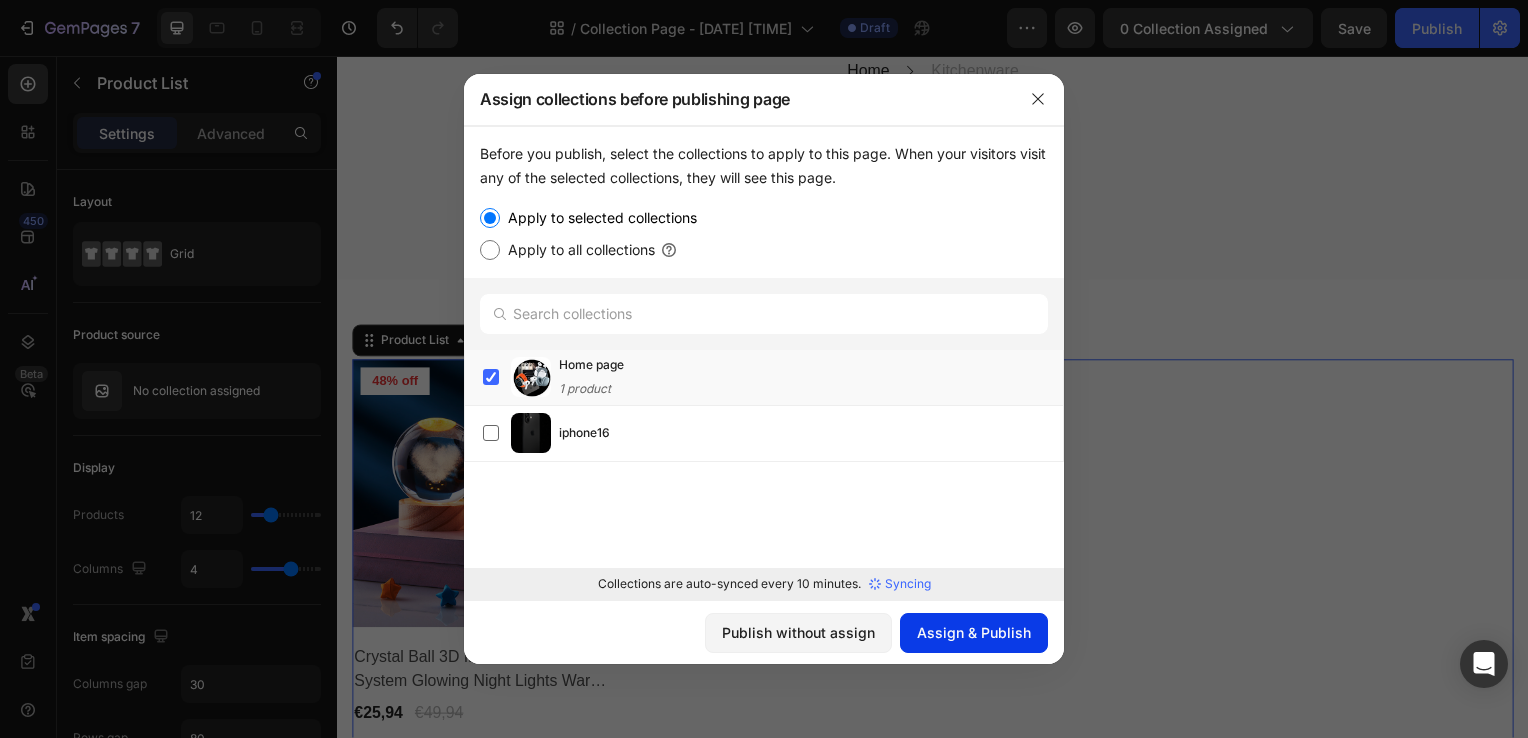 click on "Assign & Publish" at bounding box center (974, 632) 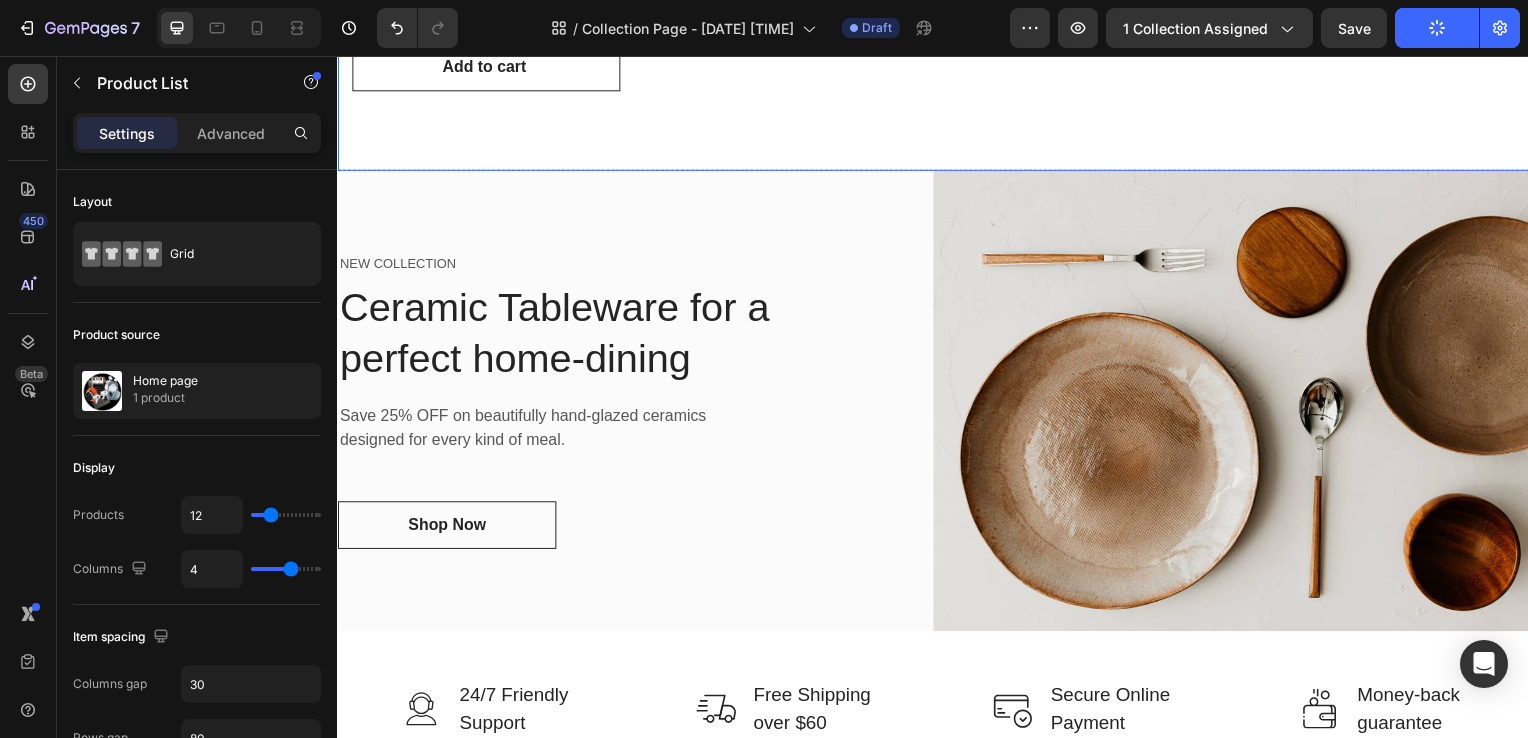 scroll, scrollTop: 896, scrollLeft: 0, axis: vertical 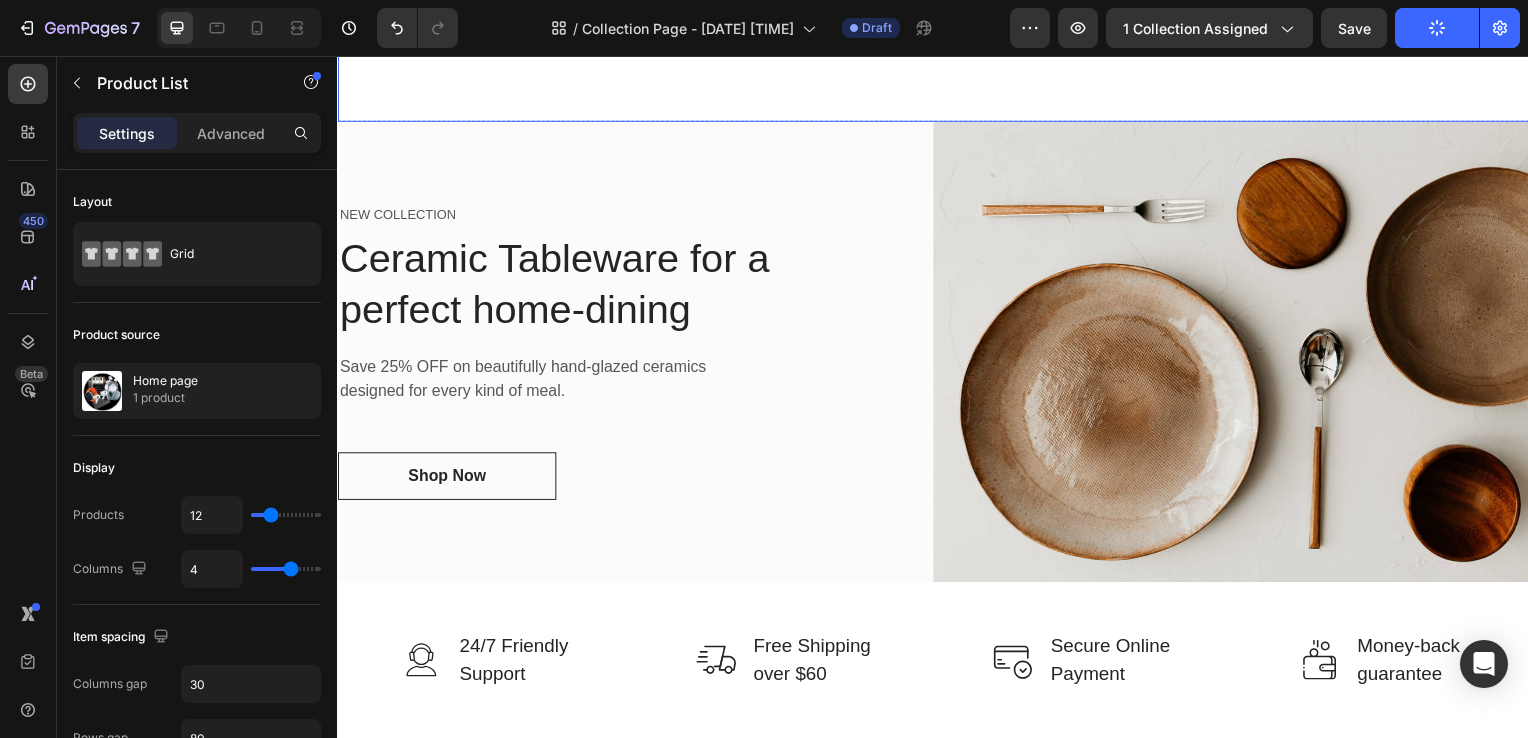 click on "Save 25% OFF on beautifully hand-glazed ceramics designed for every kind of meal. Text block" at bounding box center [587, 382] 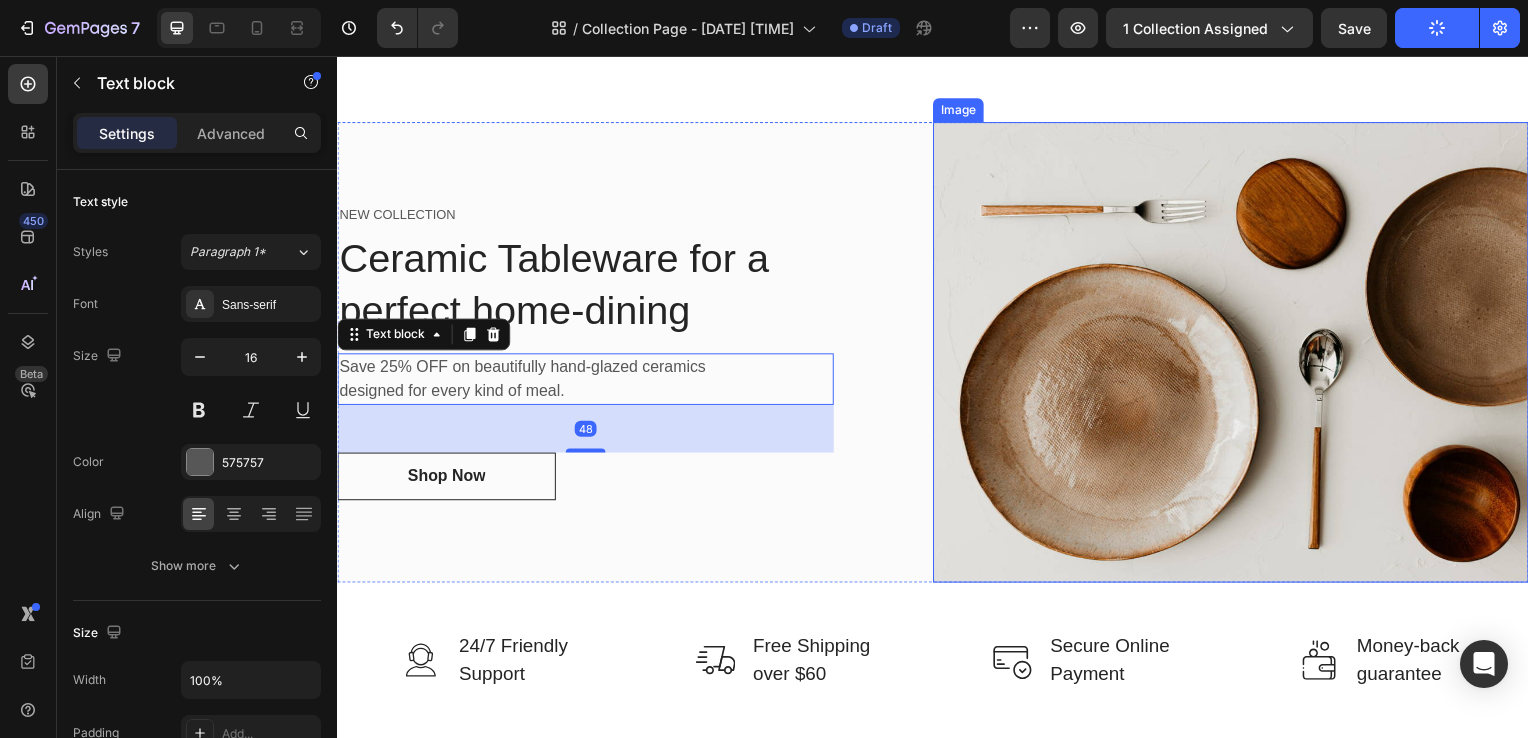 click at bounding box center (1237, 355) 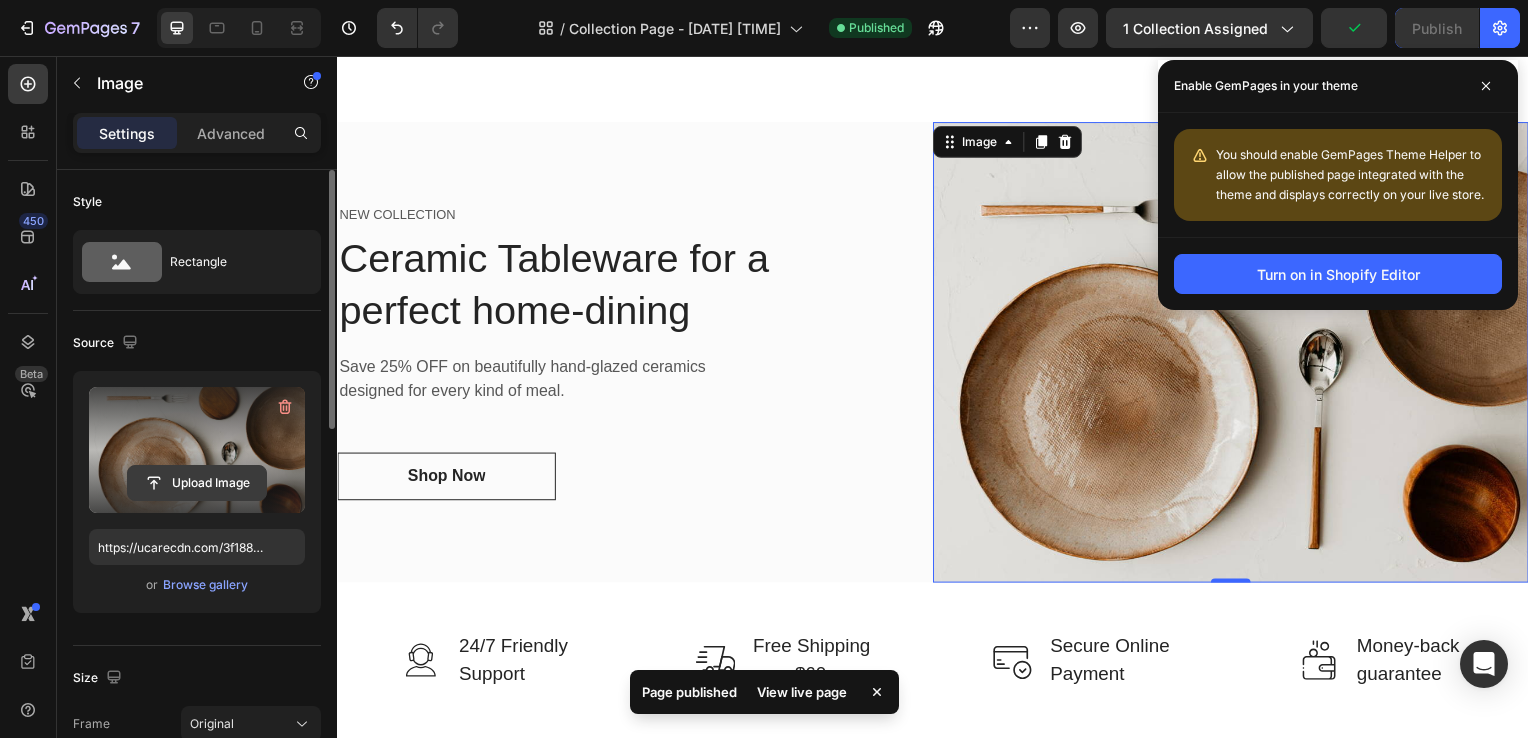 click 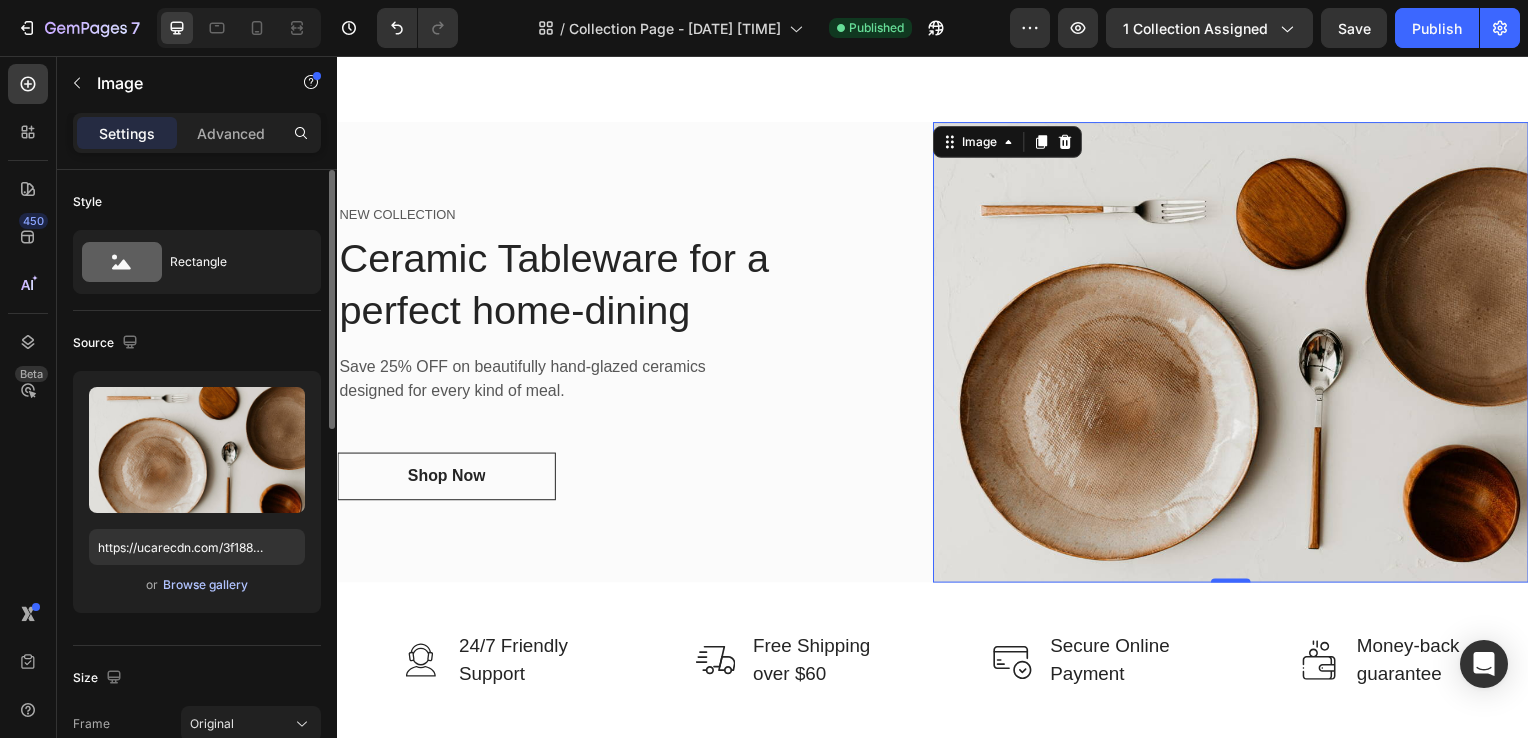 click on "Browse gallery" at bounding box center (205, 585) 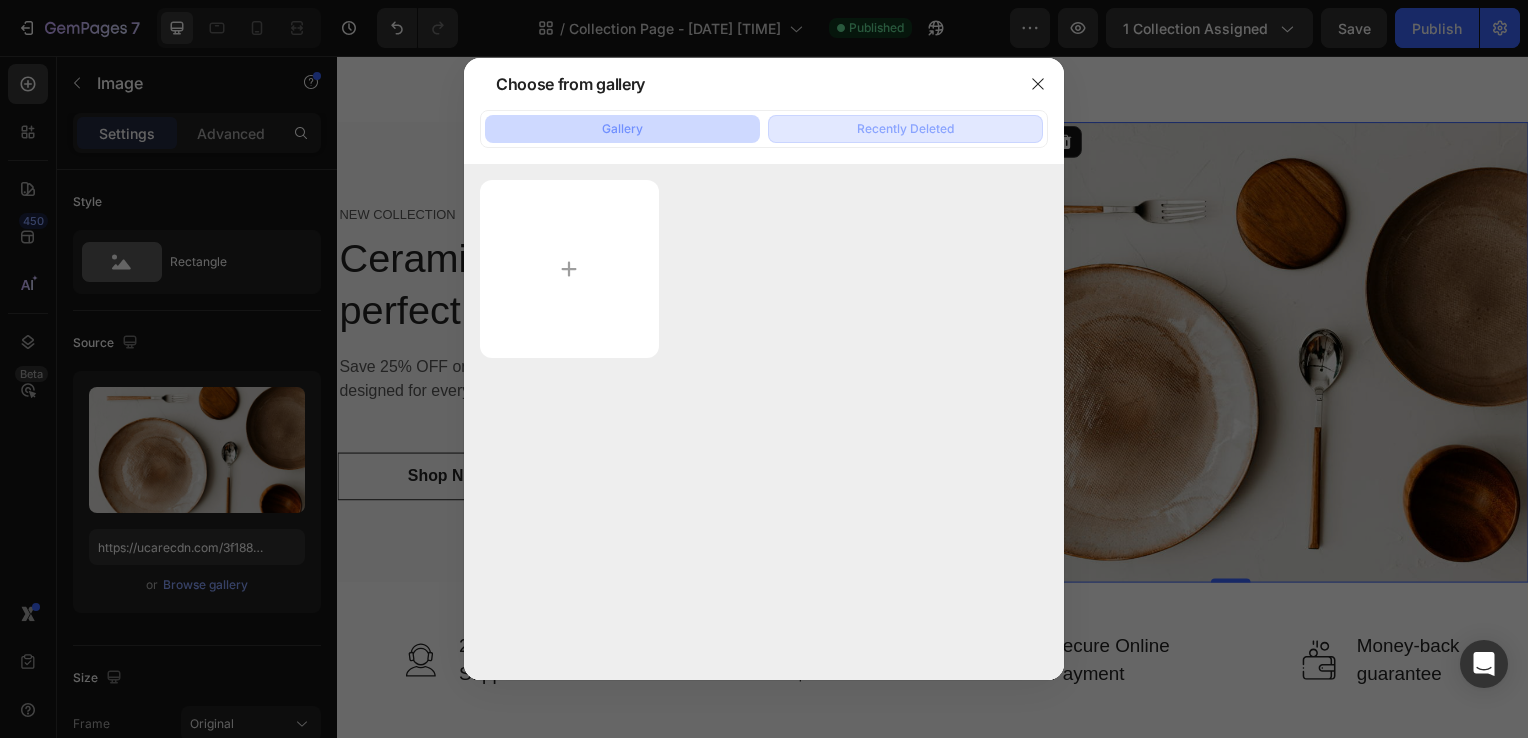 click on "Recently Deleted" 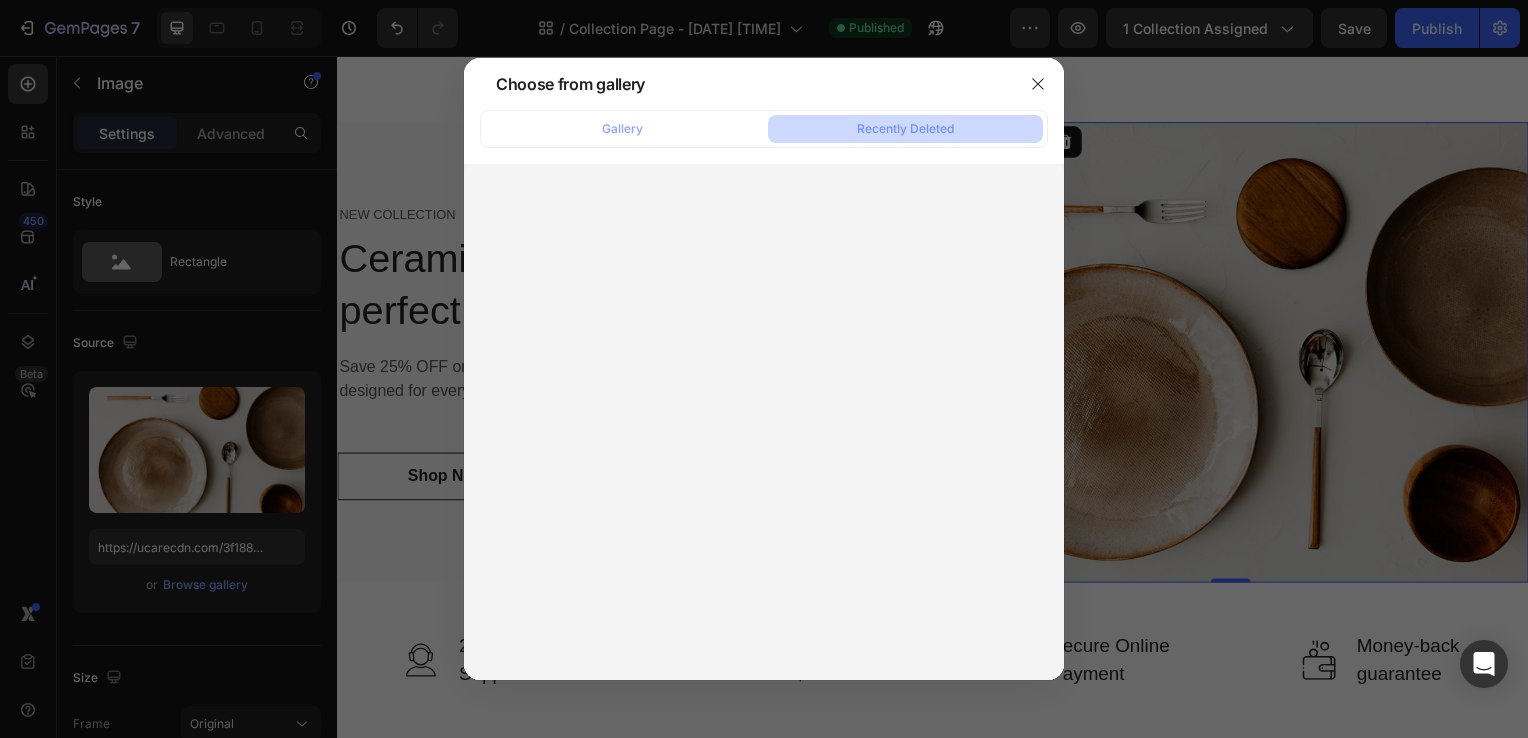 click on "Gallery Recently Deleted" 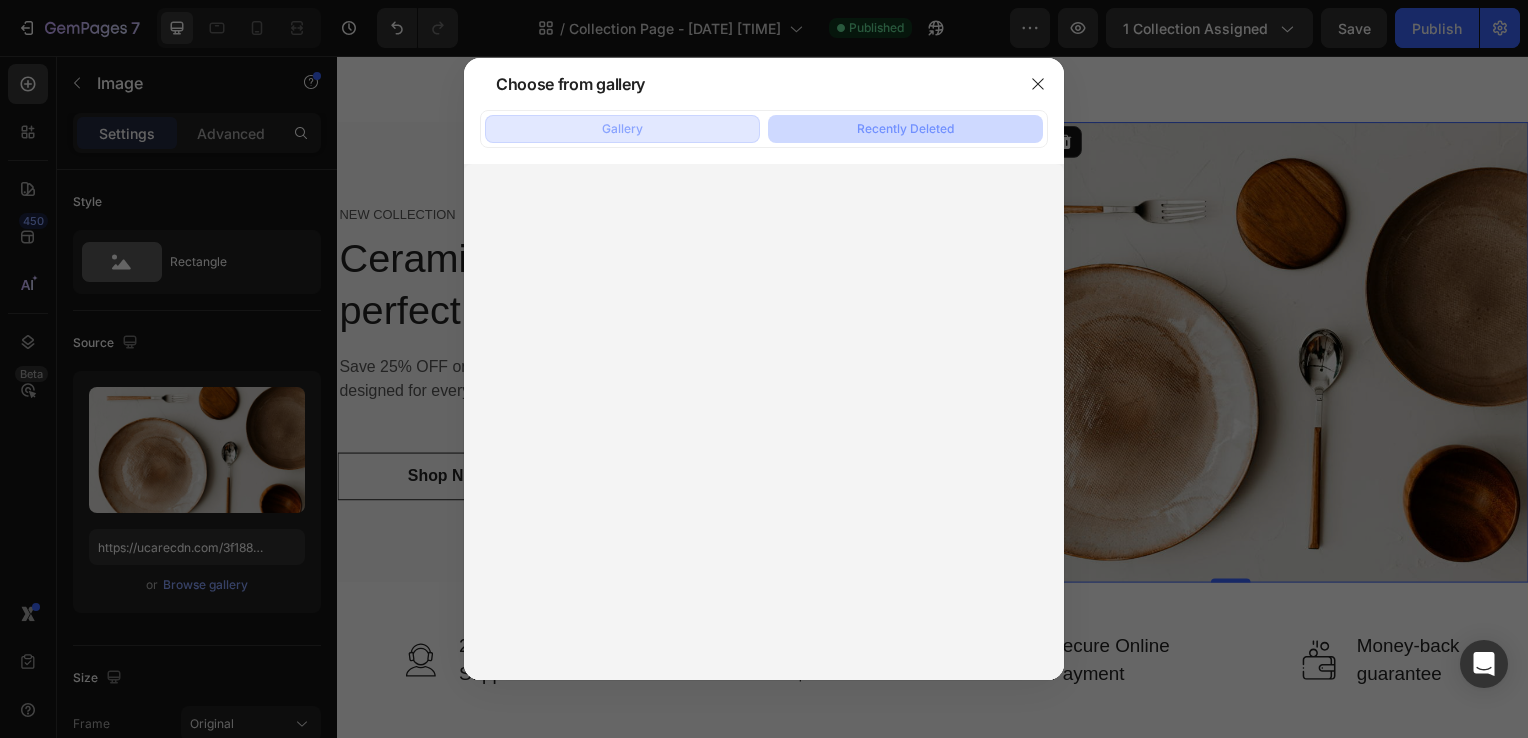 click on "Gallery" at bounding box center (622, 129) 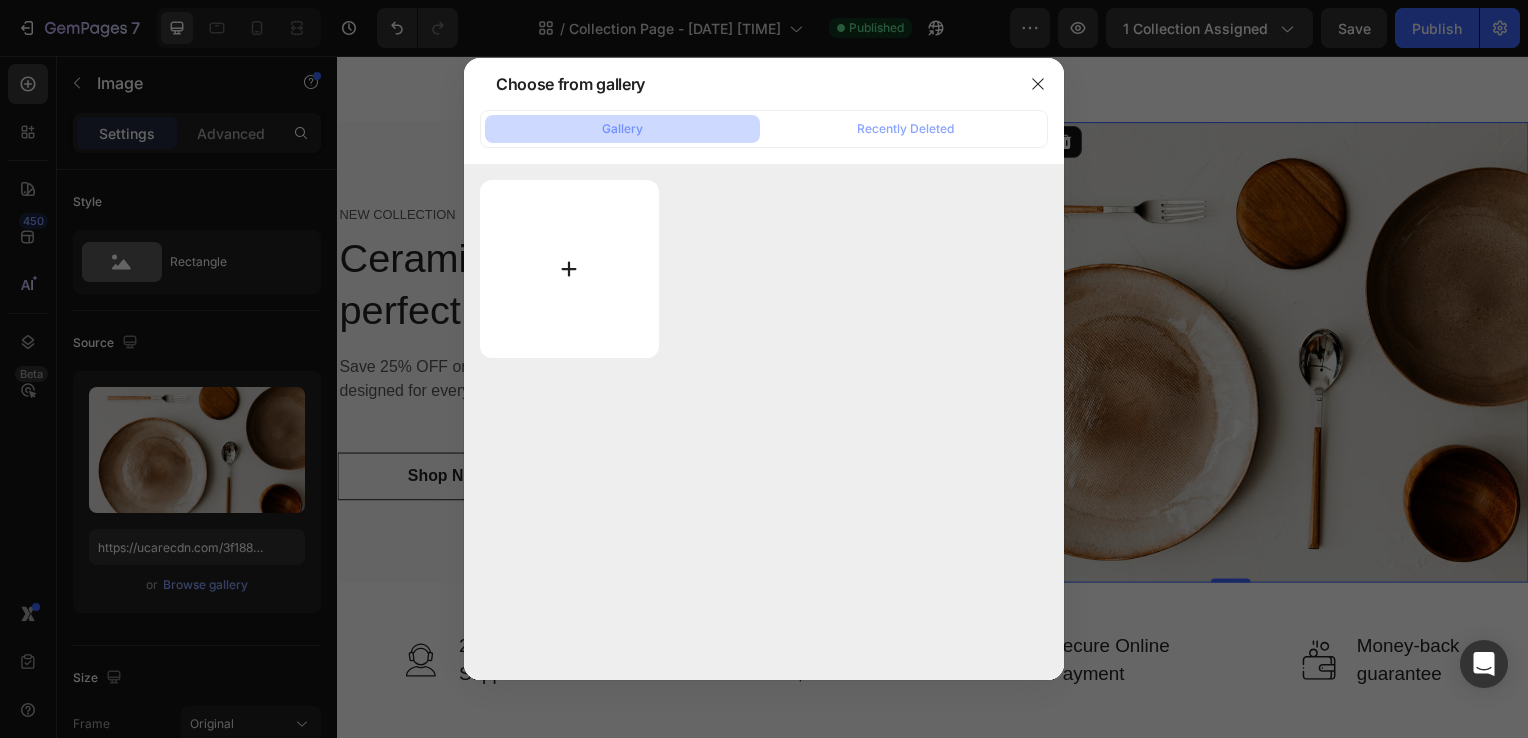 click at bounding box center (569, 269) 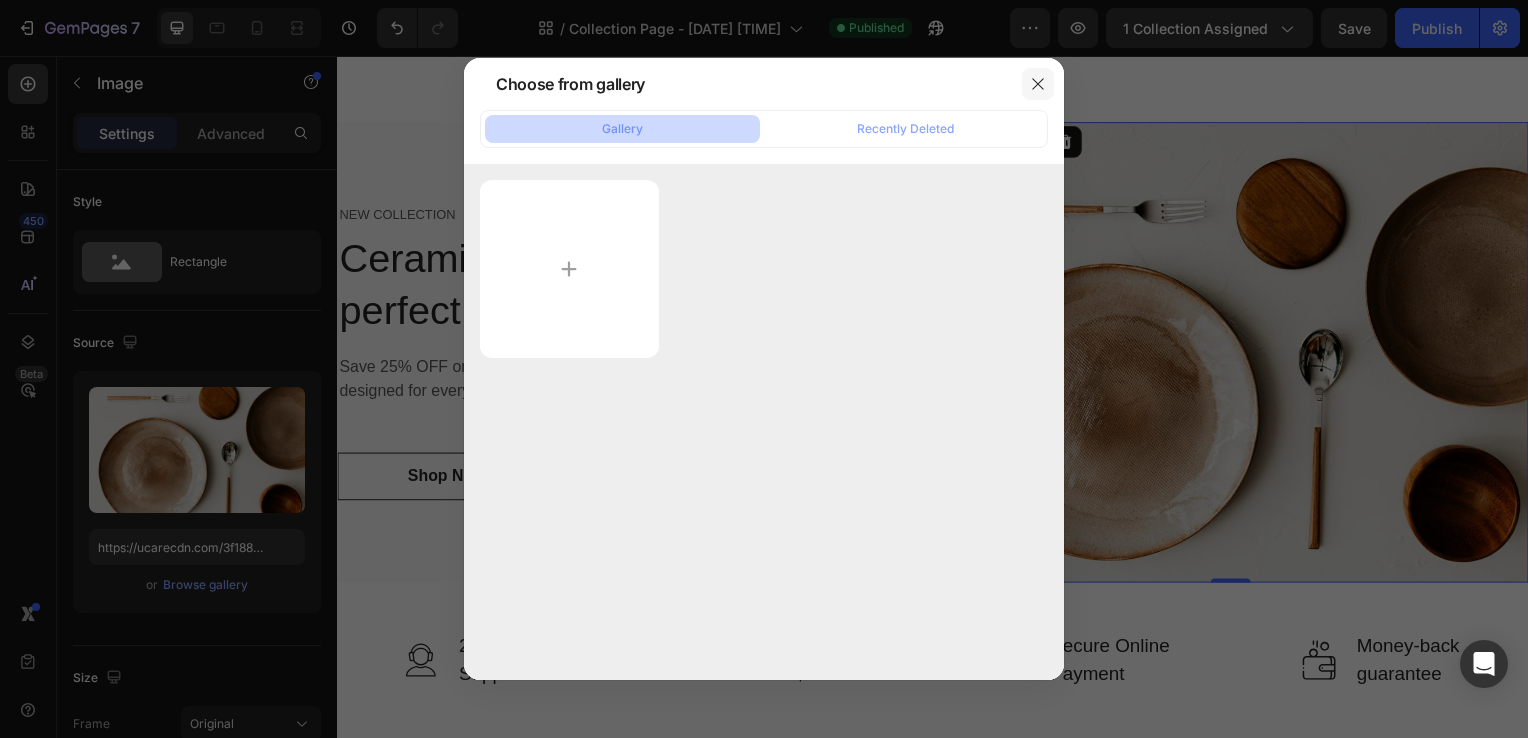 click 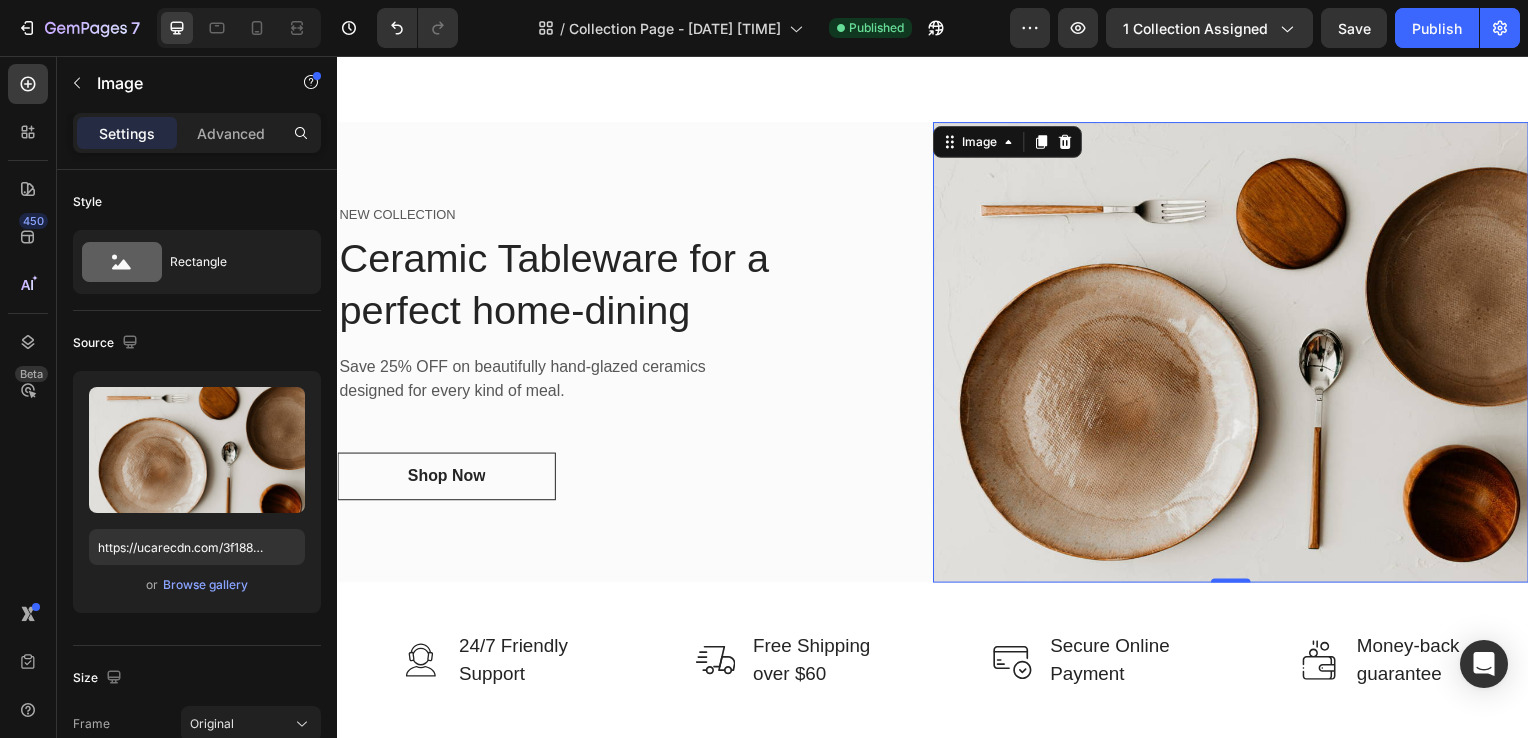 click at bounding box center (1237, 355) 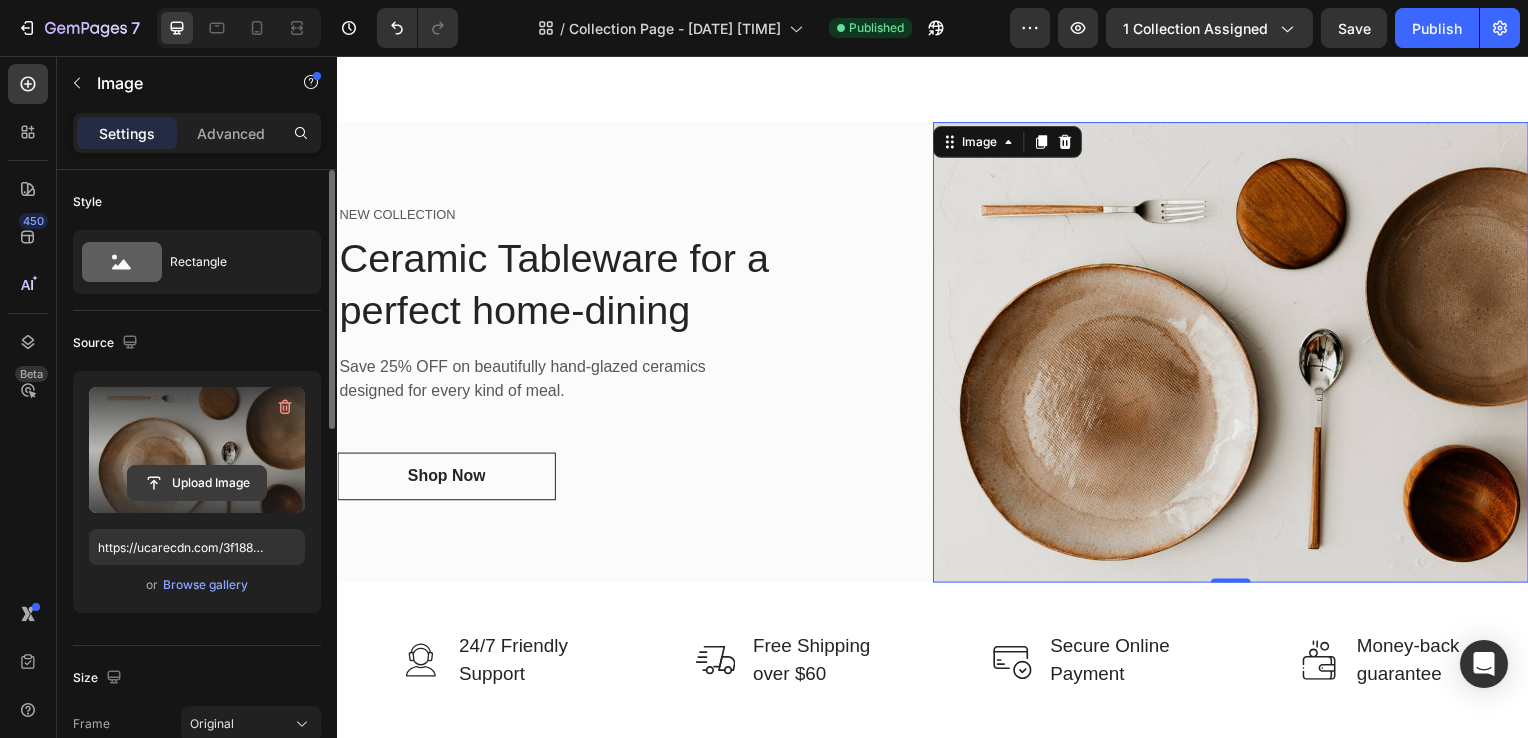click 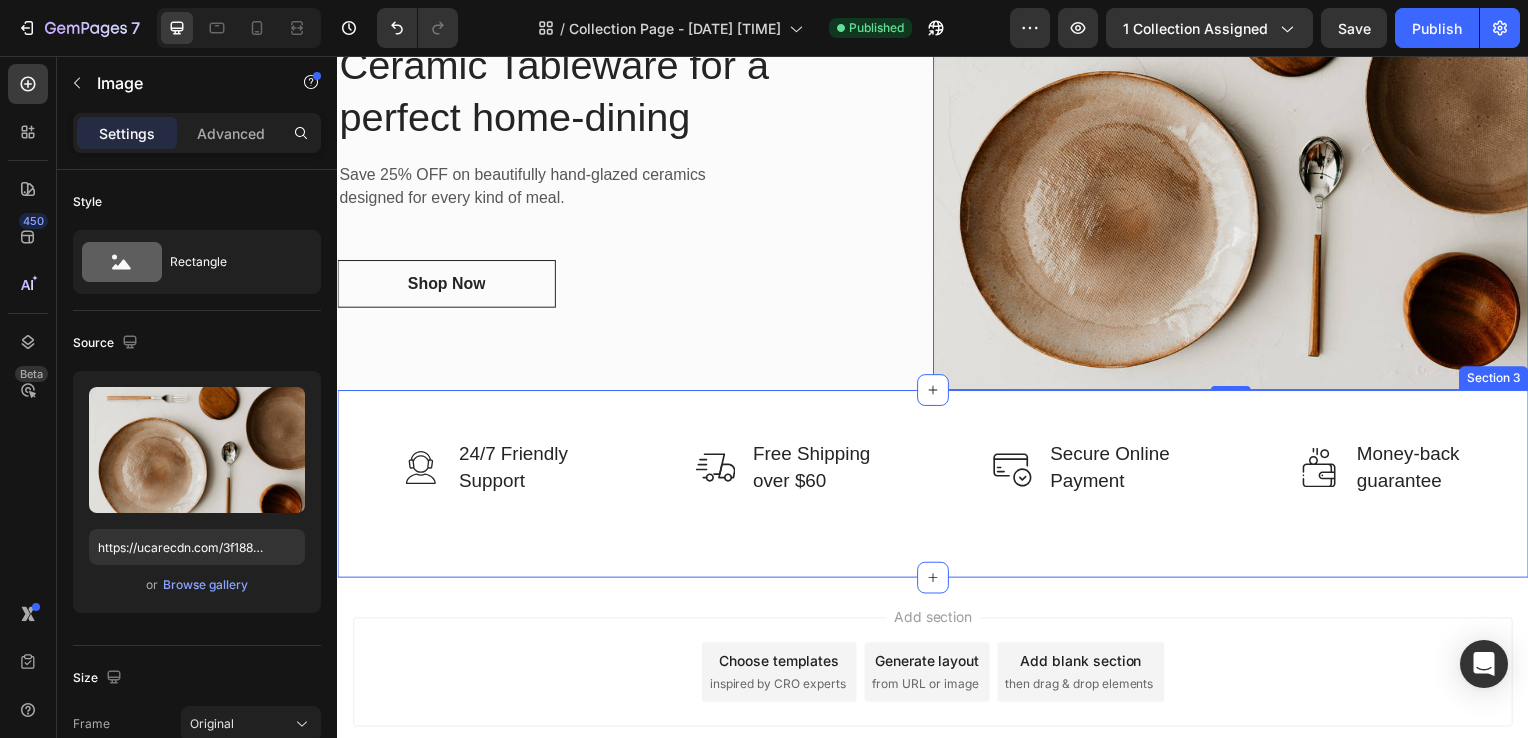 scroll, scrollTop: 0, scrollLeft: 0, axis: both 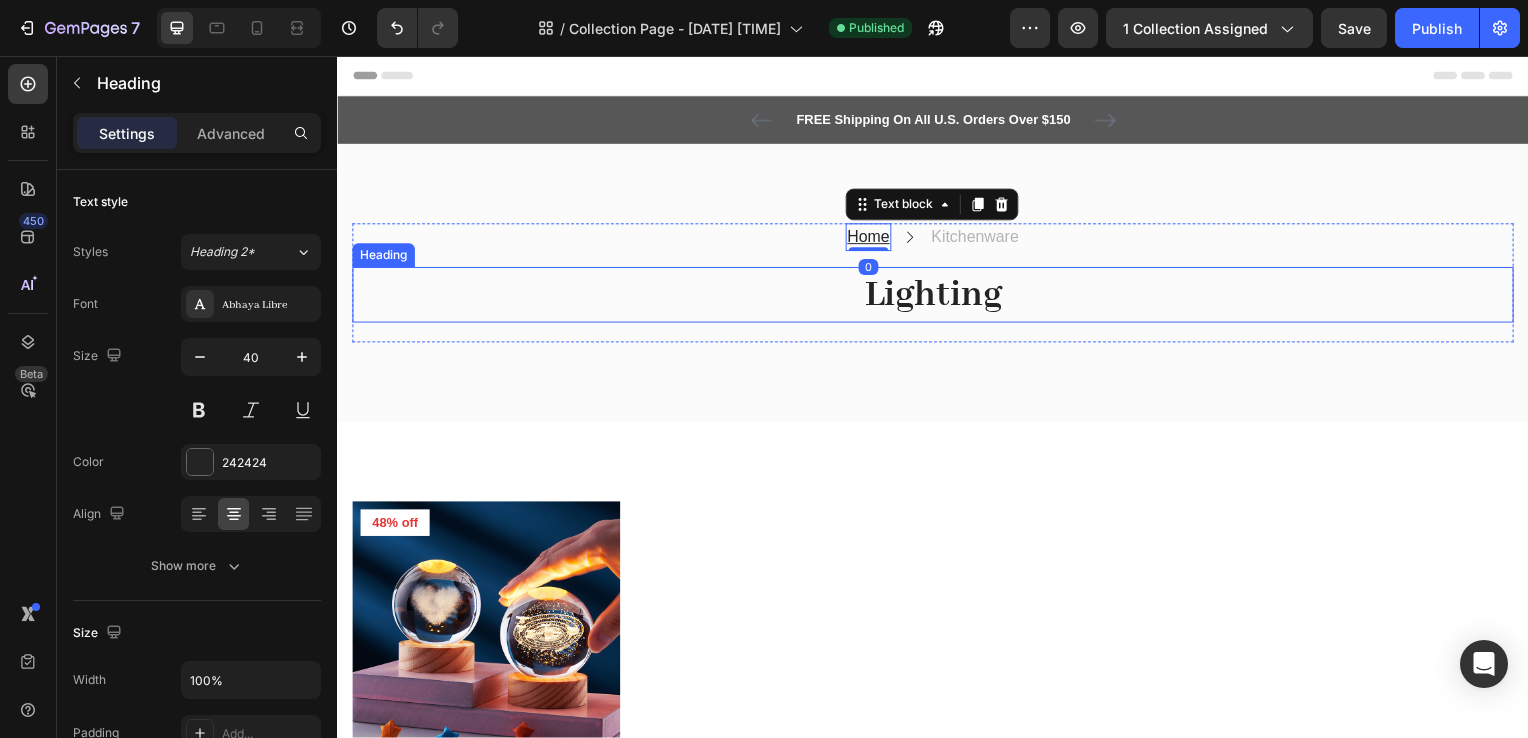 click on "Lighting" at bounding box center (937, 297) 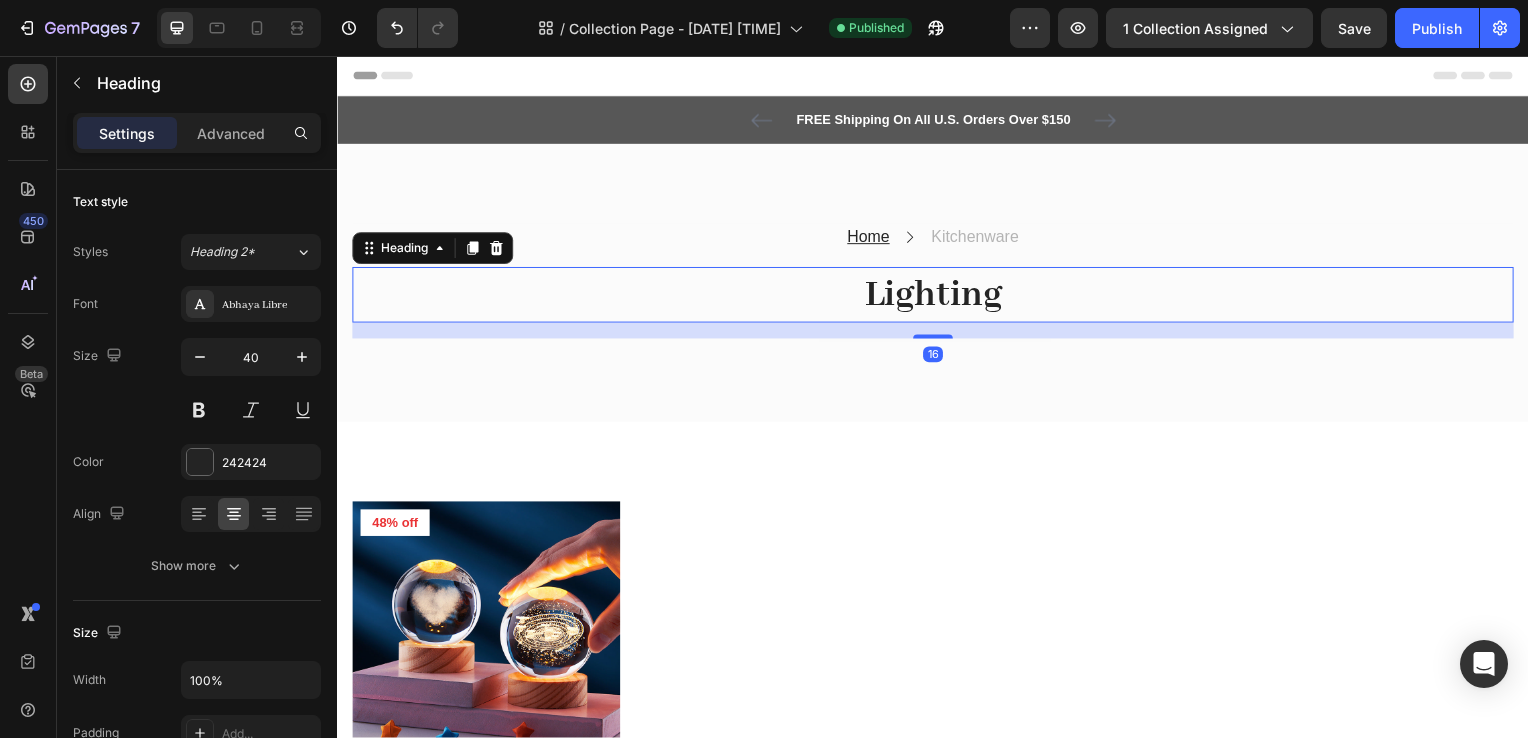scroll, scrollTop: 60, scrollLeft: 0, axis: vertical 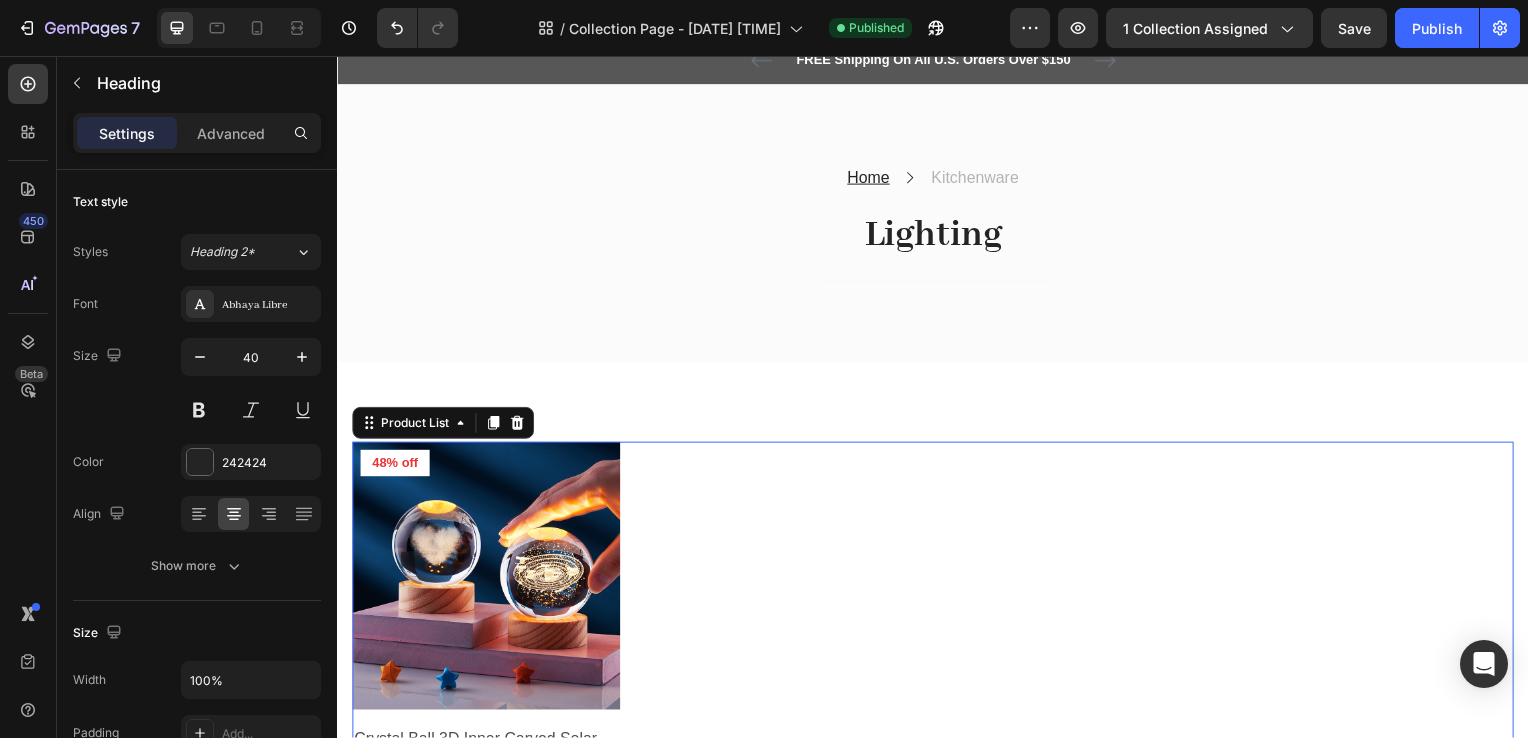 click on "Product Images & Gallery 48% off Product Badge Row Crystal Ball 3D Inner Carved Solar System Glowing Night Lights Warm Bedside Light Festival And Kid Gift Night Lamp (P) Title €25,94 (P) Price (P) Price €49,94 (P) Price (P) Price Row Row Add to cart (P) Cart Button Product List   0" at bounding box center [937, 662] 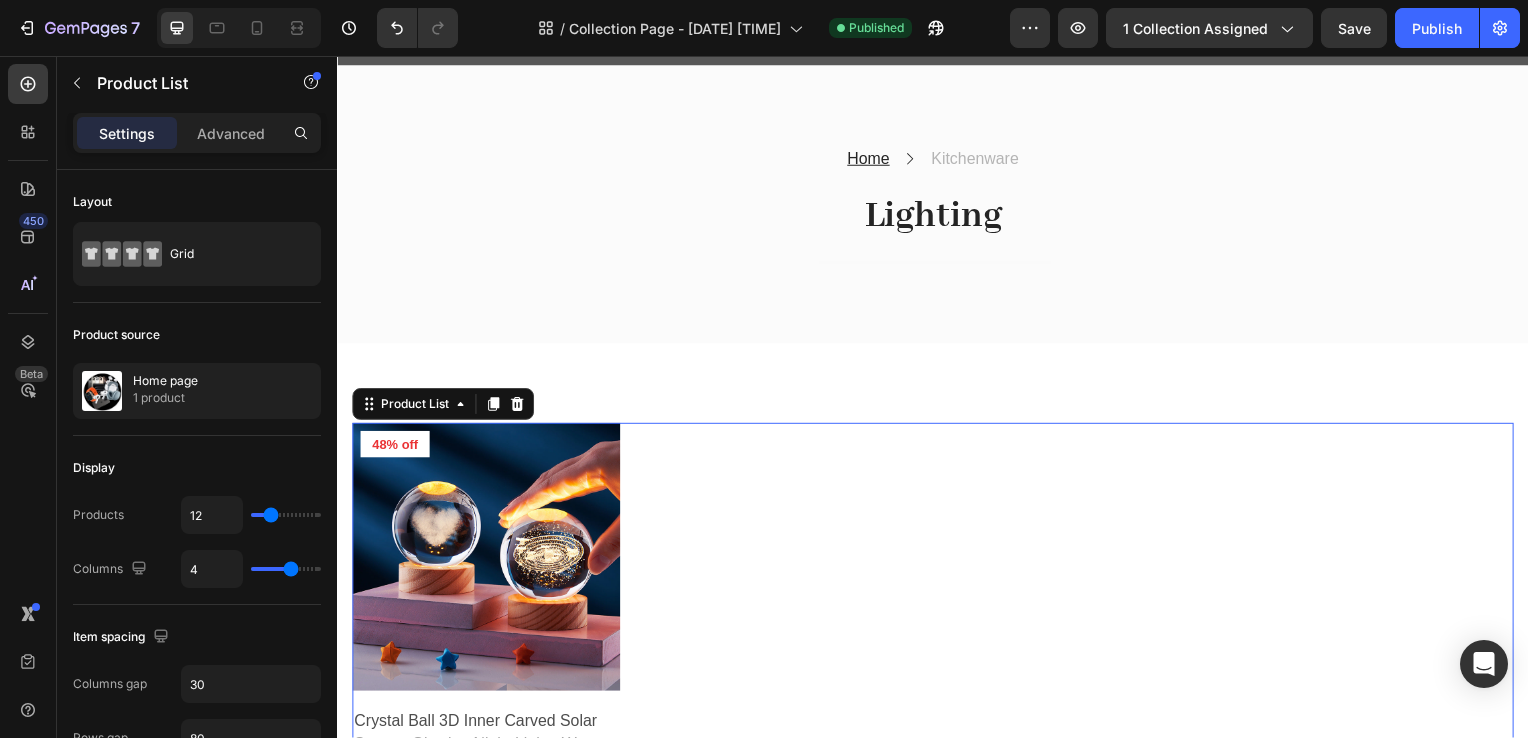scroll, scrollTop: 167, scrollLeft: 0, axis: vertical 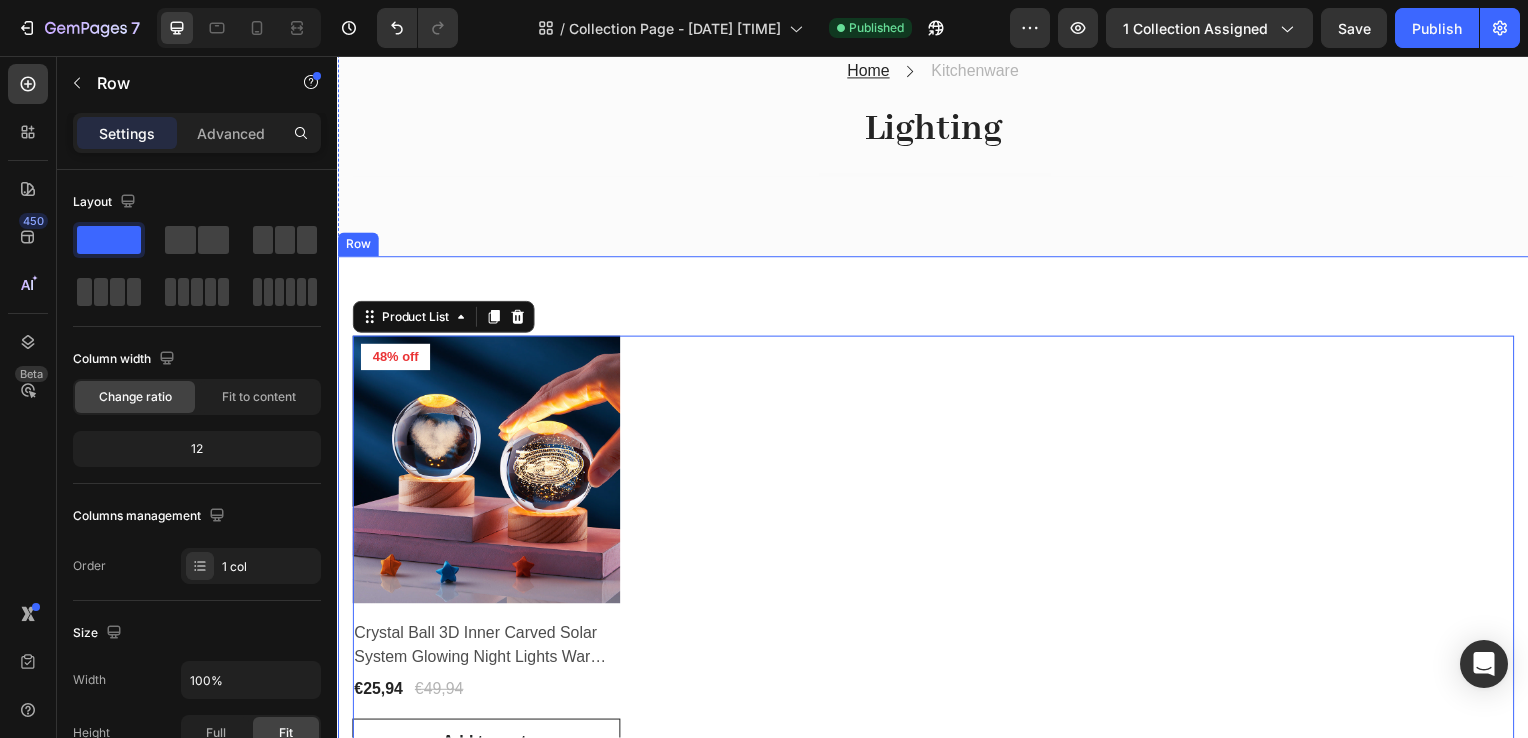 click on "Product Images & Gallery 48% off Product Badge Row Crystal Ball 3D Inner Carved Solar System Glowing Night Lights Warm Bedside Light Festival And Kid Gift Night Lamp (P) Title €25,94 (P) Price (P) Price €49,94 (P) Price (P) Price Row Row Add to cart (P) Cart Button Product List   0 Product List   0 Row Row" at bounding box center (937, 555) 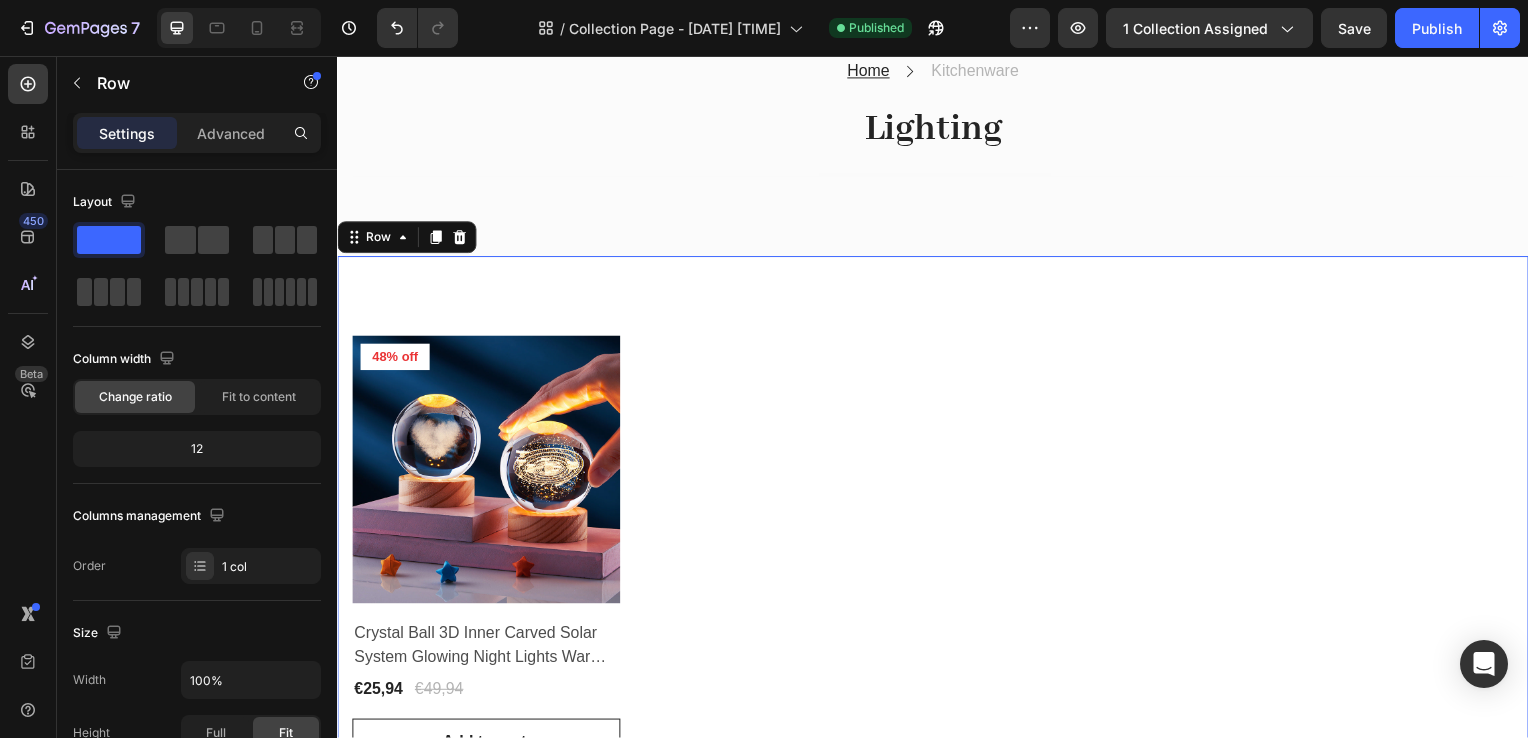click on "Product Images & Gallery 48% off Product Badge Row Crystal Ball 3D Inner Carved Solar System Glowing Night Lights Warm Bedside Light Festival And Kid Gift Night Lamp (P) Title €25,94 (P) Price (P) Price €49,94 (P) Price (P) Price Row Row Add to cart (P) Cart Button Product List Product List Row Row   0" at bounding box center (937, 555) 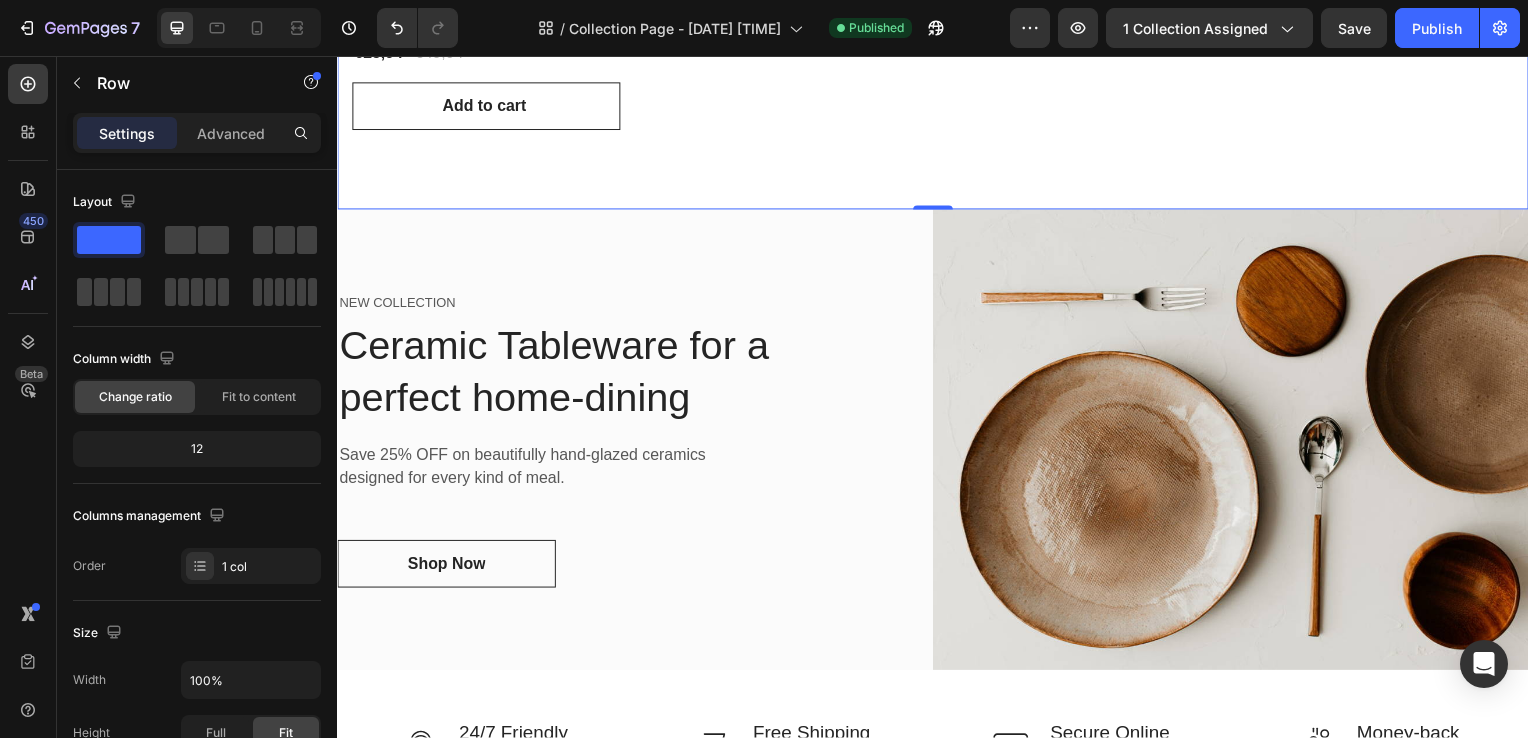 scroll, scrollTop: 819, scrollLeft: 0, axis: vertical 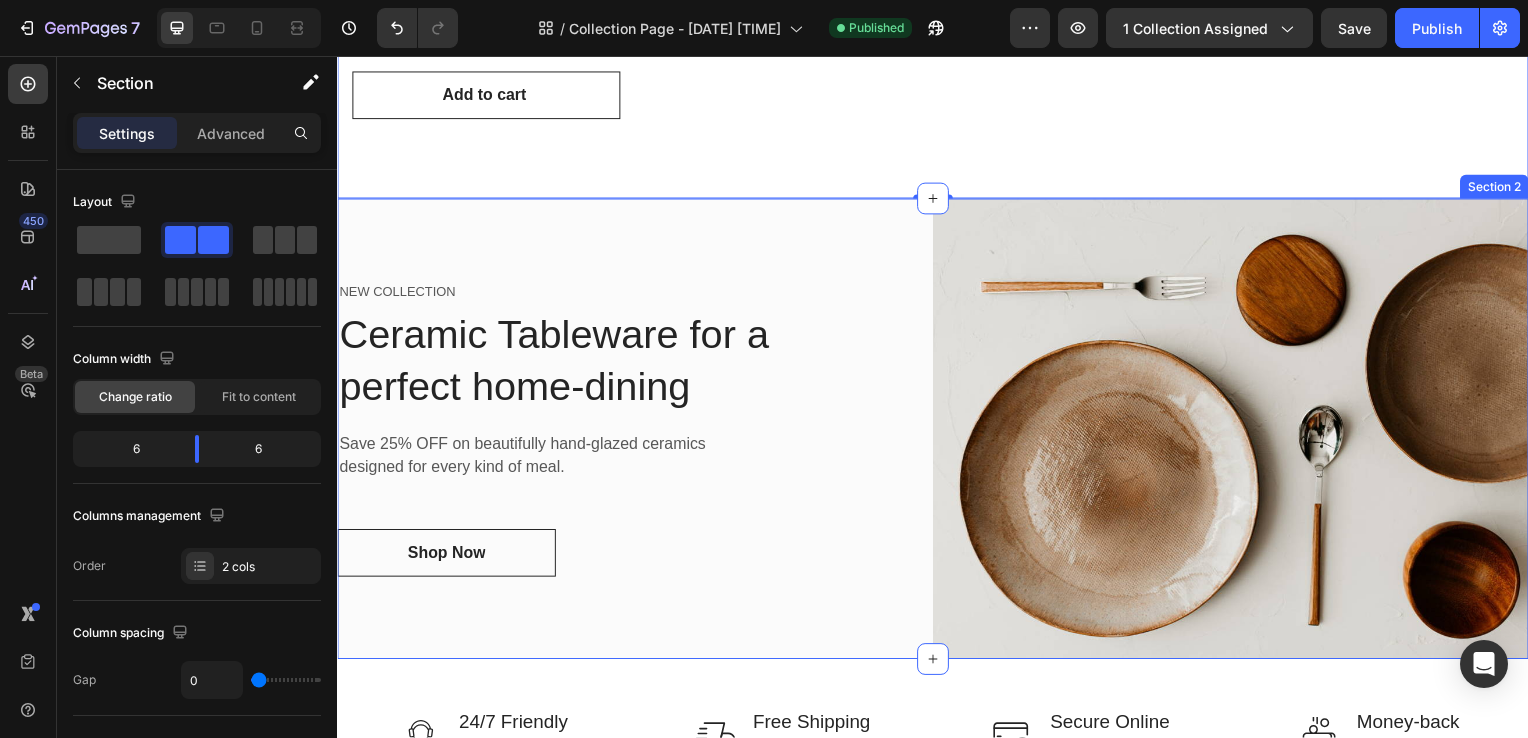click on "NEW COLLECTION Text block Ceramic Tableware for a perfect home-dining Heading Save 25% OFF on beautifully hand-glazed ceramics designed for every kind of meal. Text block Shop Now Button Row" at bounding box center (637, 432) 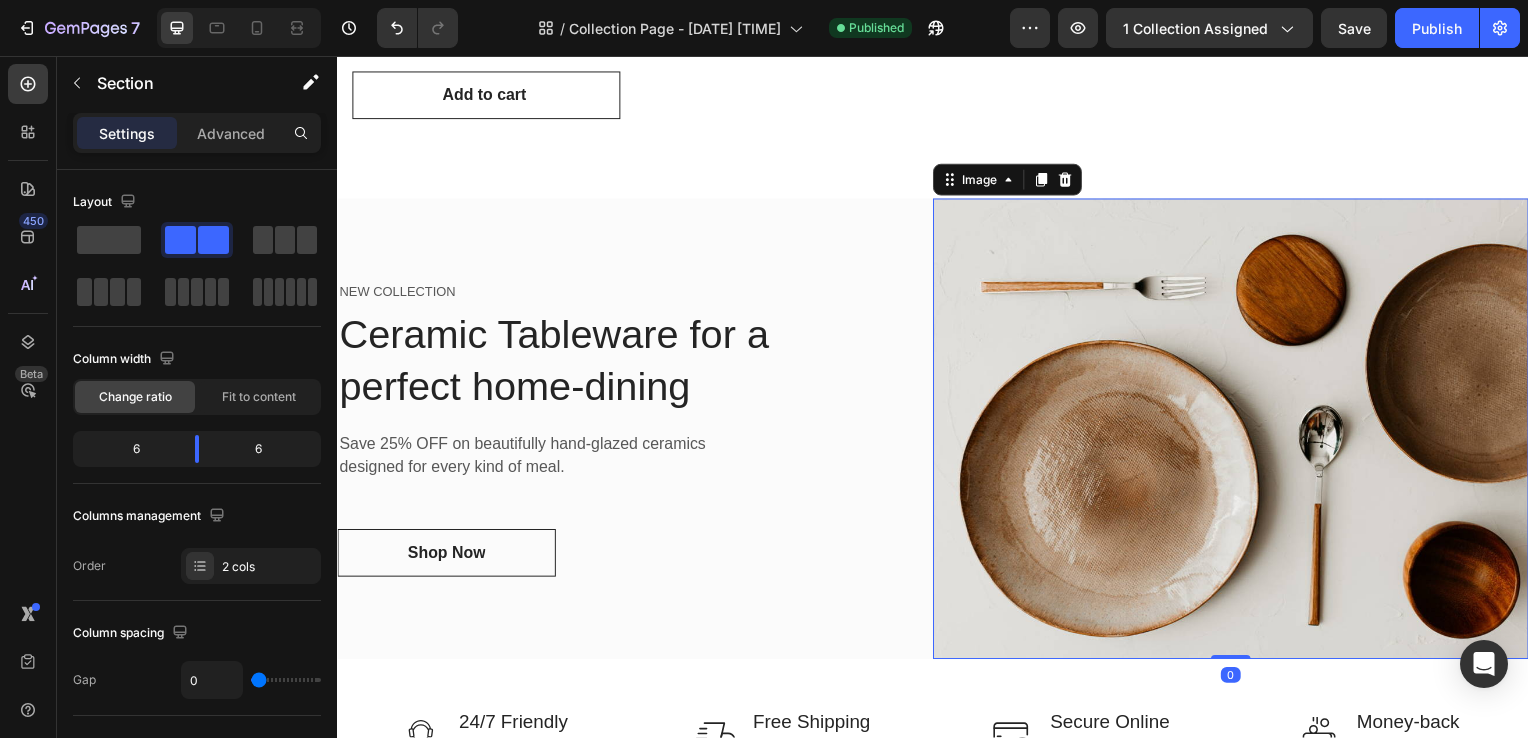 click at bounding box center [1237, 432] 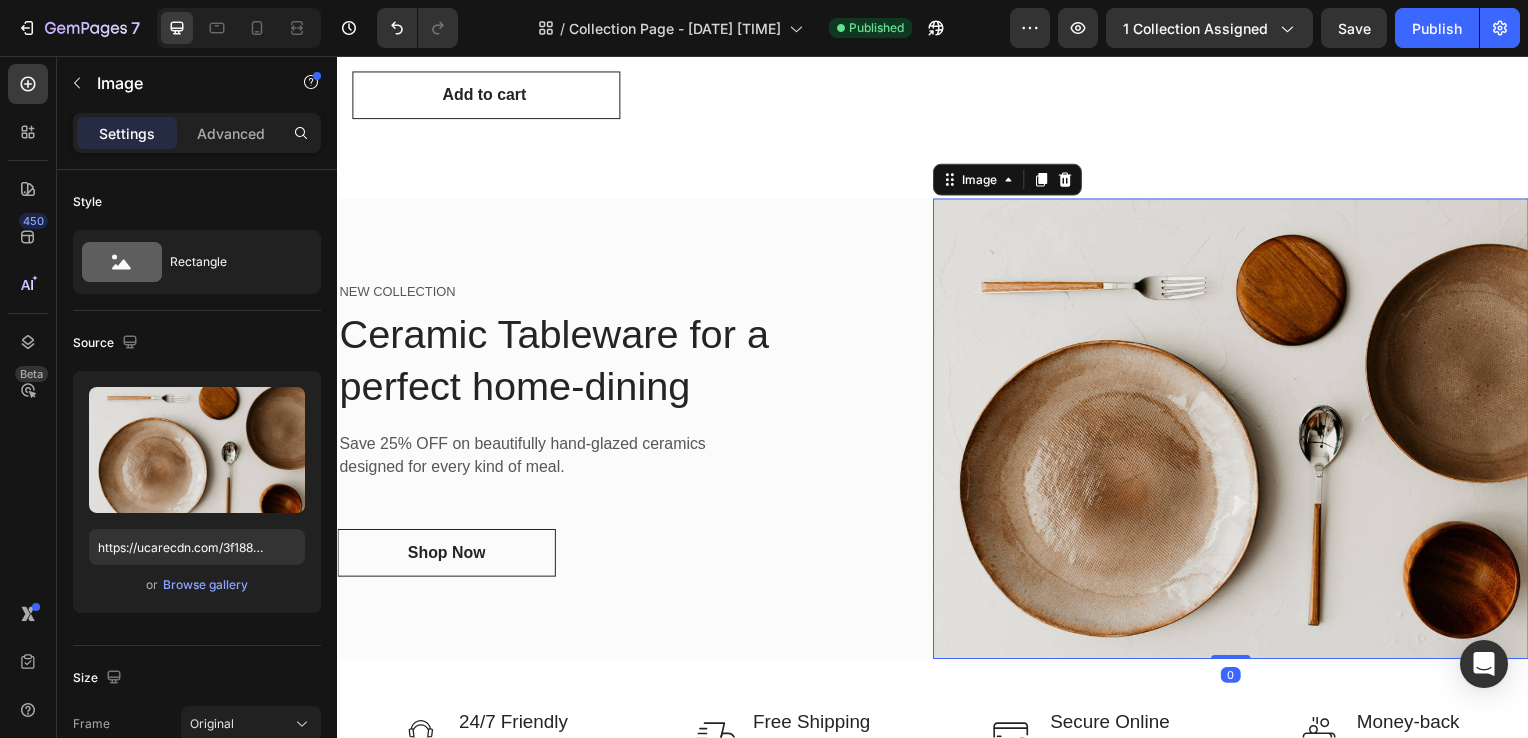 click at bounding box center (1237, 432) 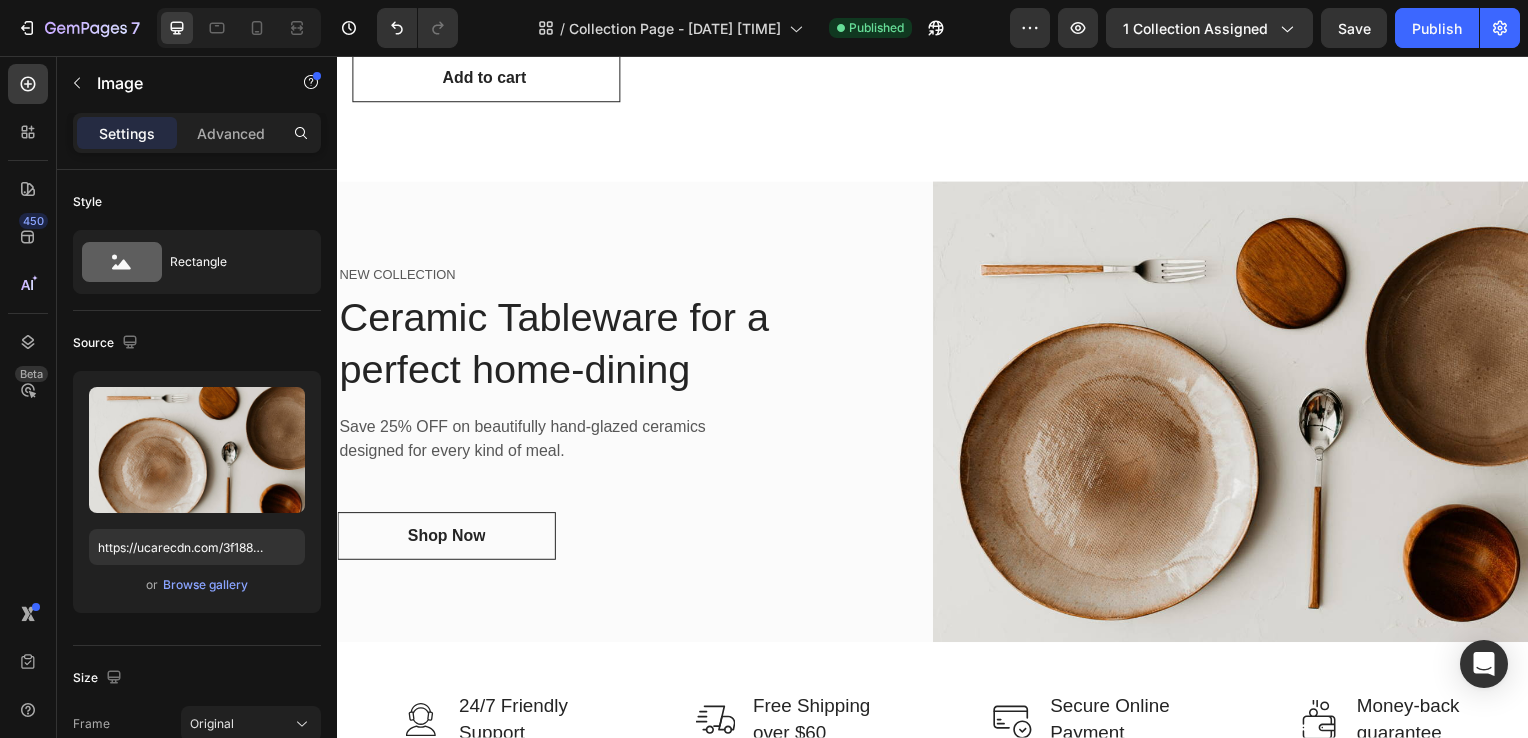 scroll, scrollTop: 1205, scrollLeft: 0, axis: vertical 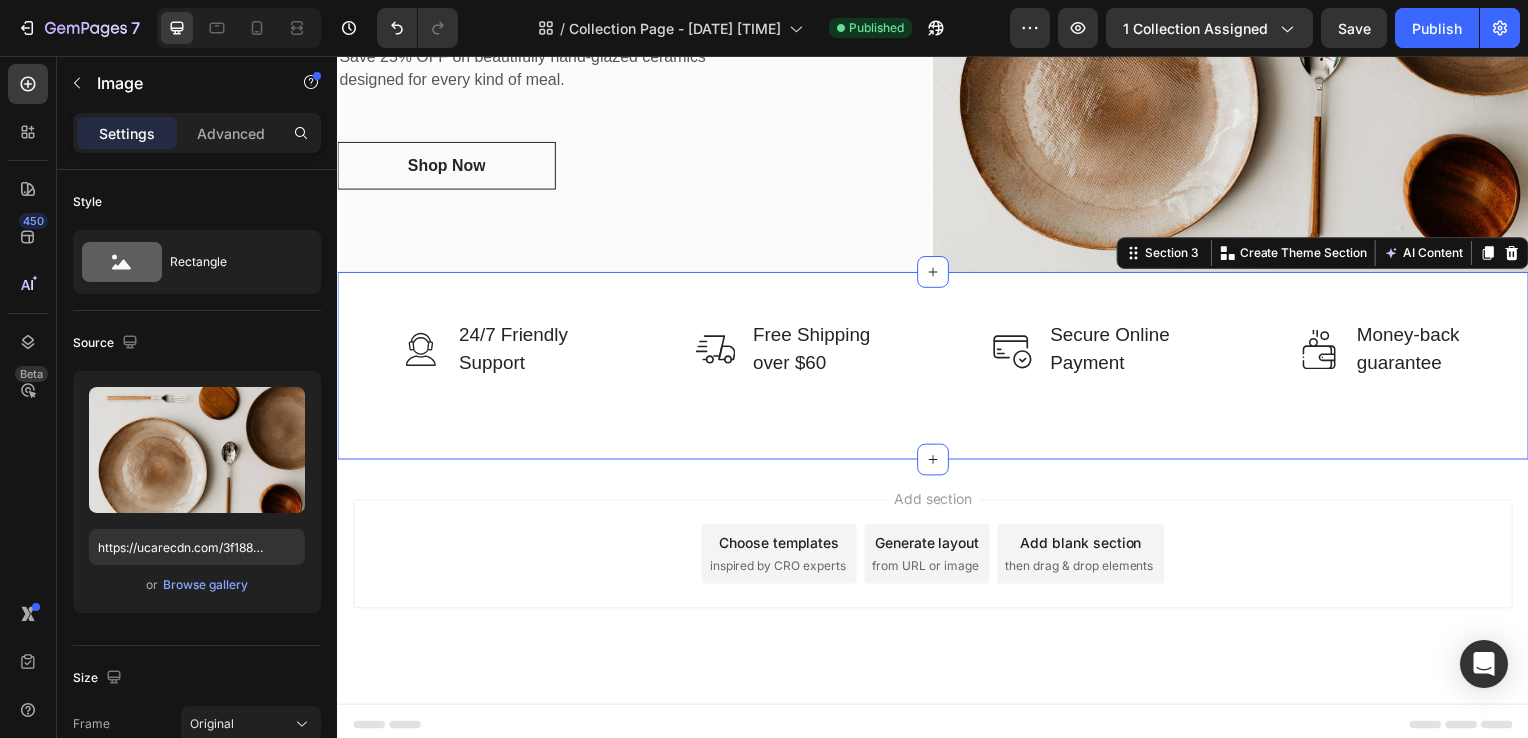 click on "Image 24/7 Friendly Support Text block Row Image Free Shipping over $60 Text block Row Image Secure Online Payment Text block Row Image Money-back guarantee Text block Row Row Section 3   You can create reusable sections Create Theme Section AI Content Write with GemAI What would you like to describe here? Tone and Voice Persuasive Product Projector Mini Household 4K Show more Generate" at bounding box center (937, 368) 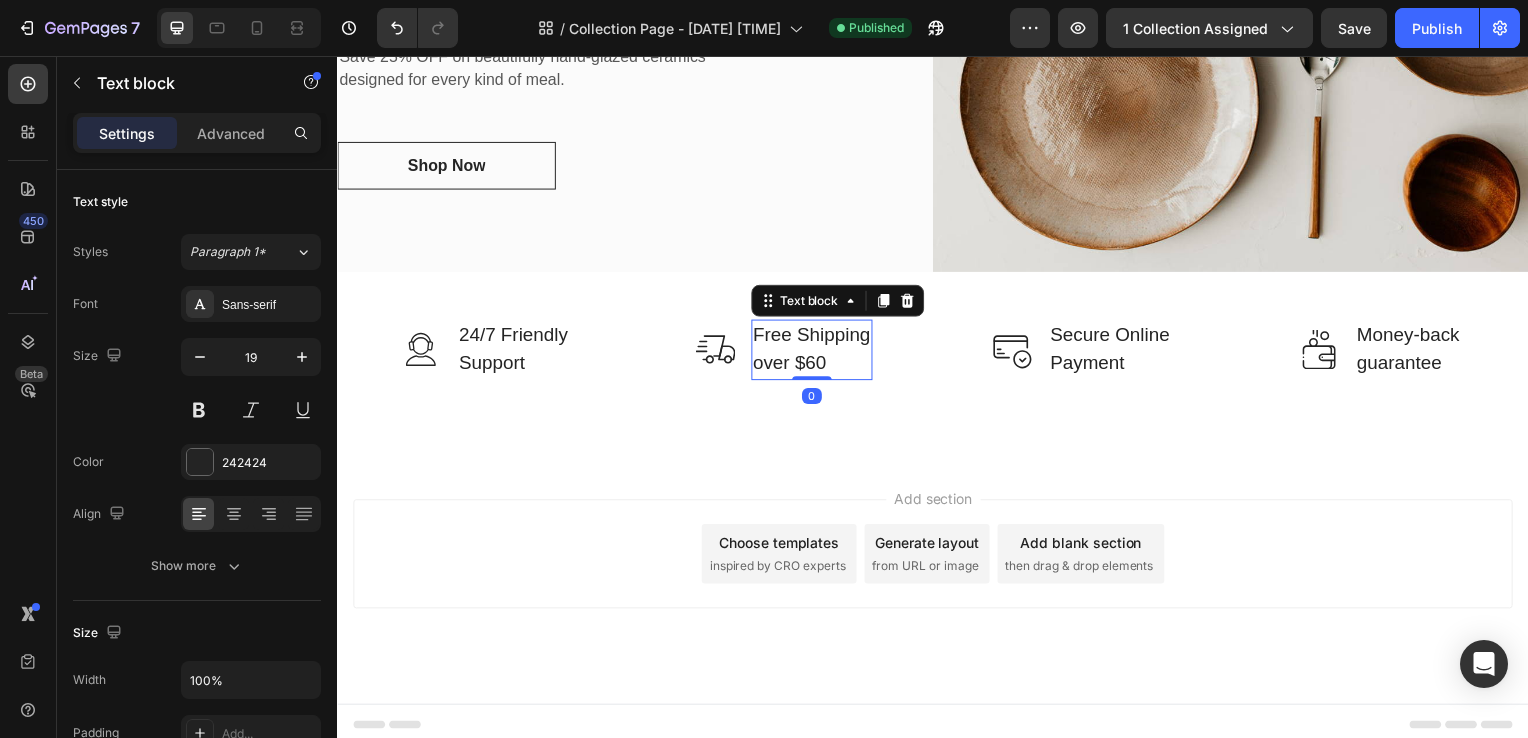 click on "Free Shipping over $60" at bounding box center (815, 352) 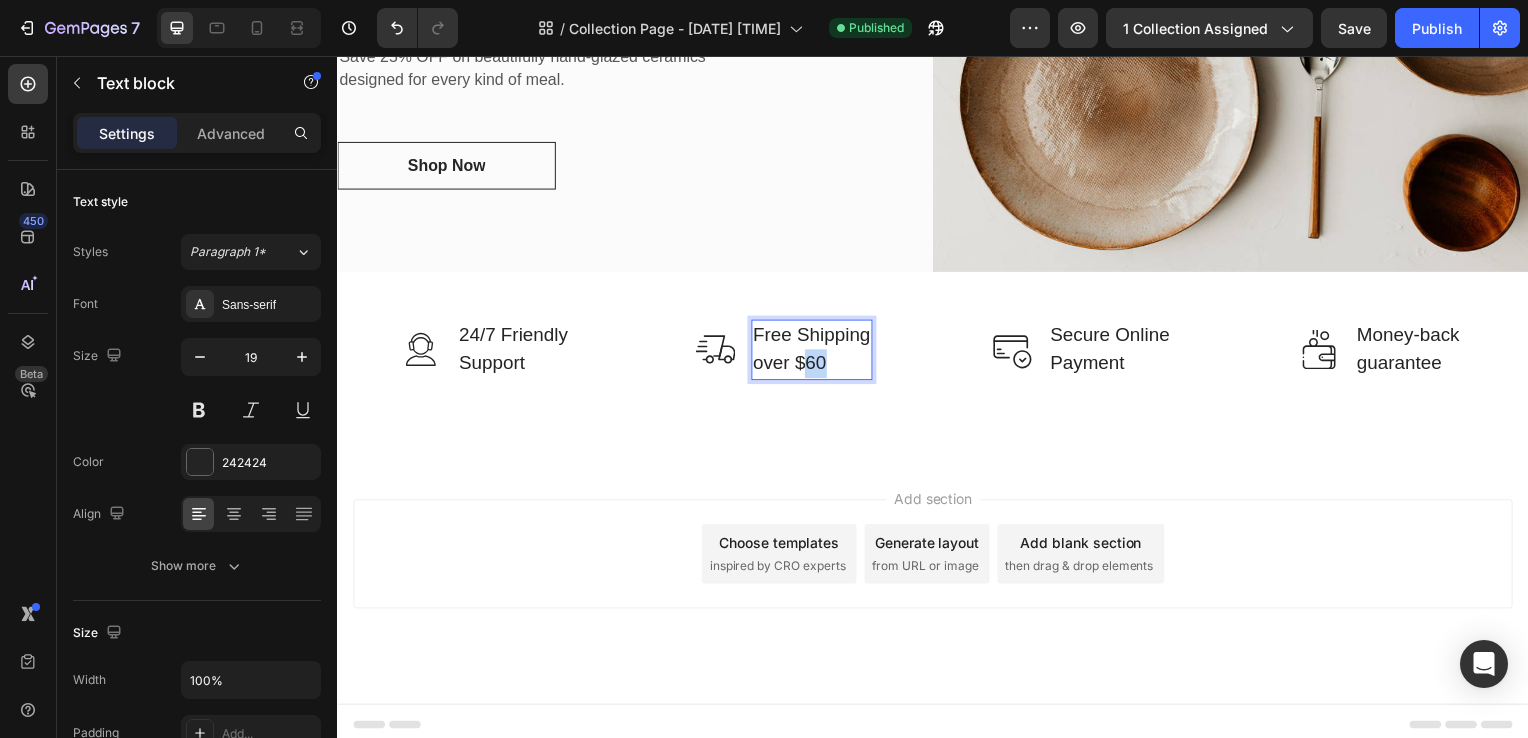 click on "Free Shipping over $60" at bounding box center (815, 352) 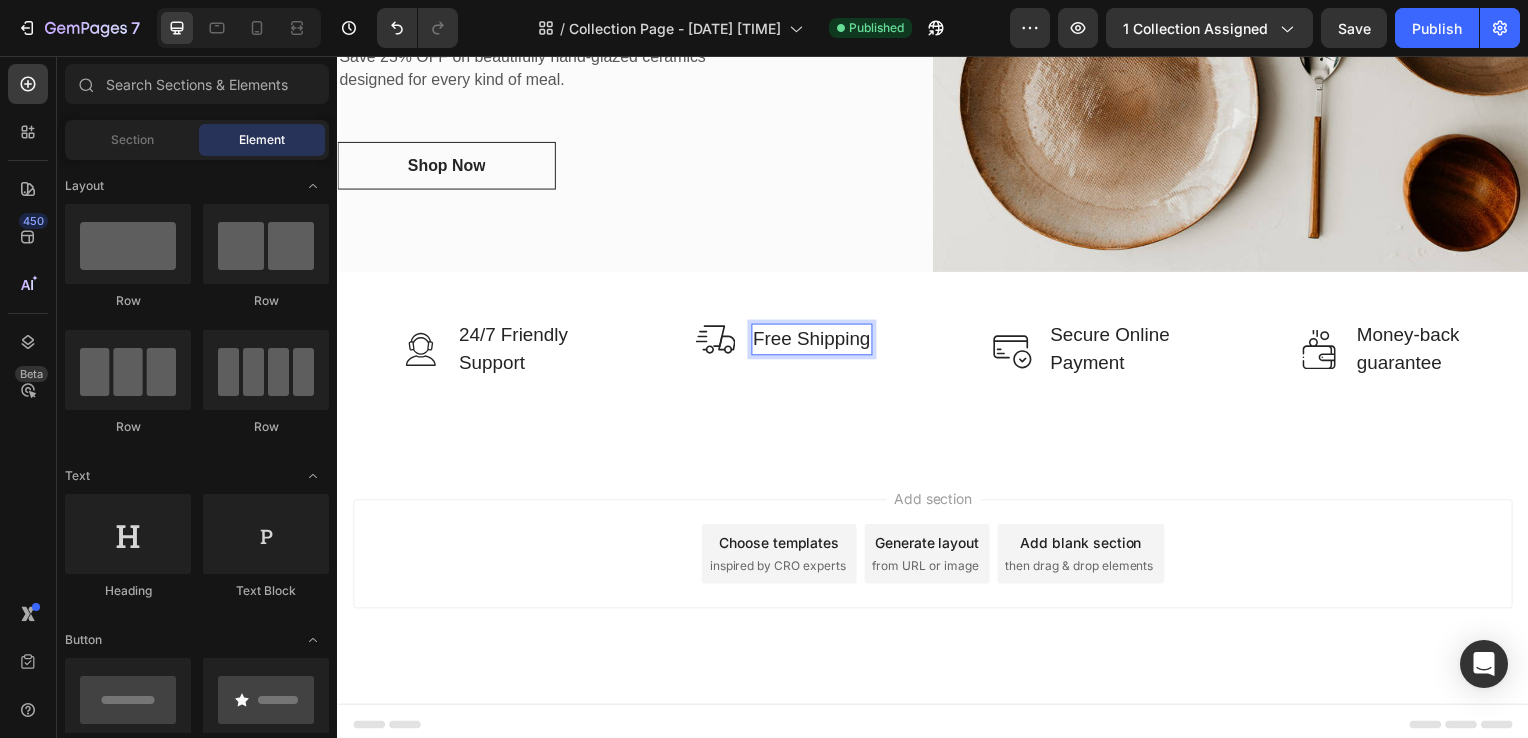 click on "Add section Choose templates inspired by CRO experts Generate layout from URL or image Add blank section then drag & drop elements" at bounding box center (937, 586) 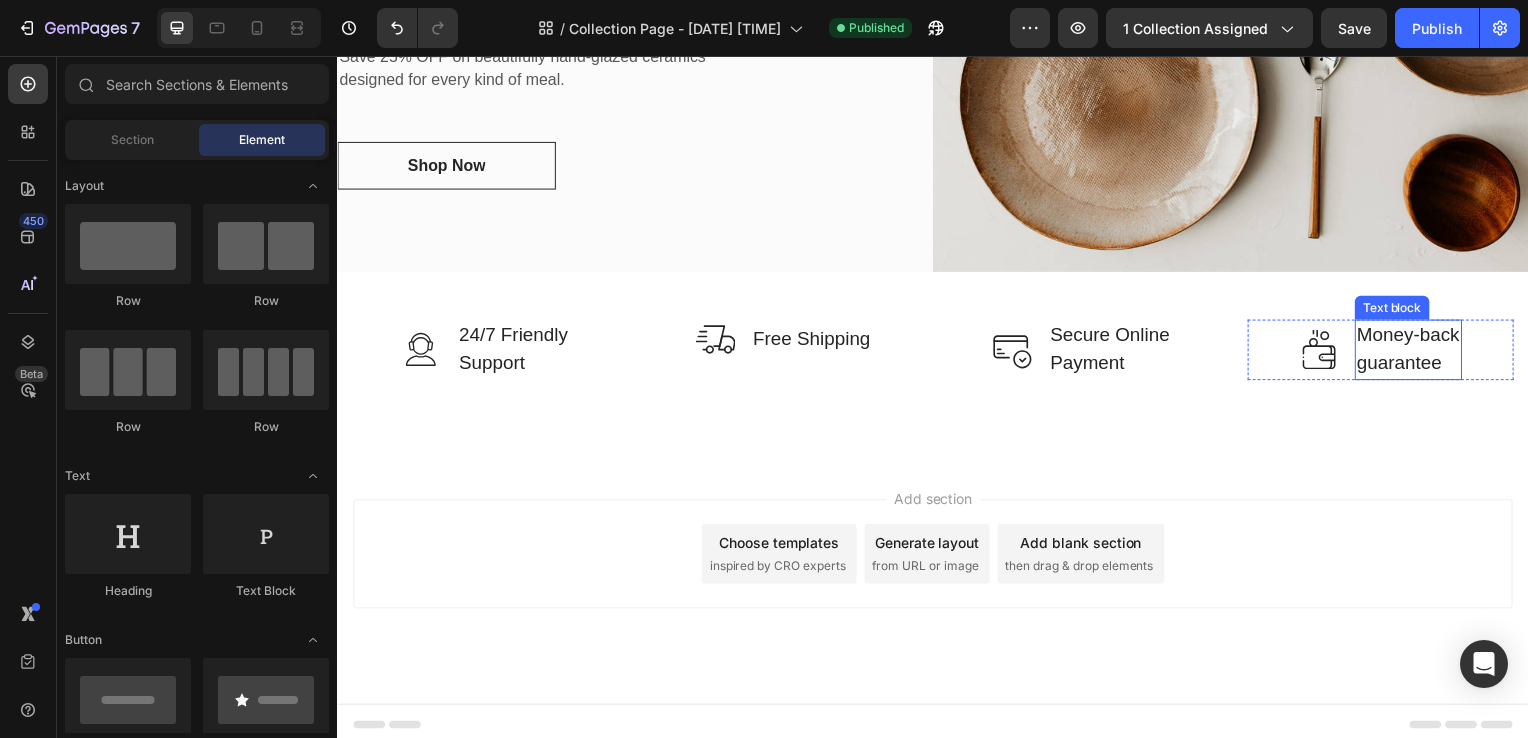 click on "guarantee" at bounding box center [1416, 366] 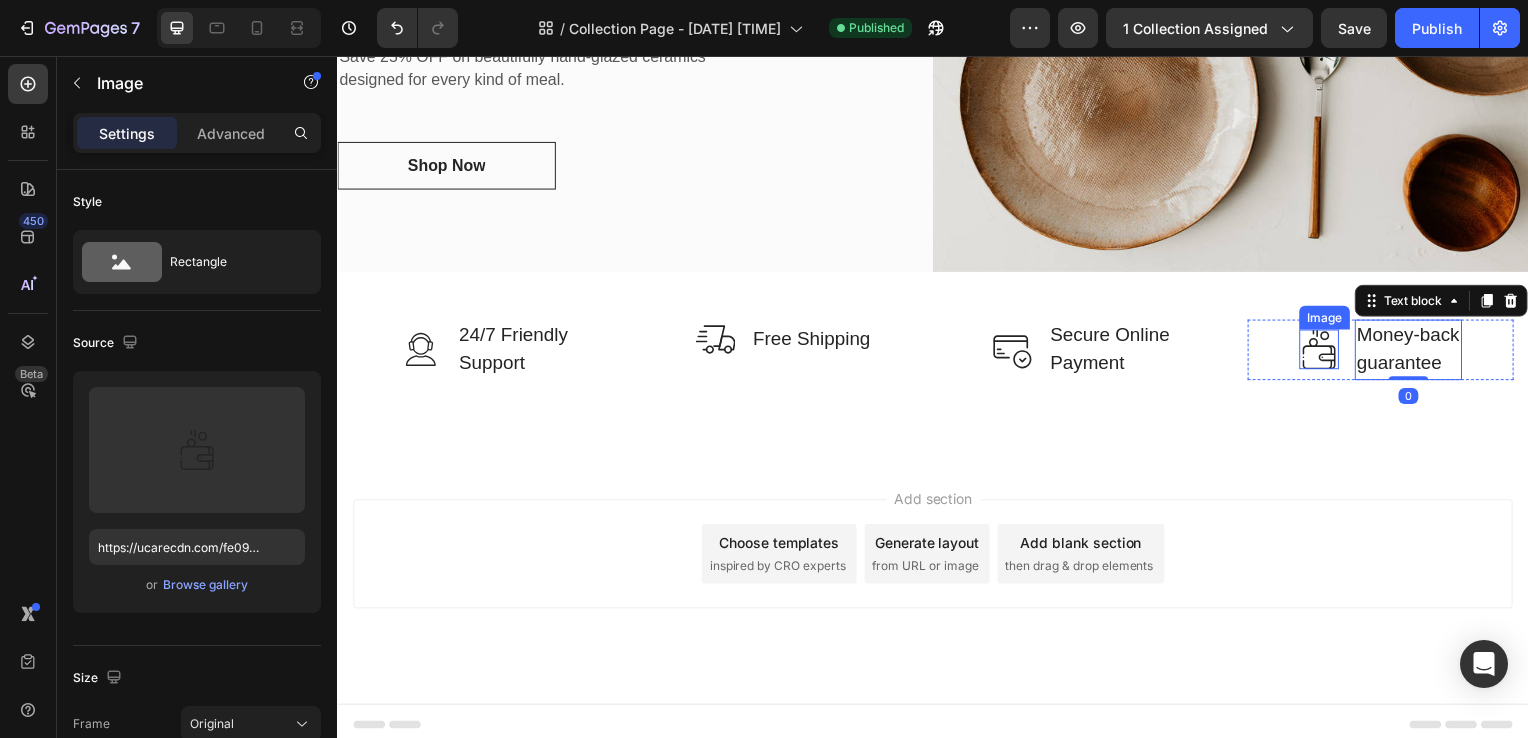 click at bounding box center (1326, 352) 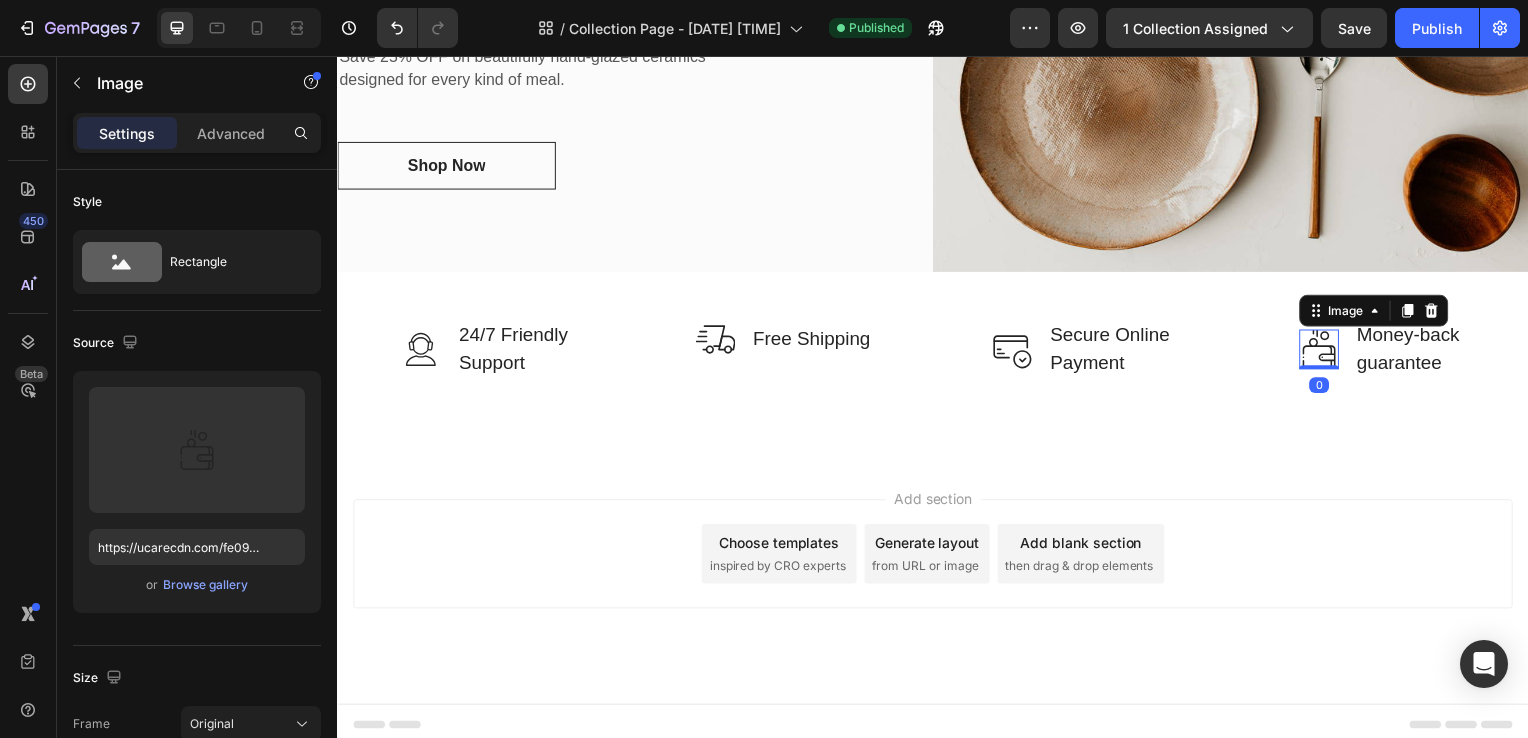 click at bounding box center (1326, 352) 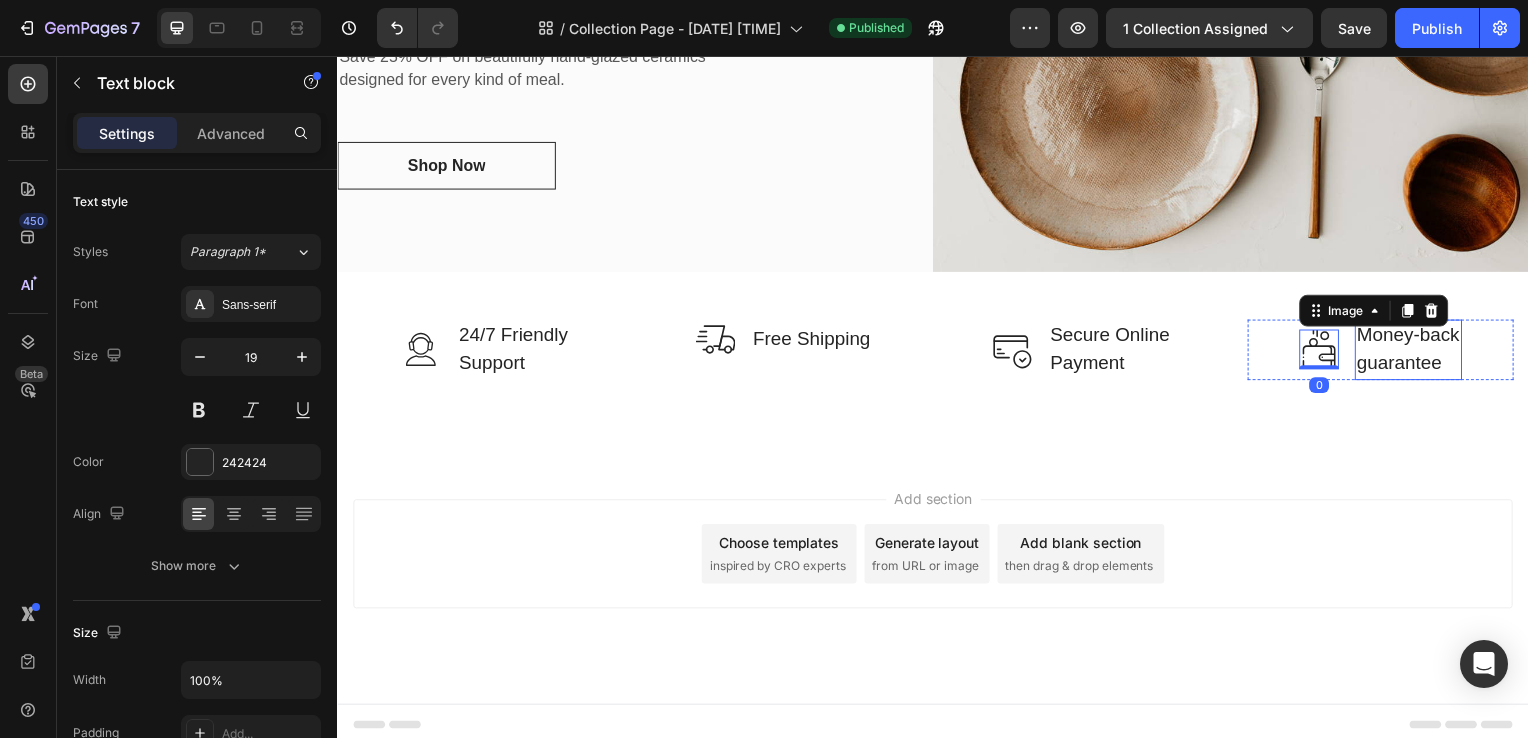 click on "Money-back" at bounding box center [1416, 338] 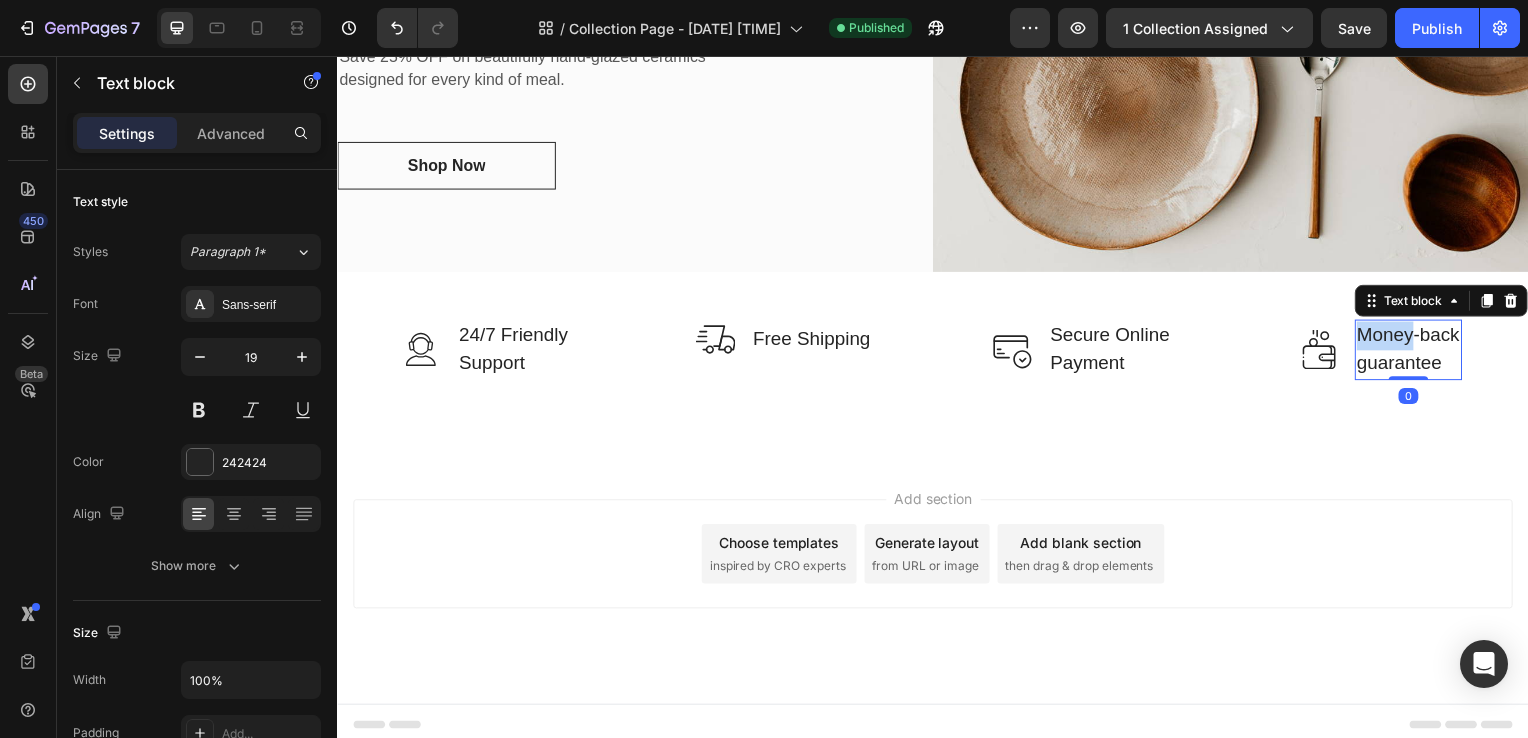 click on "Money-back" at bounding box center [1416, 338] 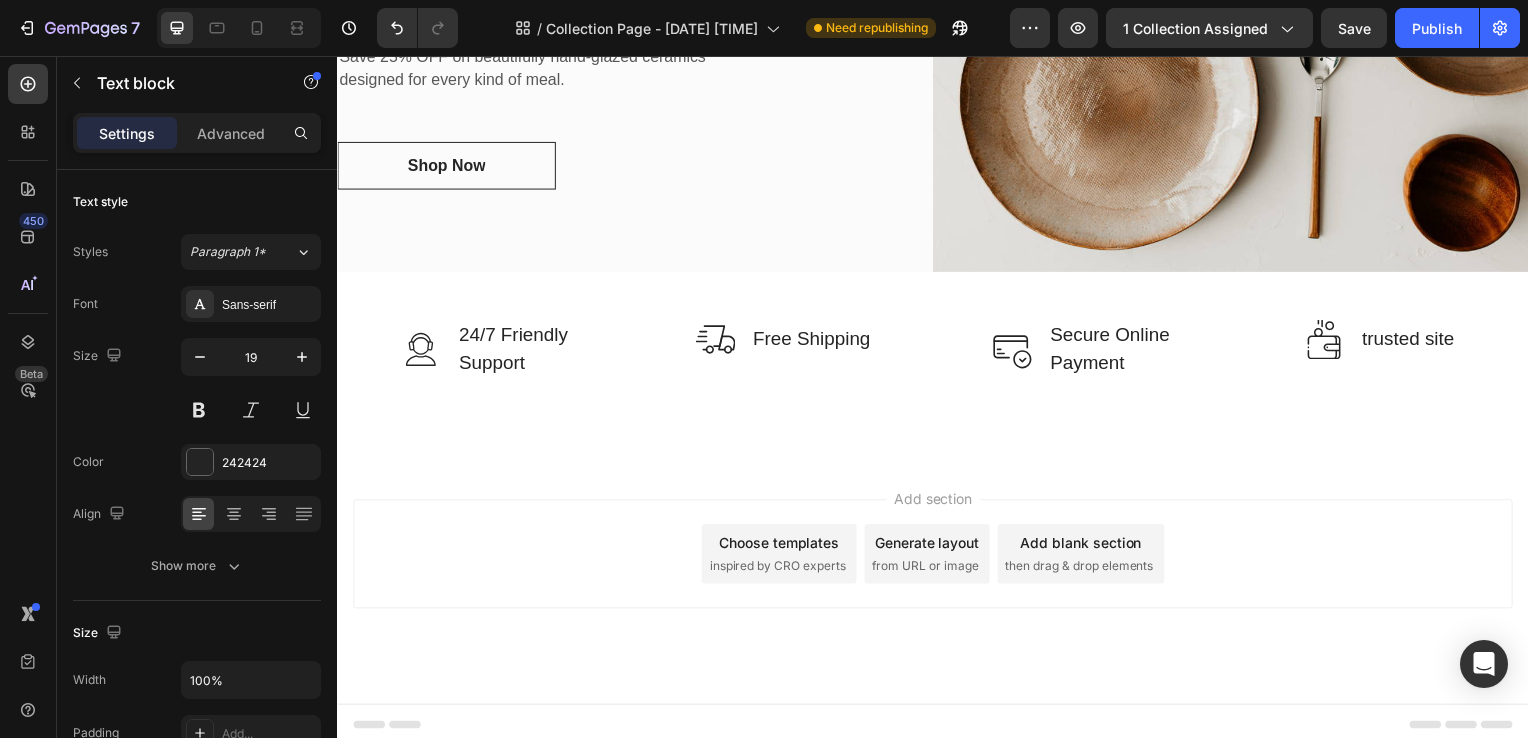 click on "Add section Choose templates inspired by CRO experts Generate layout from URL or image Add blank section then drag & drop elements" at bounding box center (937, 586) 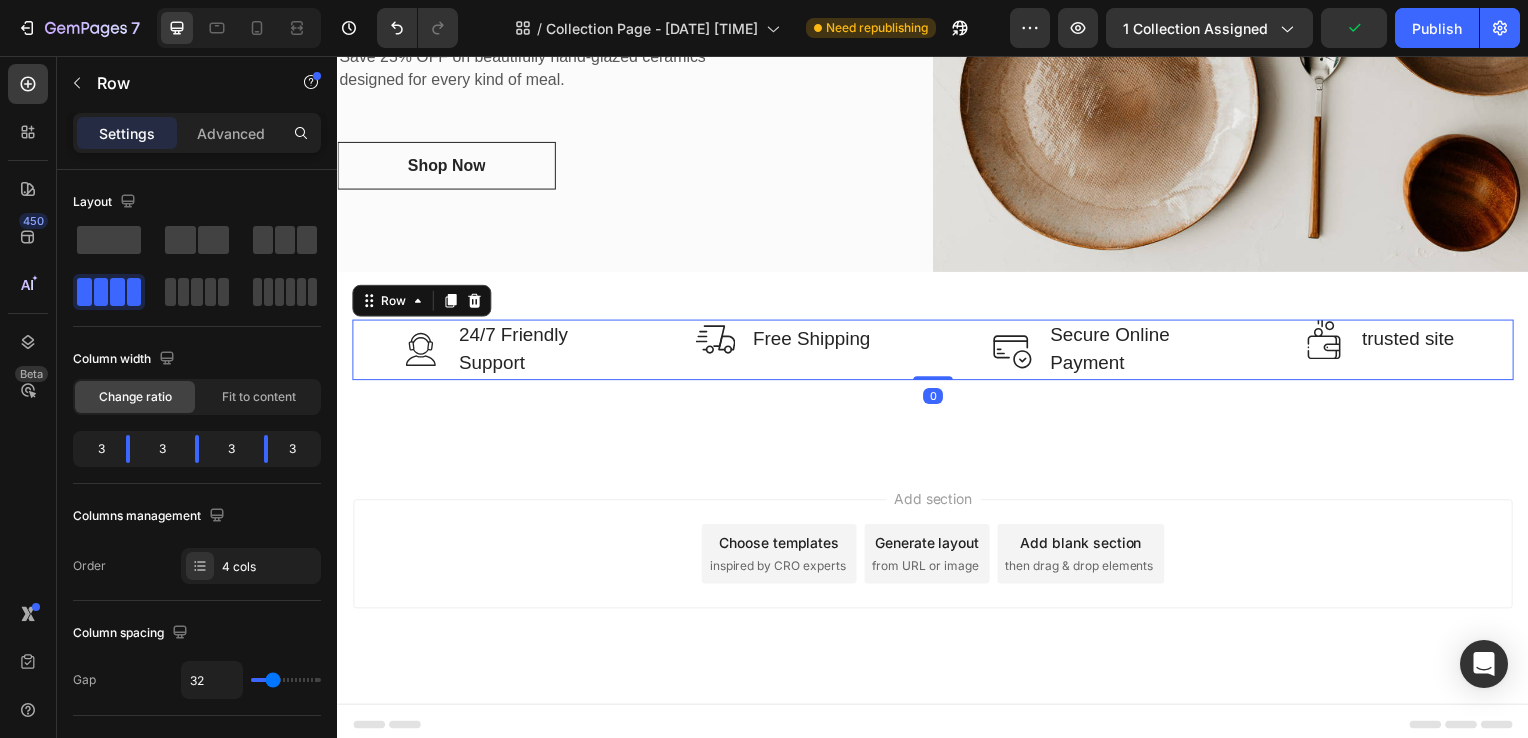 click on "Image trusted site  Text block Row" at bounding box center (1388, 352) 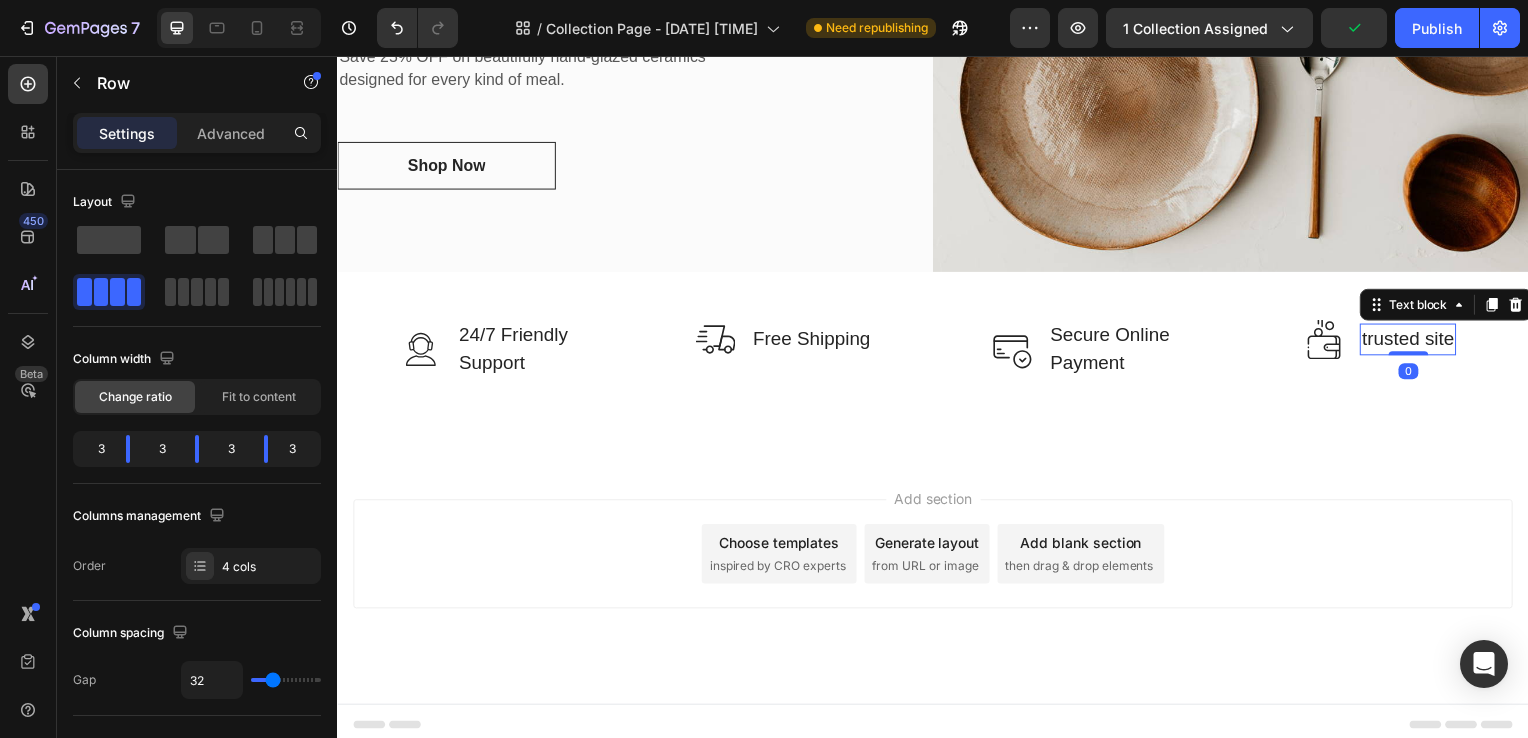 click on "trusted site" at bounding box center [1415, 342] 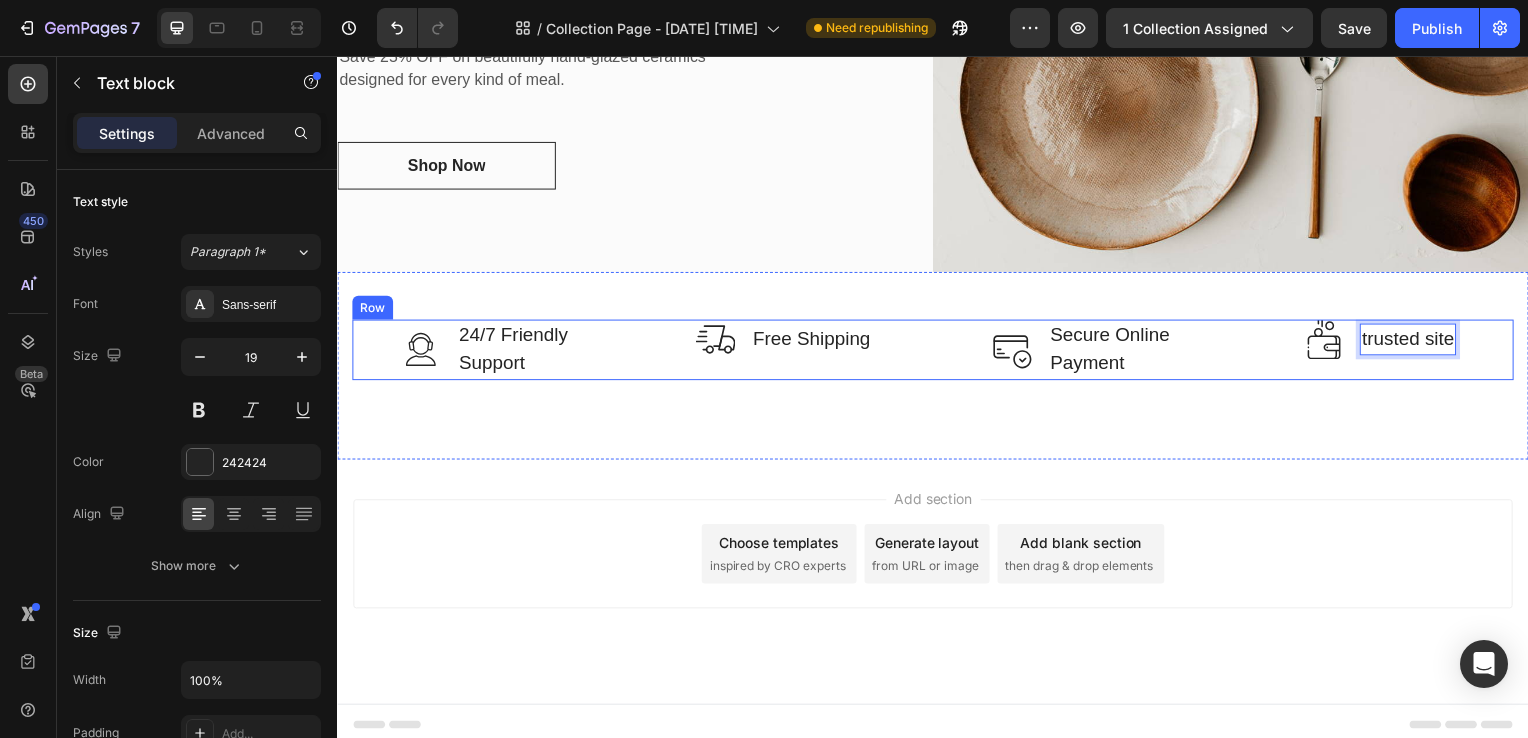 drag, startPoint x: 1392, startPoint y: 334, endPoint x: 1392, endPoint y: 356, distance: 22 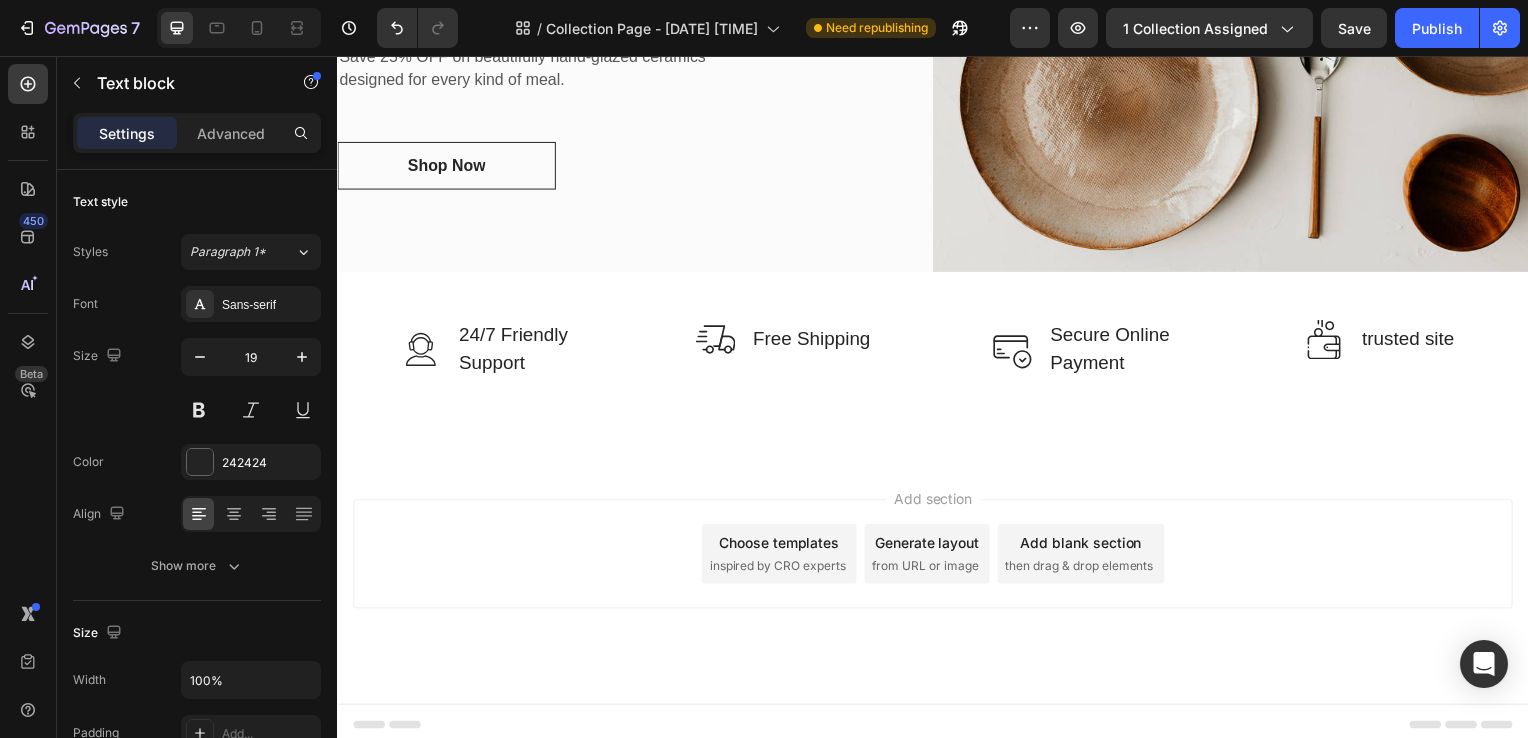 click on "Add section Choose templates inspired by CRO experts Generate layout from URL or image Add blank section then drag & drop elements" at bounding box center (937, 558) 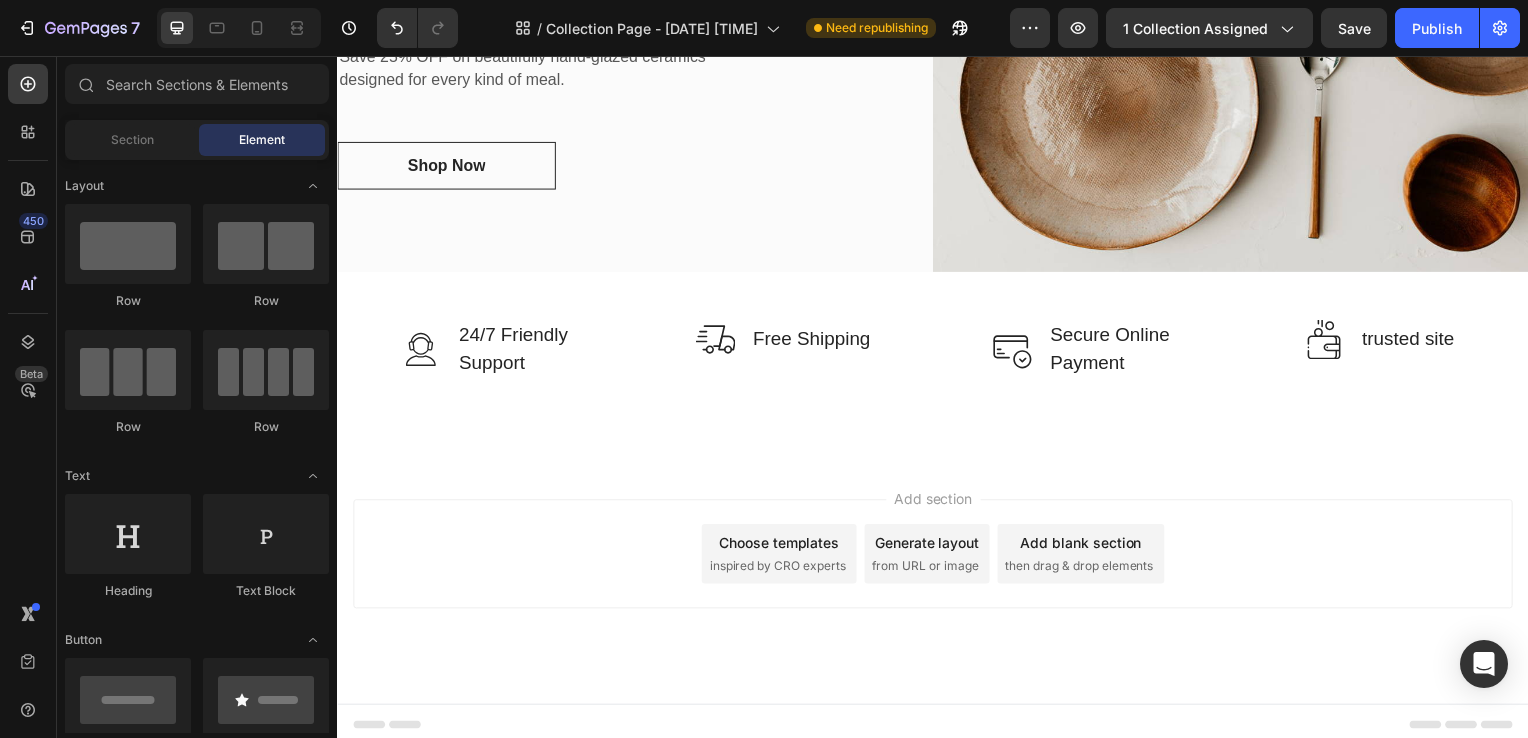 click on "from URL or image" at bounding box center (929, 570) 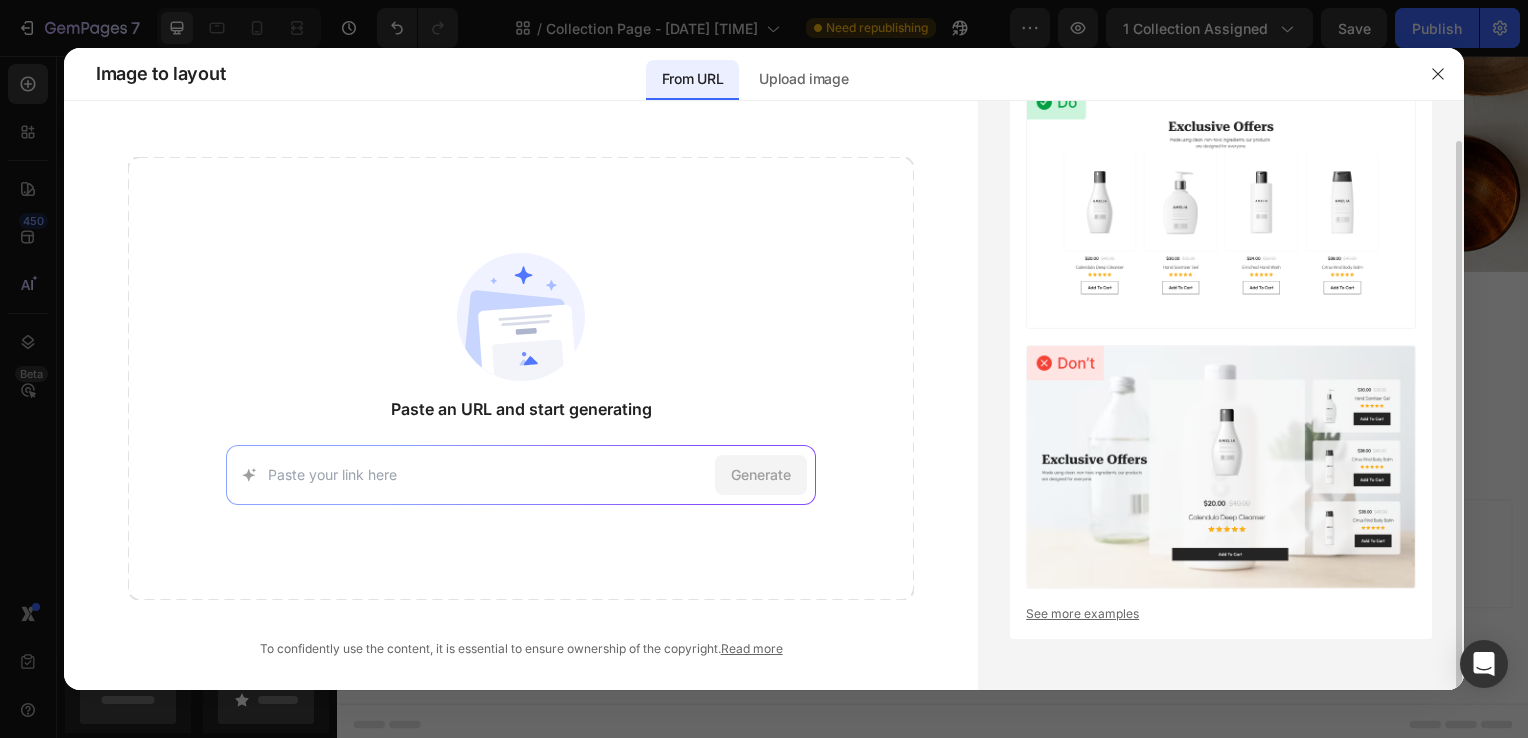 scroll, scrollTop: 0, scrollLeft: 0, axis: both 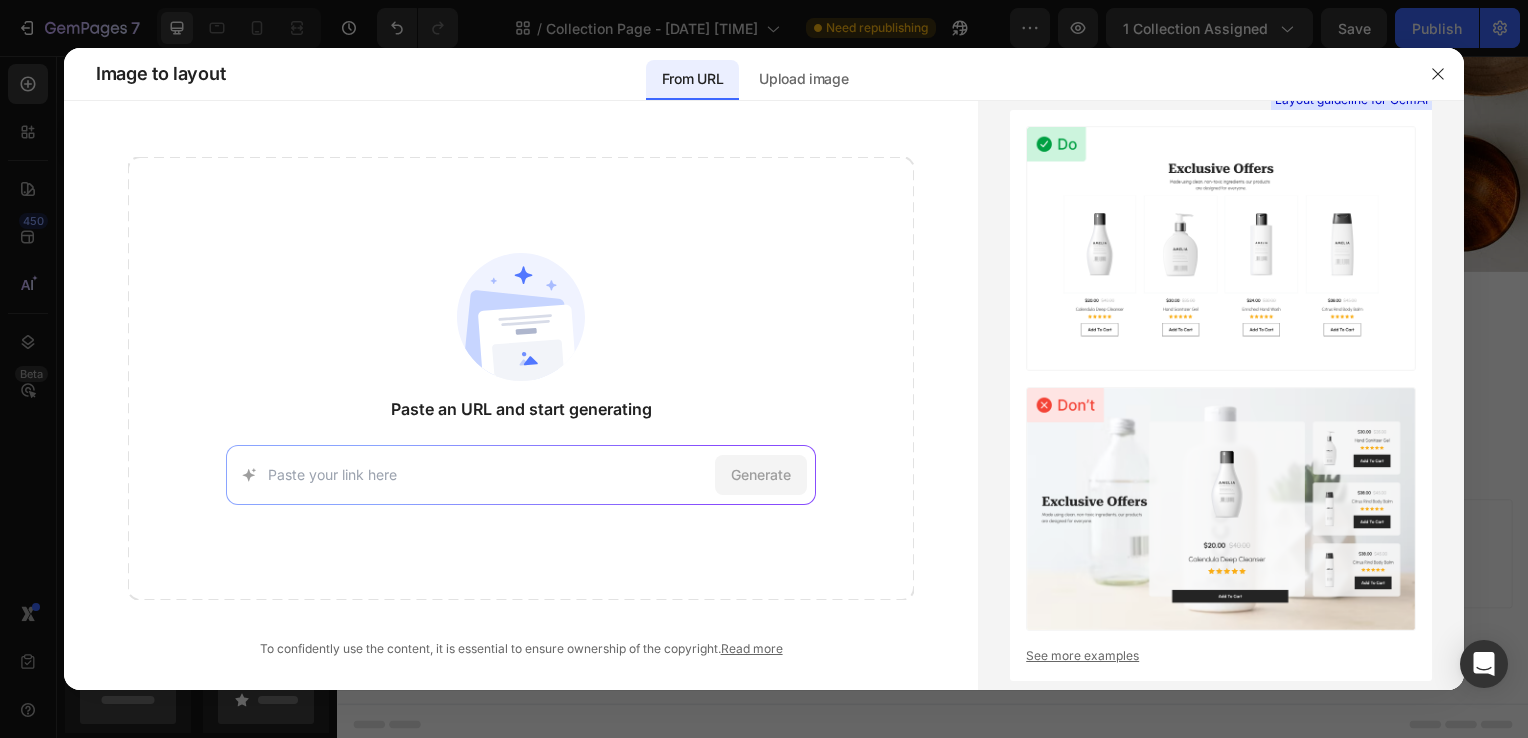 click on "Generate" 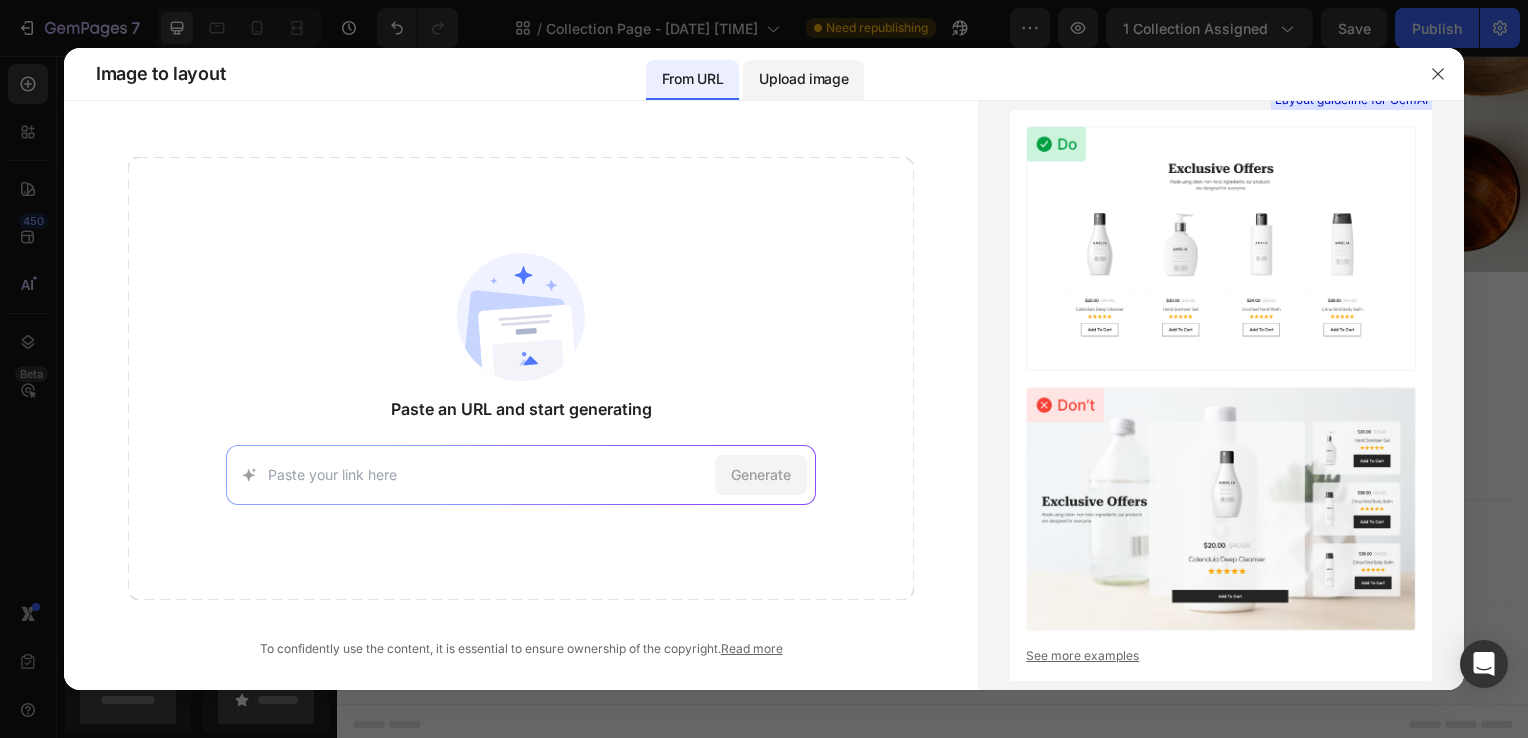 click on "Upload image" at bounding box center (803, 79) 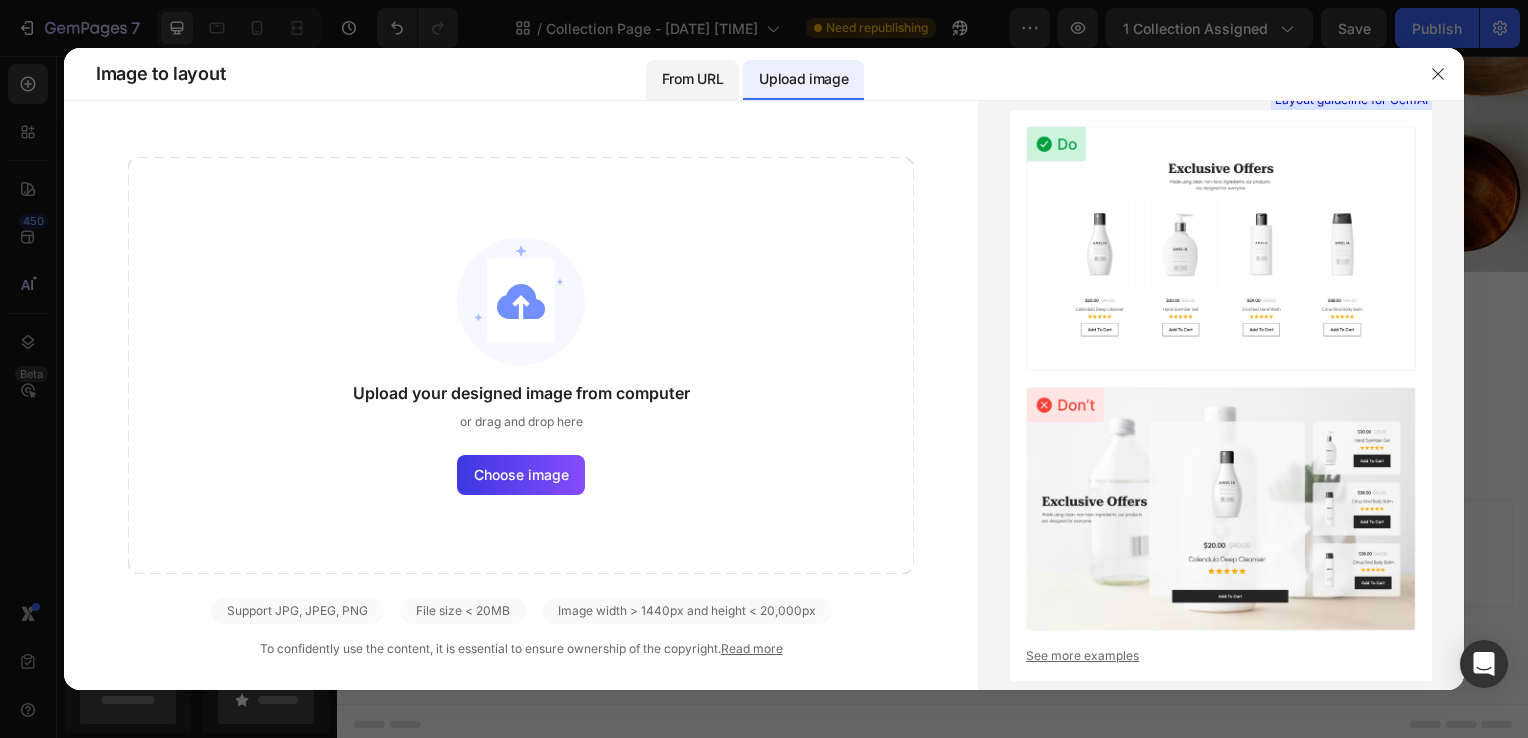 click on "From URL" at bounding box center (692, 80) 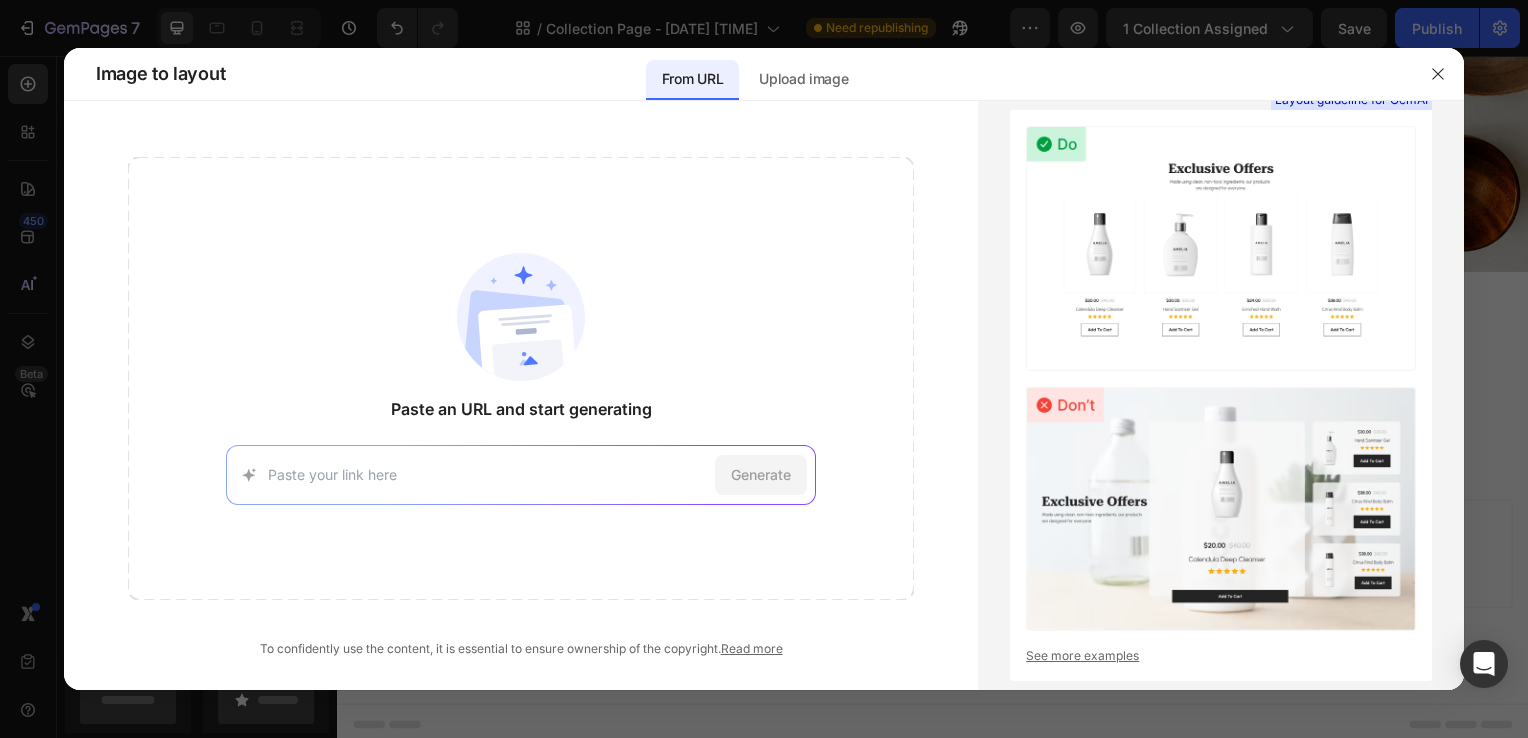 paste on "https://cartiva.es/" 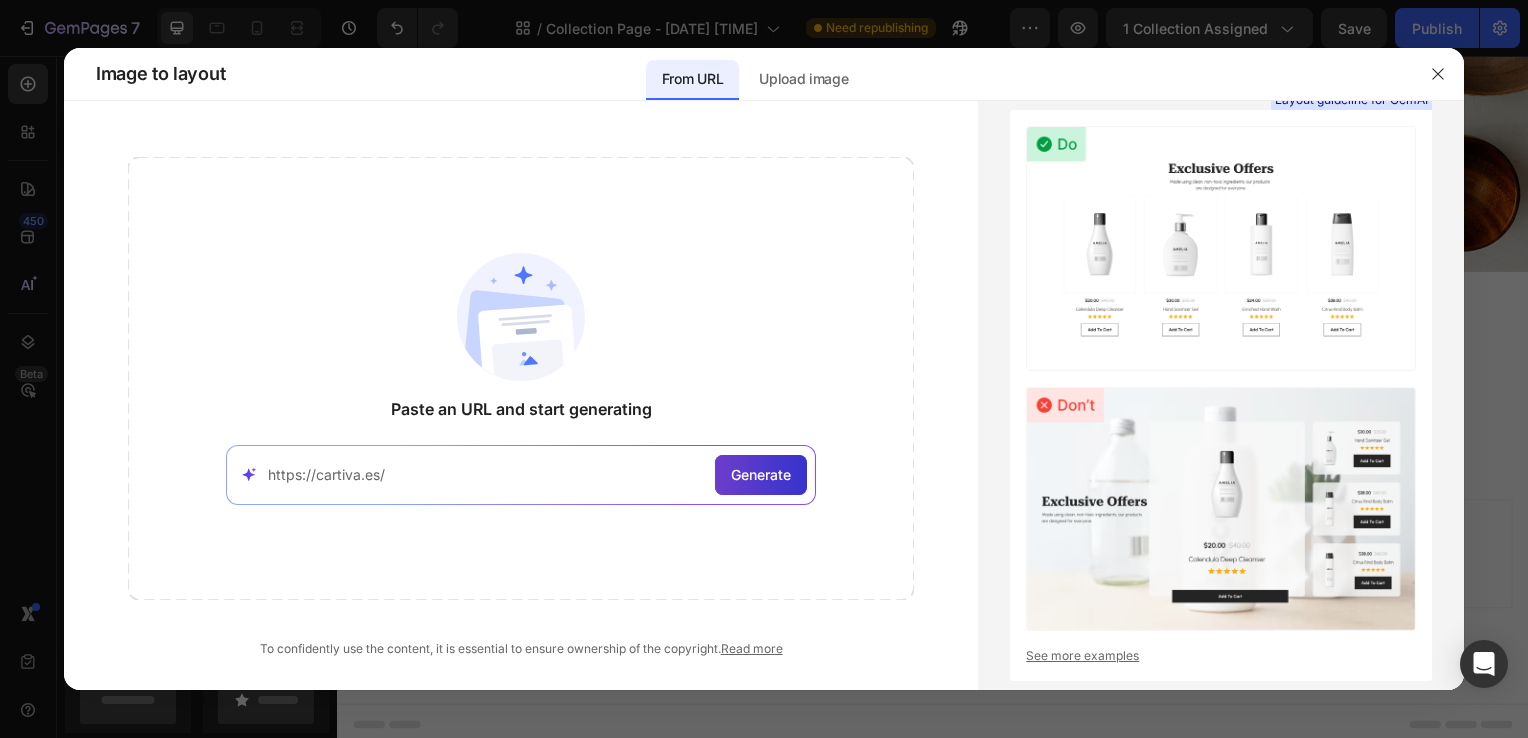 type on "https://cartiva.es/" 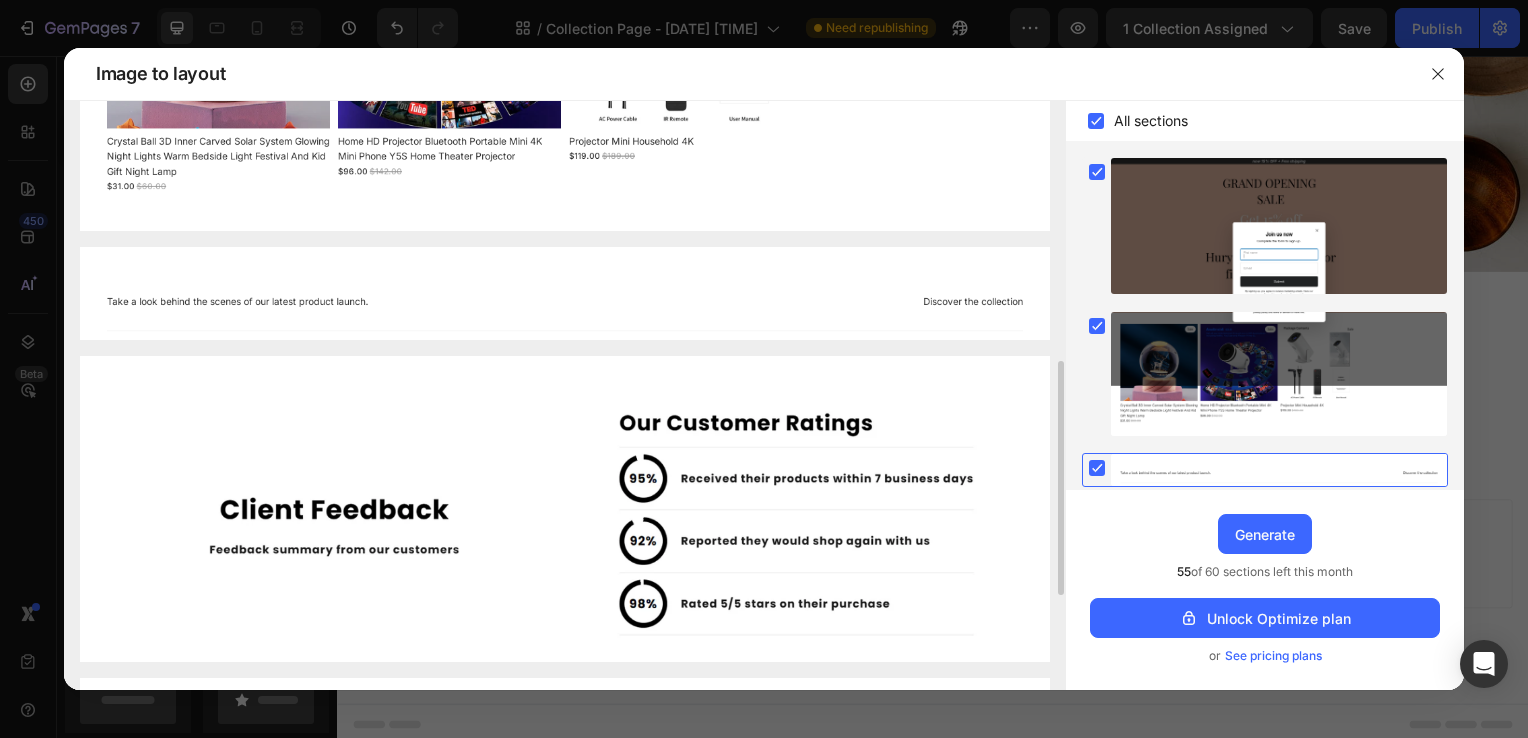 scroll, scrollTop: 894, scrollLeft: 0, axis: vertical 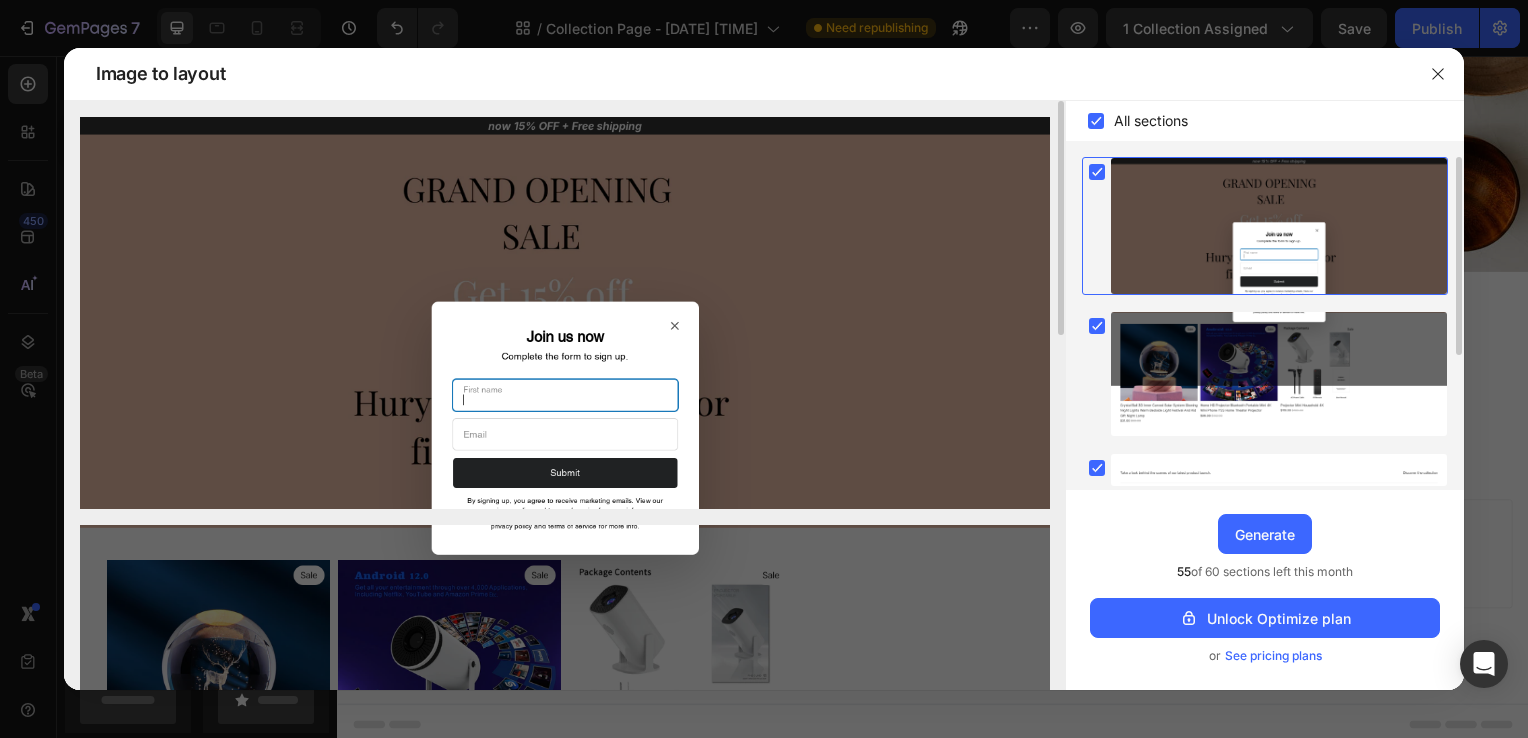 click at bounding box center [565, 313] 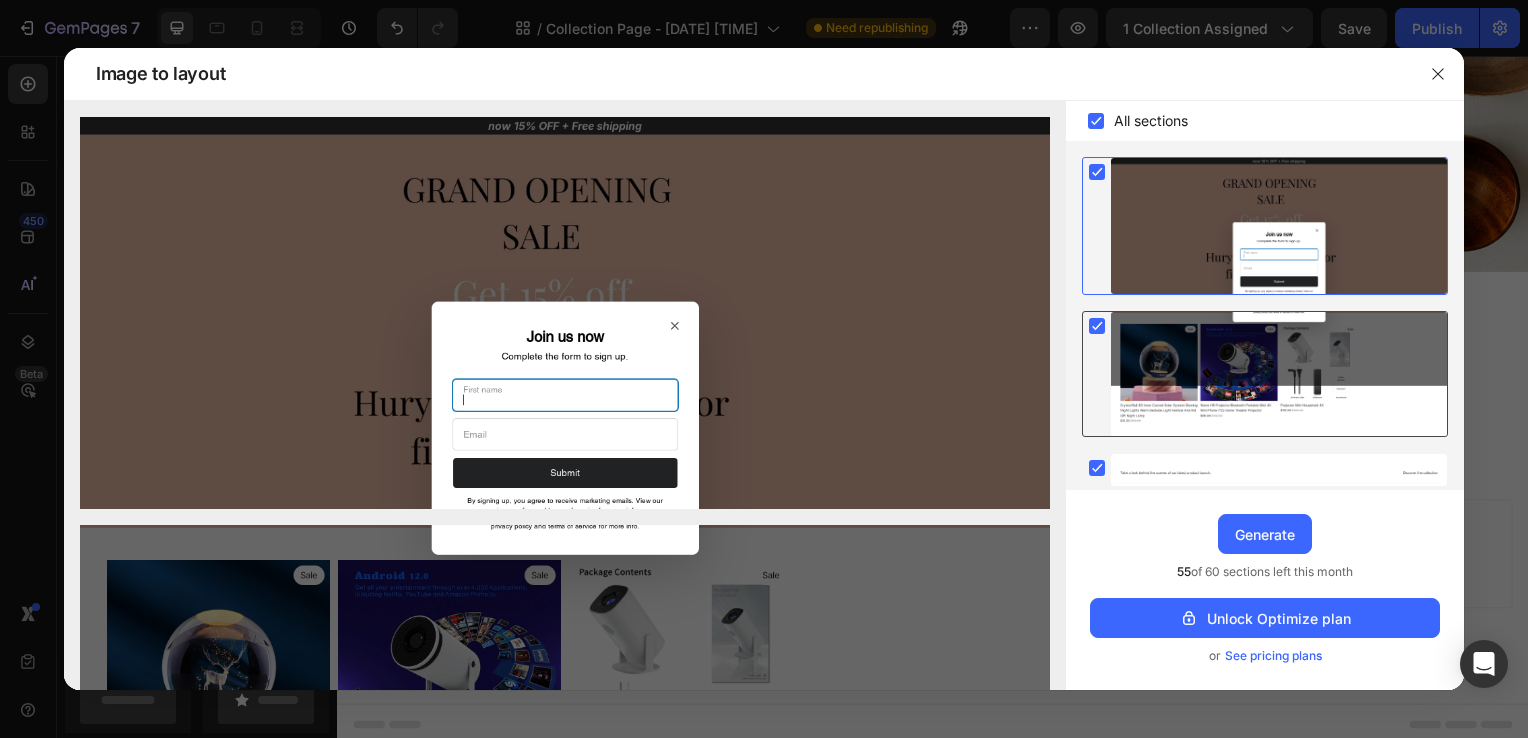 scroll, scrollTop: 229, scrollLeft: 0, axis: vertical 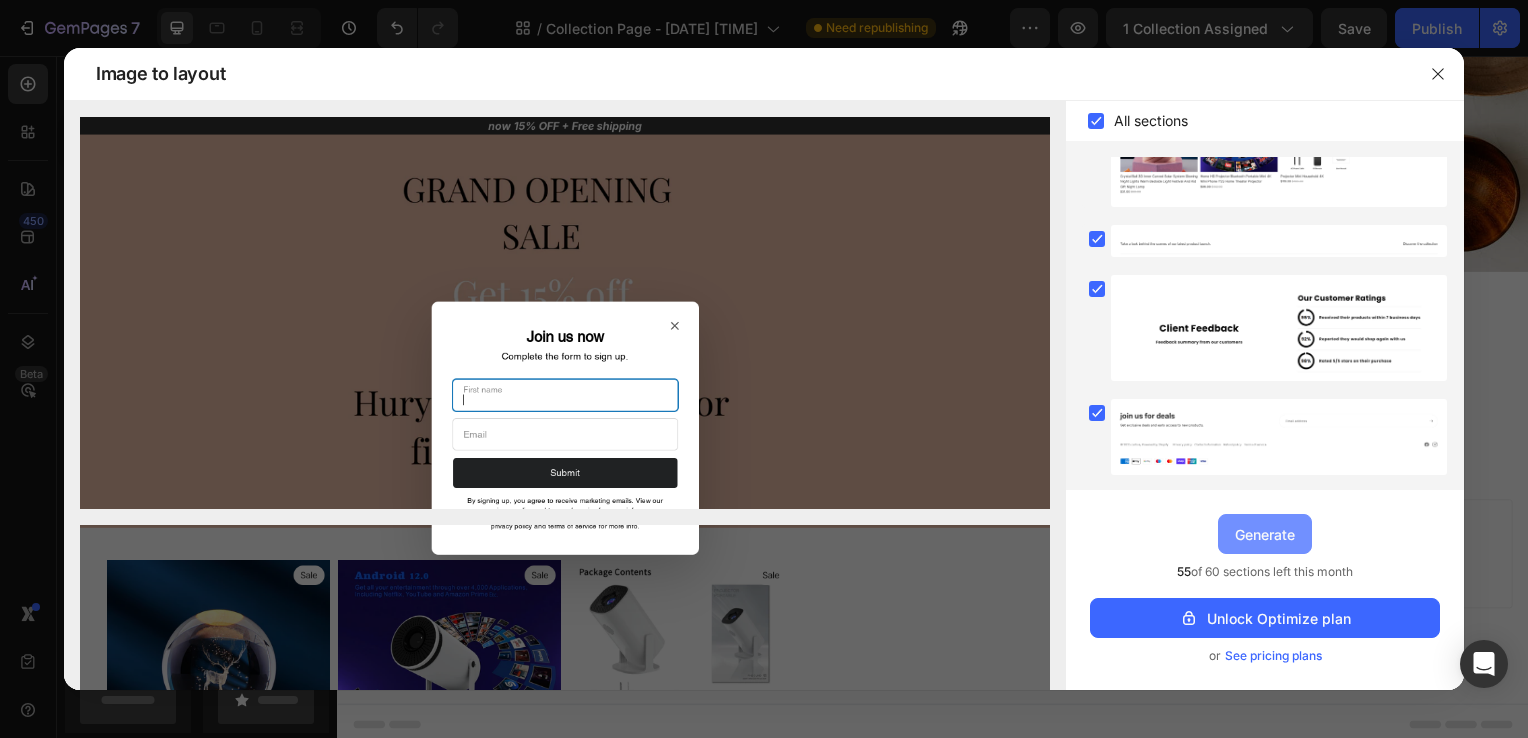 click on "Generate" at bounding box center (1265, 534) 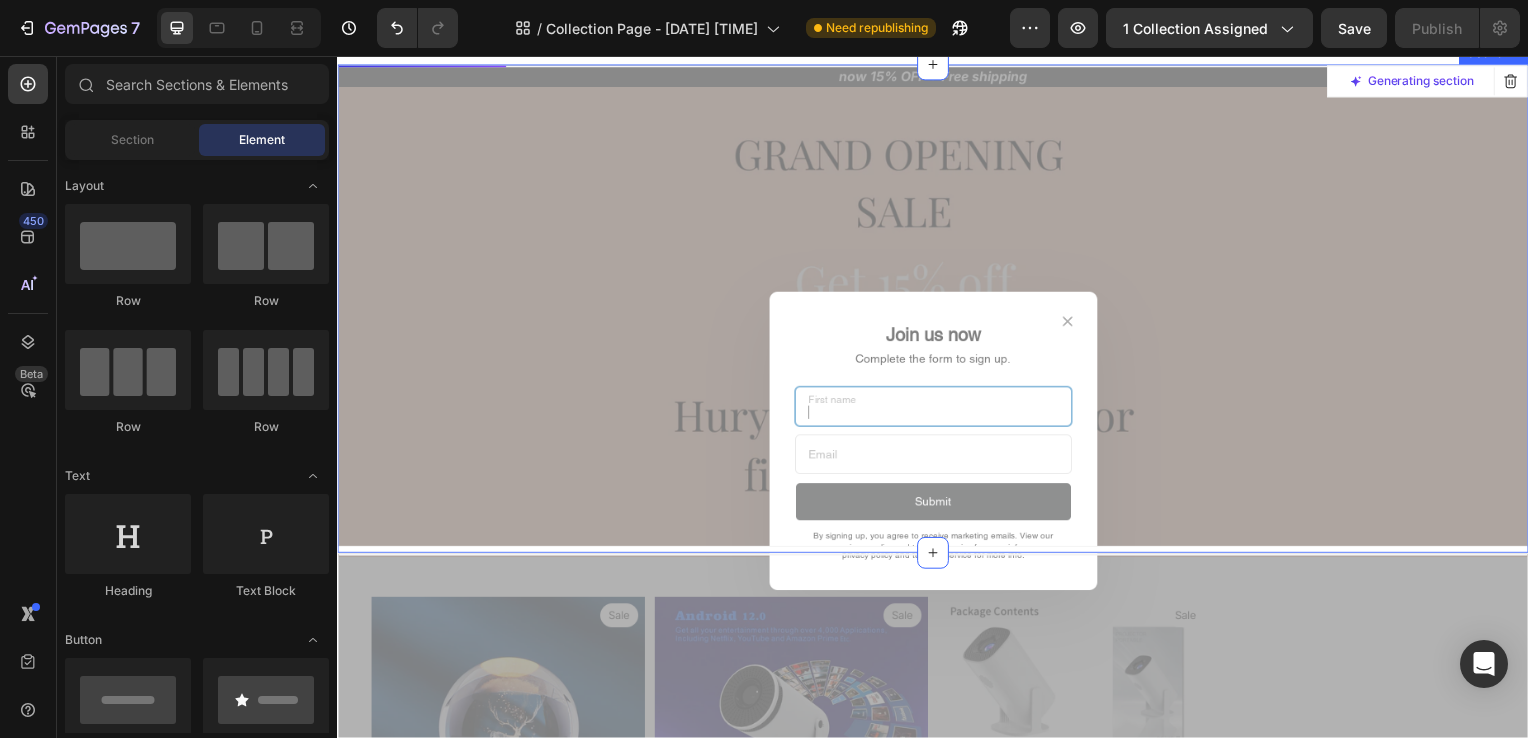 scroll, scrollTop: 1668, scrollLeft: 0, axis: vertical 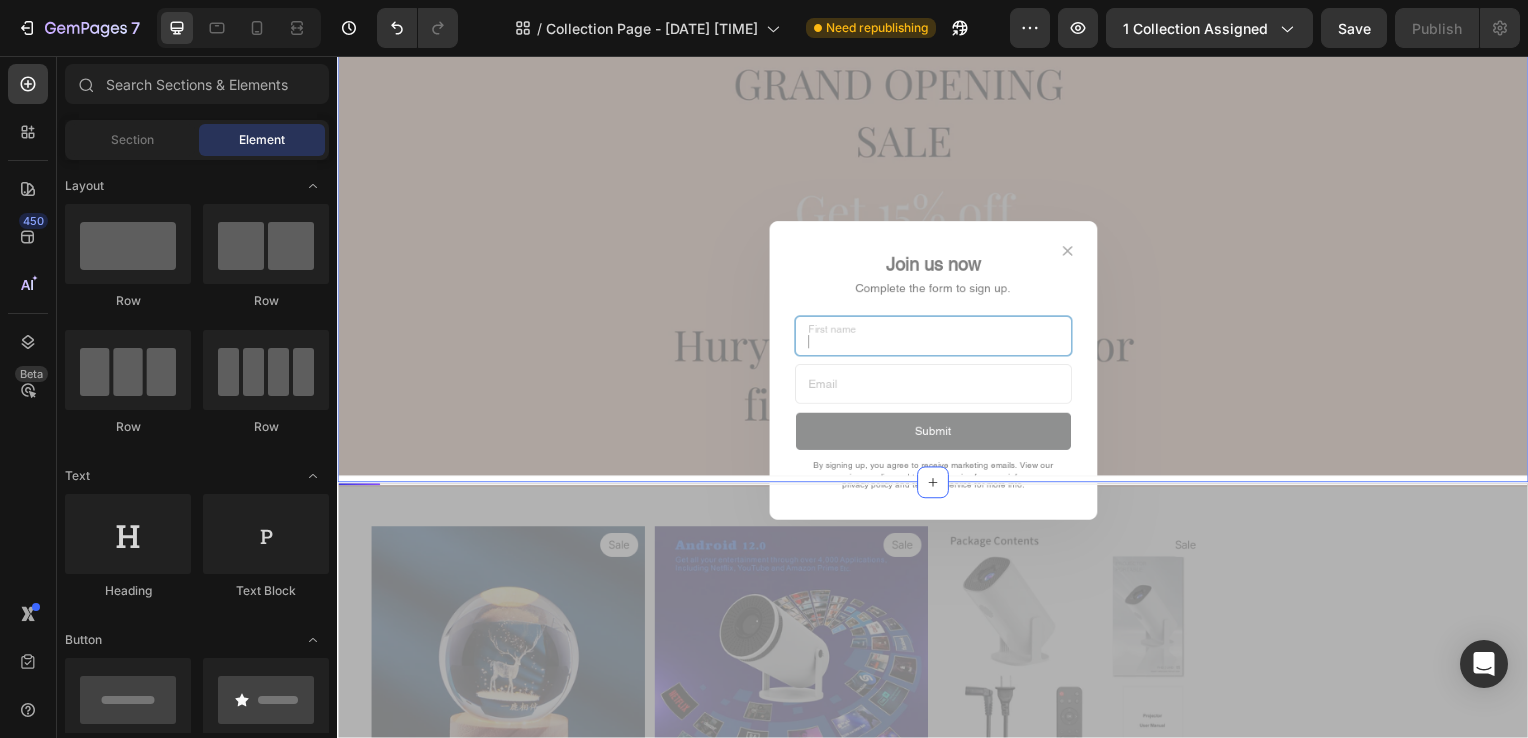 click at bounding box center [937, 237] 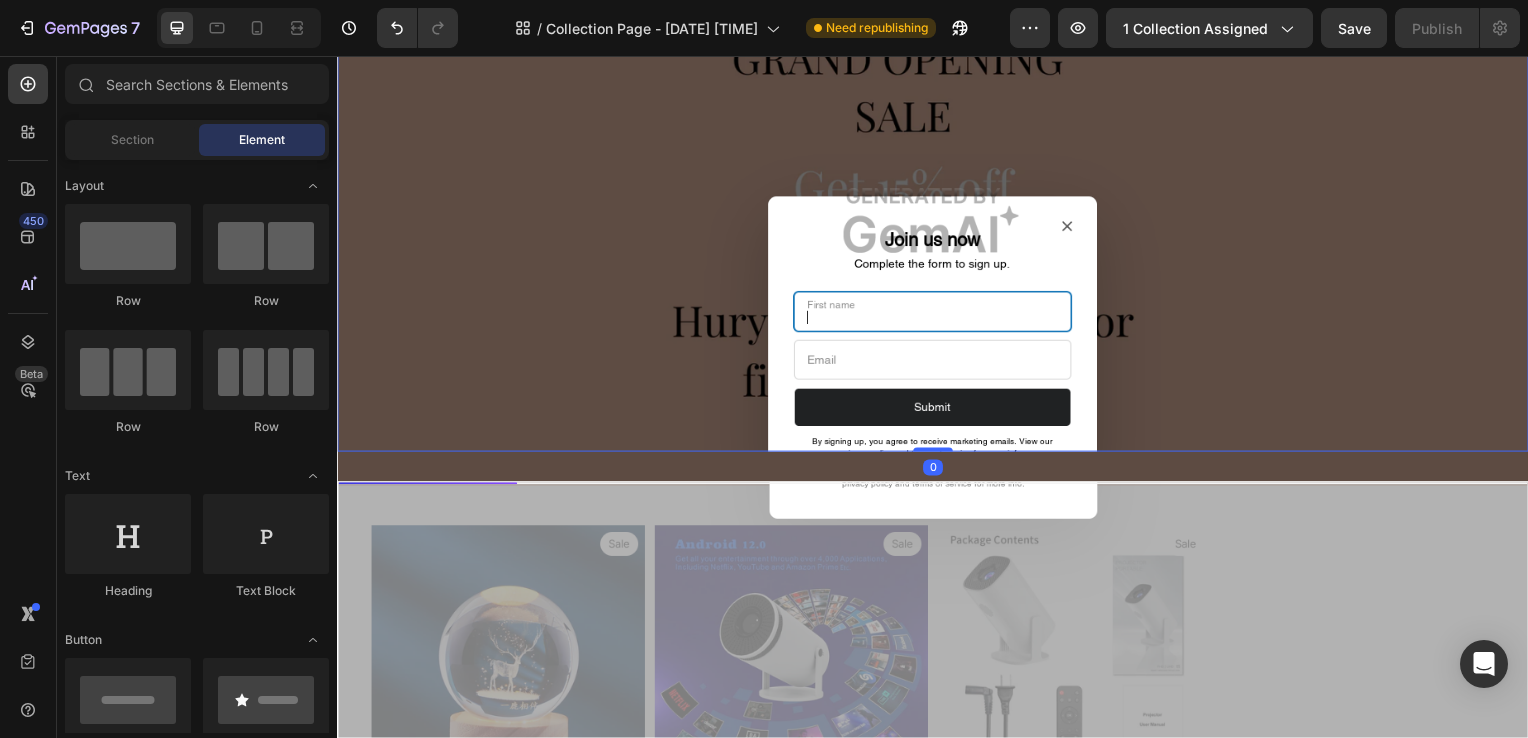 click on "now 15% OFF + Free shipping Text Block Image   0 Row Section 4 Generating section Sorry, we have trouble generate layout from this section. Try again or delete it to publish. Try again Section 5 Root" at bounding box center (937, 904) 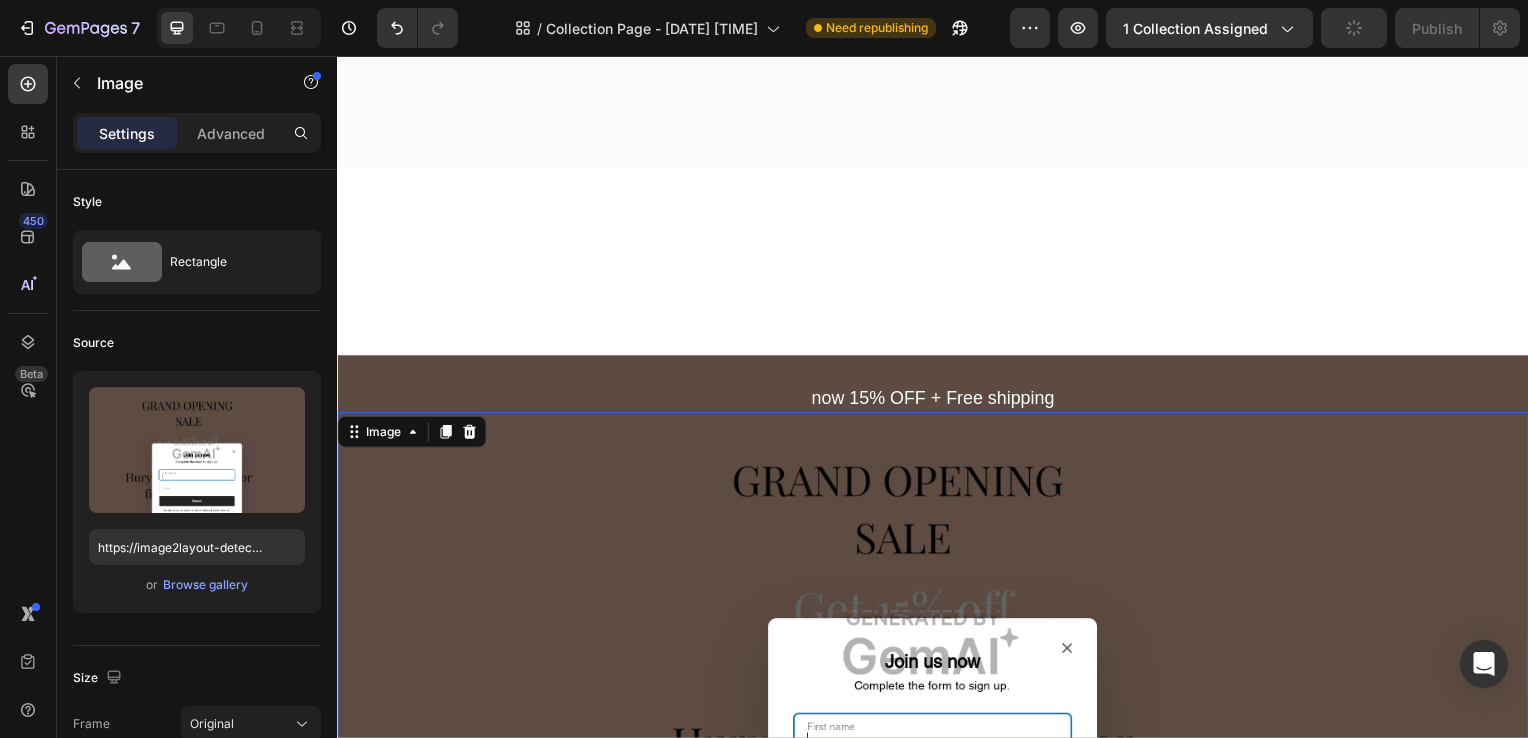 scroll, scrollTop: 1294, scrollLeft: 0, axis: vertical 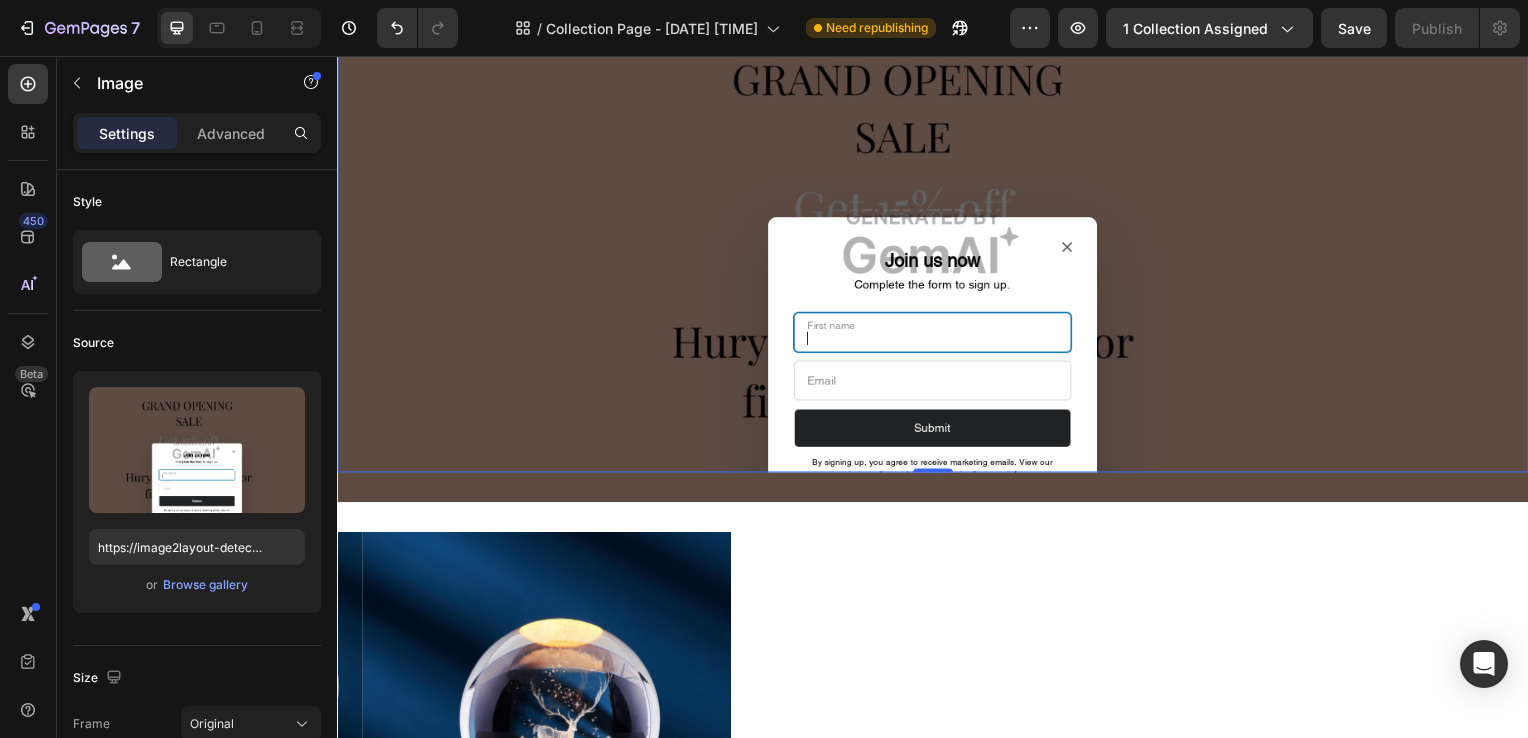 click at bounding box center [937, 243] 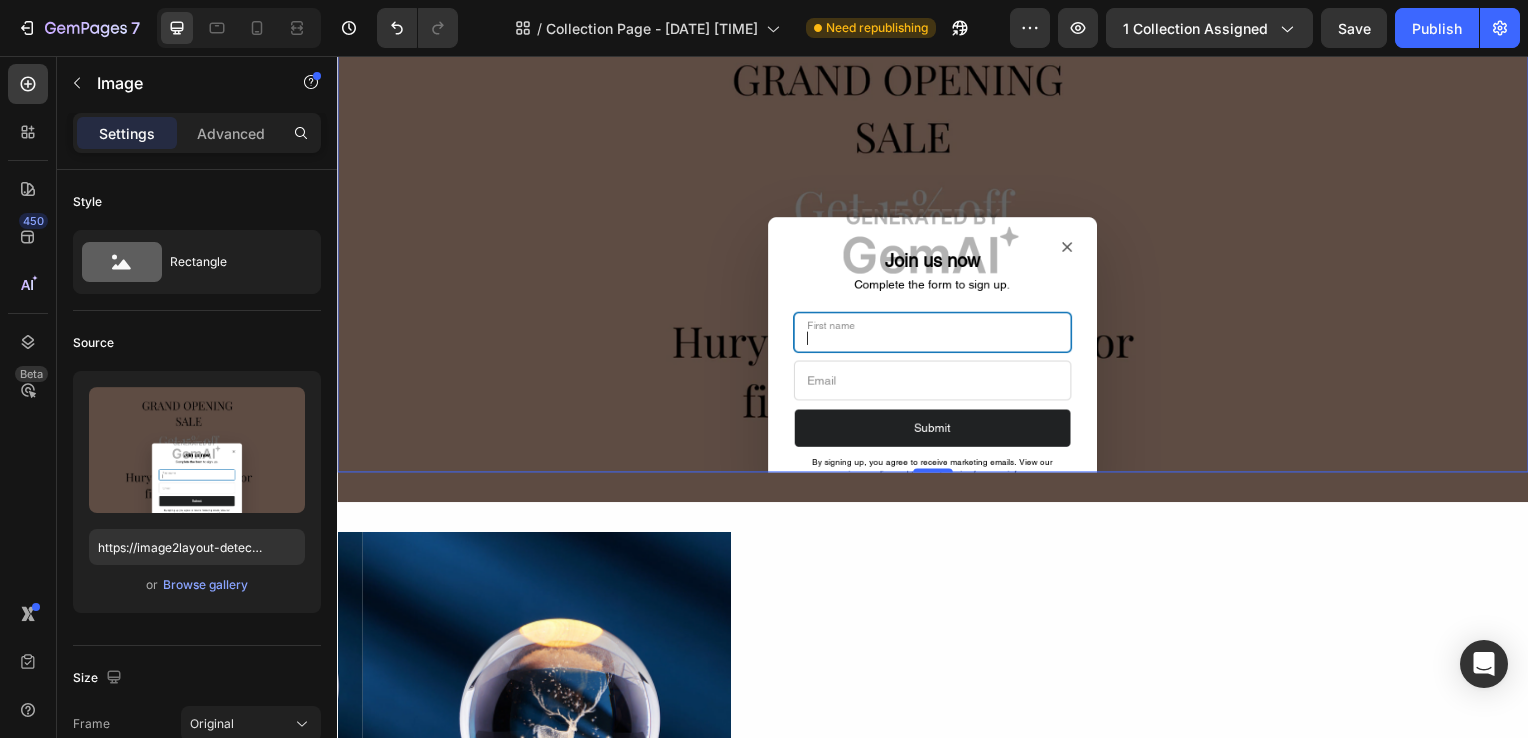 click at bounding box center [937, 243] 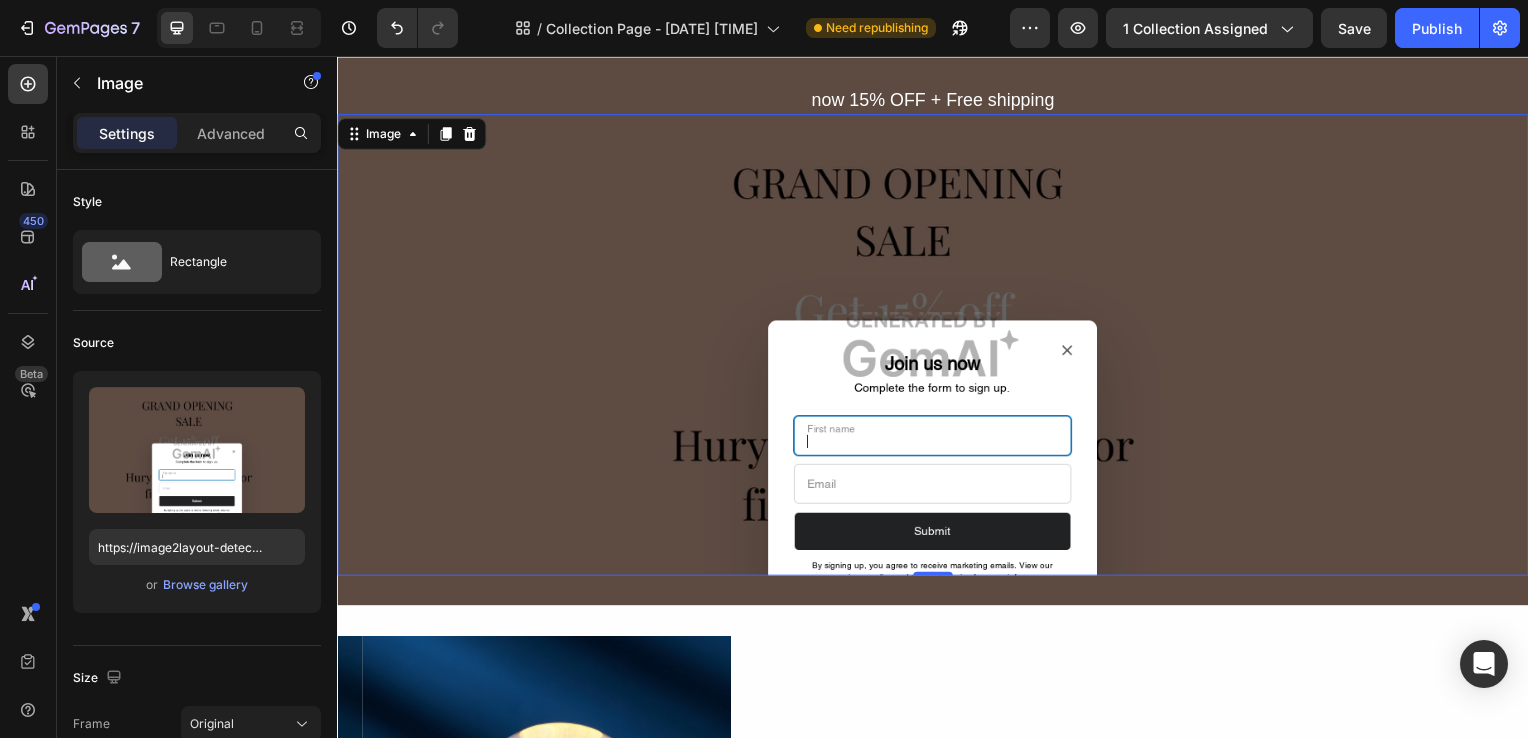 scroll, scrollTop: 905, scrollLeft: 0, axis: vertical 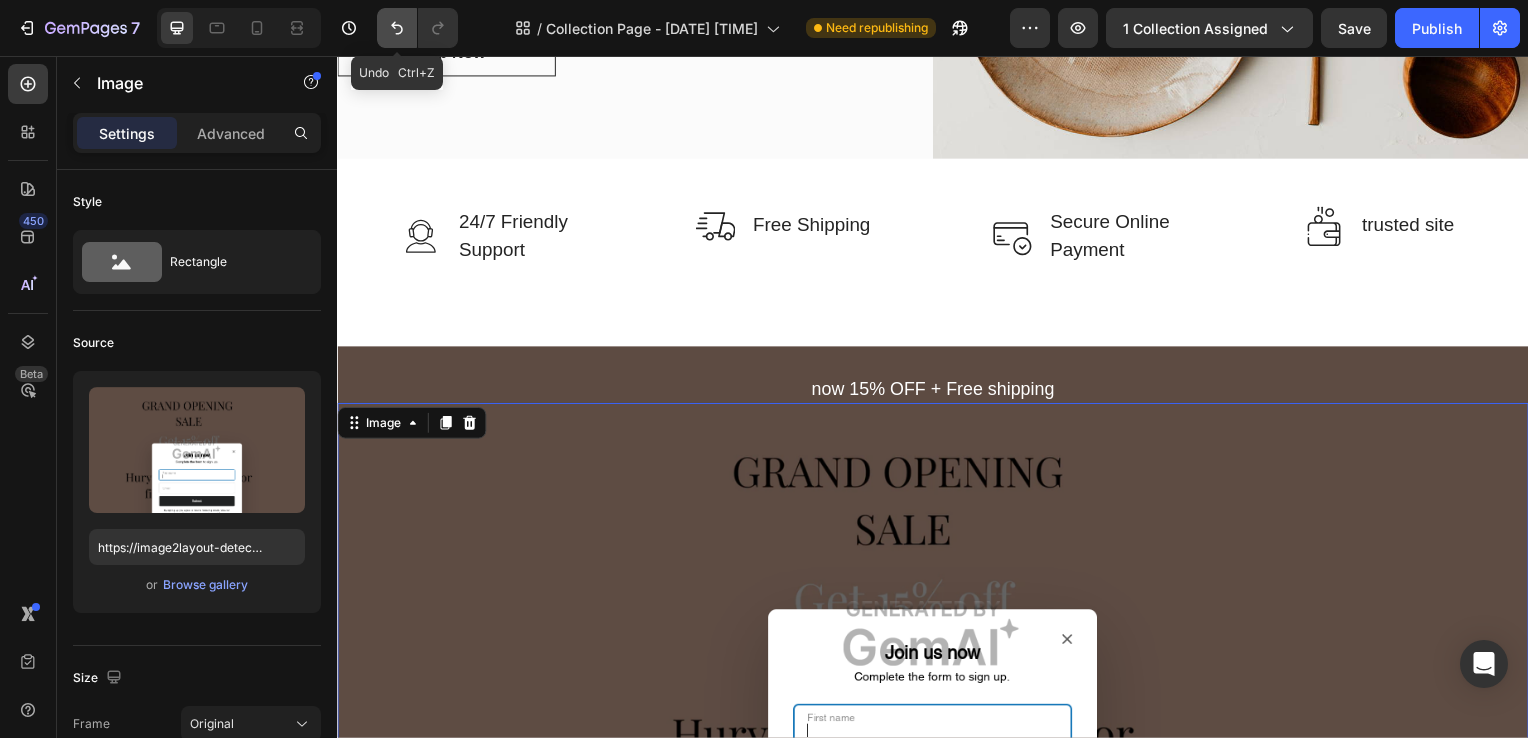 click 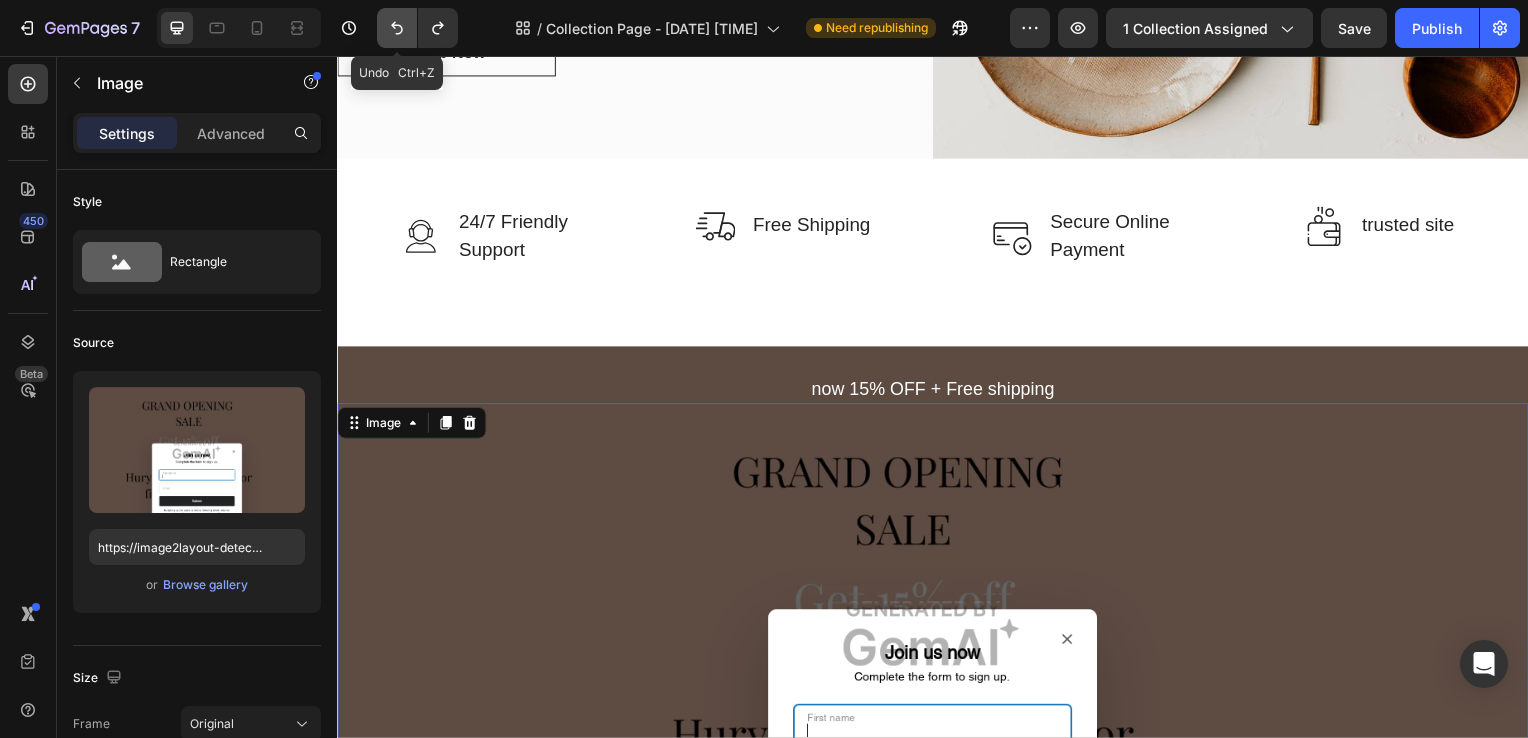 click 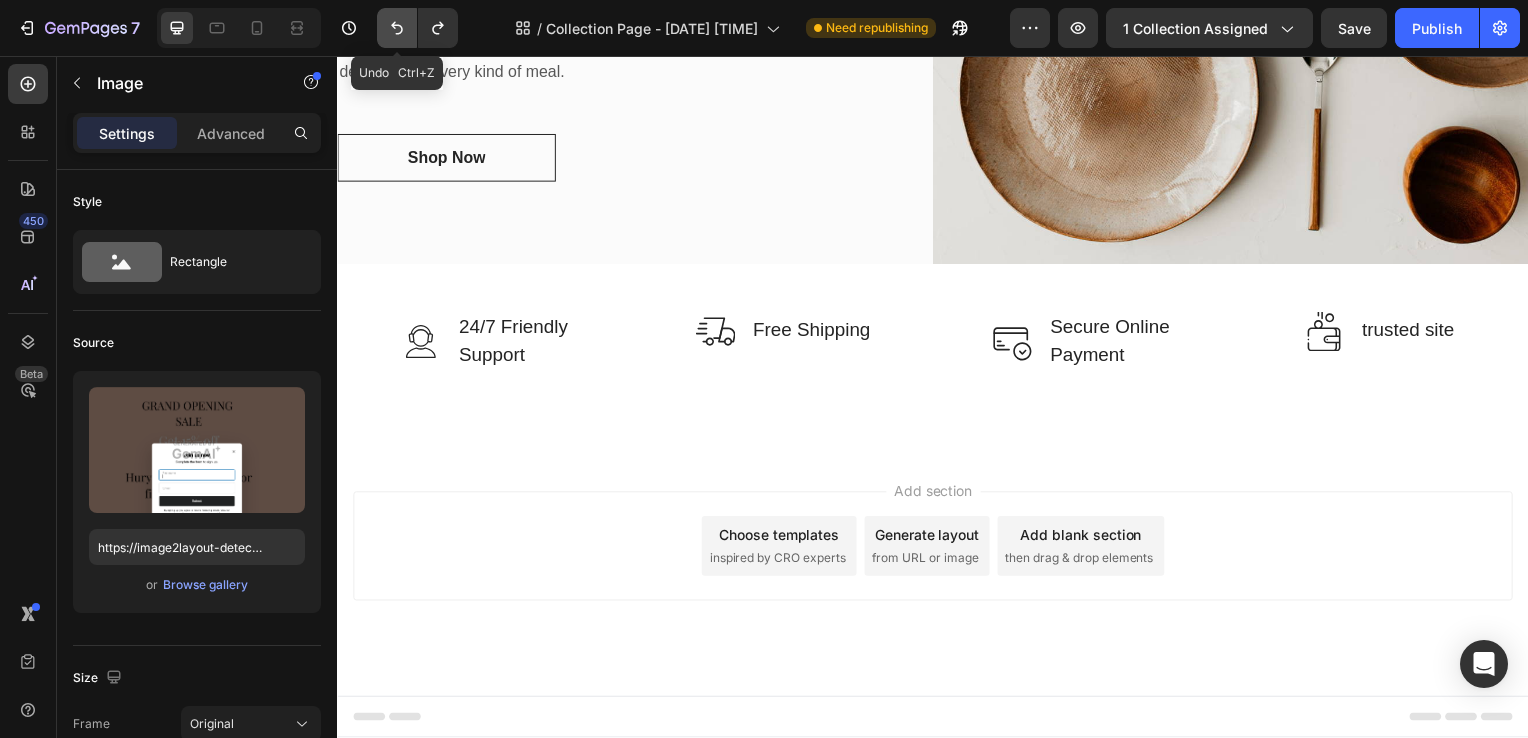 scroll, scrollTop: 791, scrollLeft: 0, axis: vertical 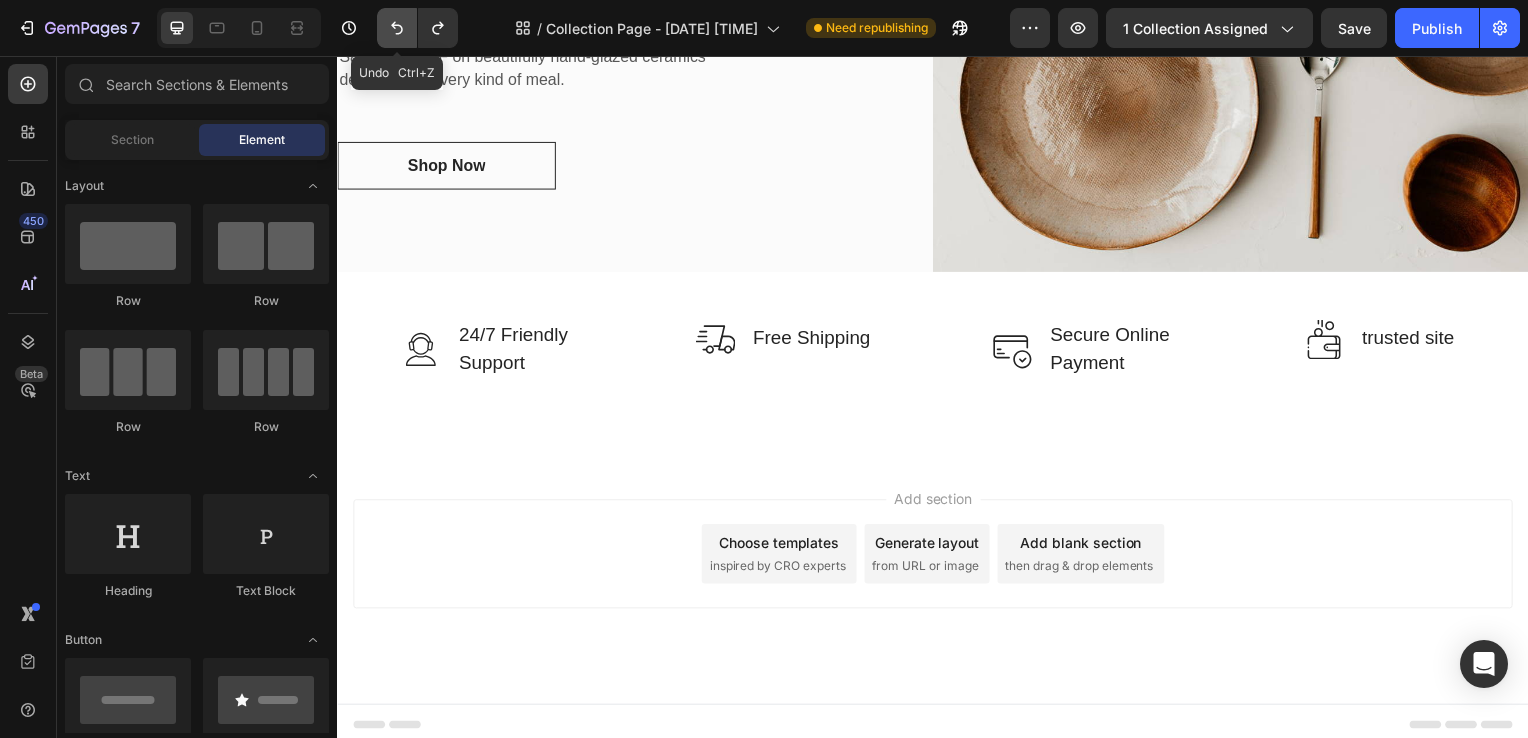 click 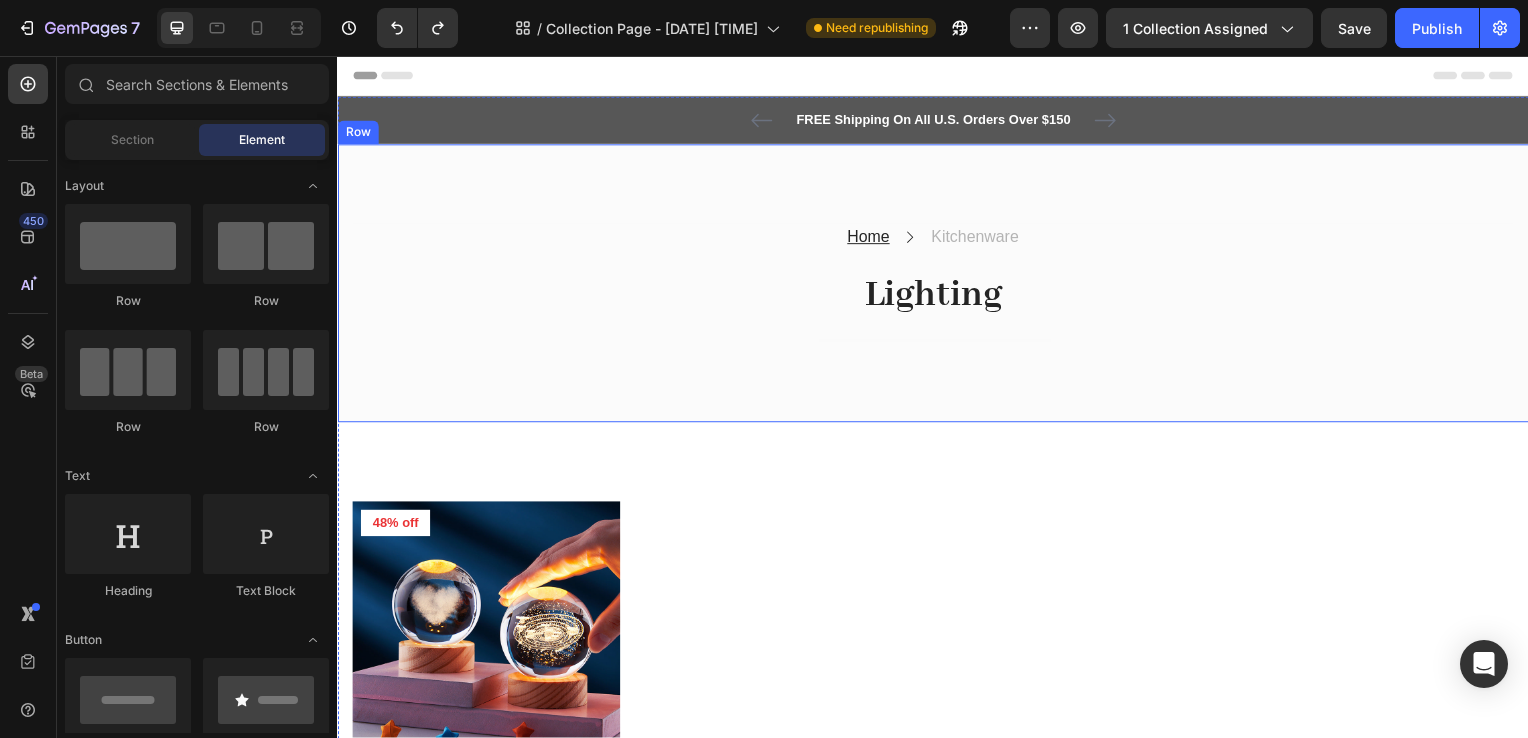 scroll, scrollTop: 0, scrollLeft: 0, axis: both 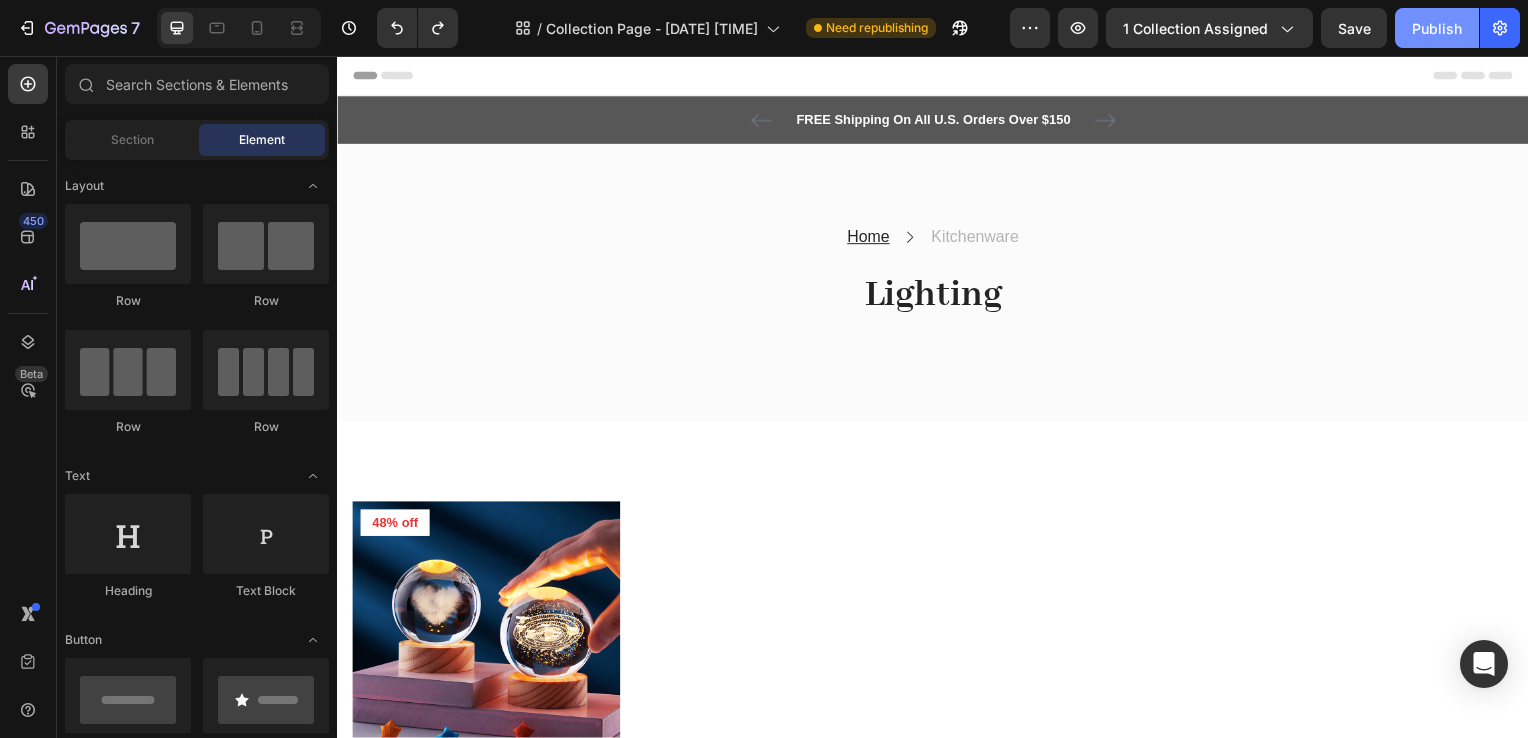 click on "Publish" 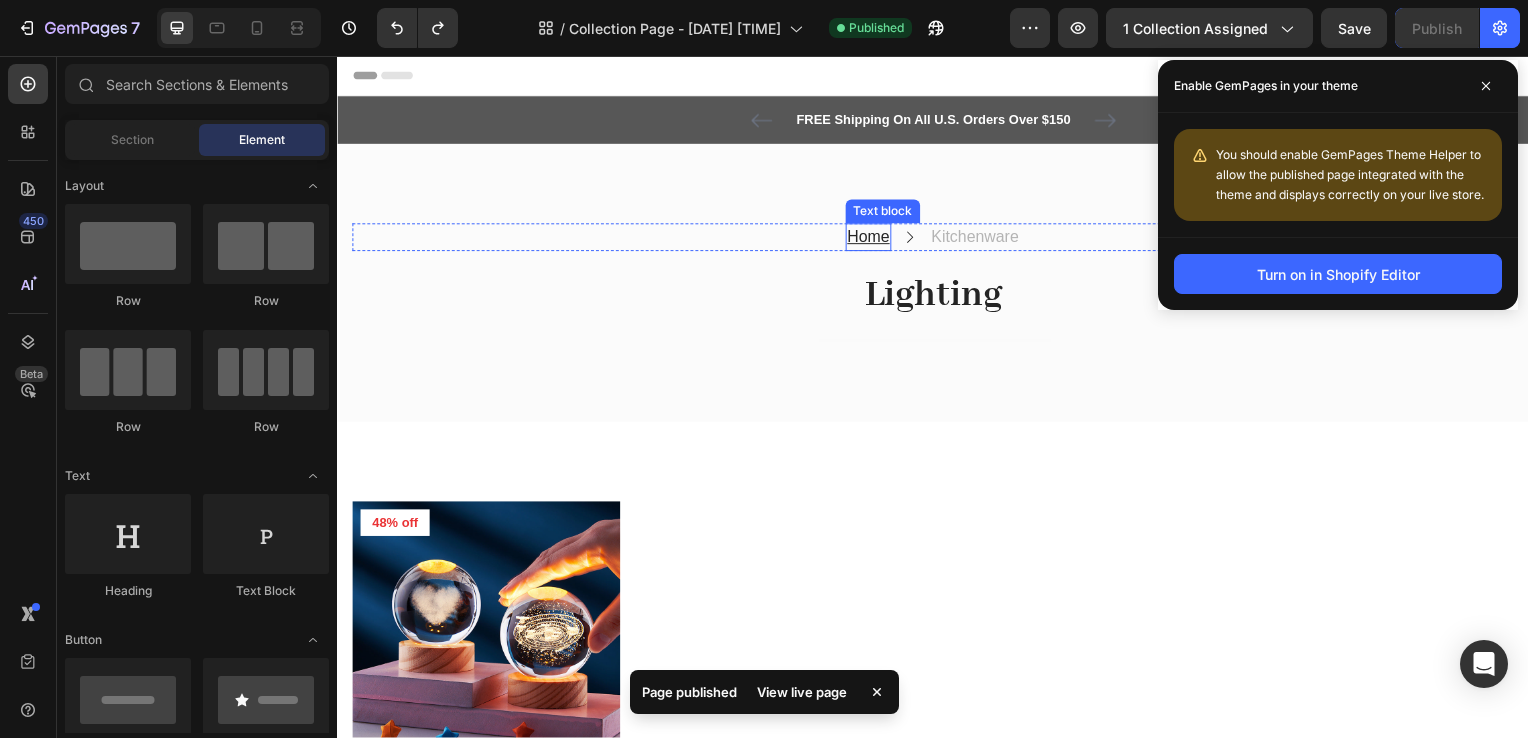 click on "Home" at bounding box center [872, 238] 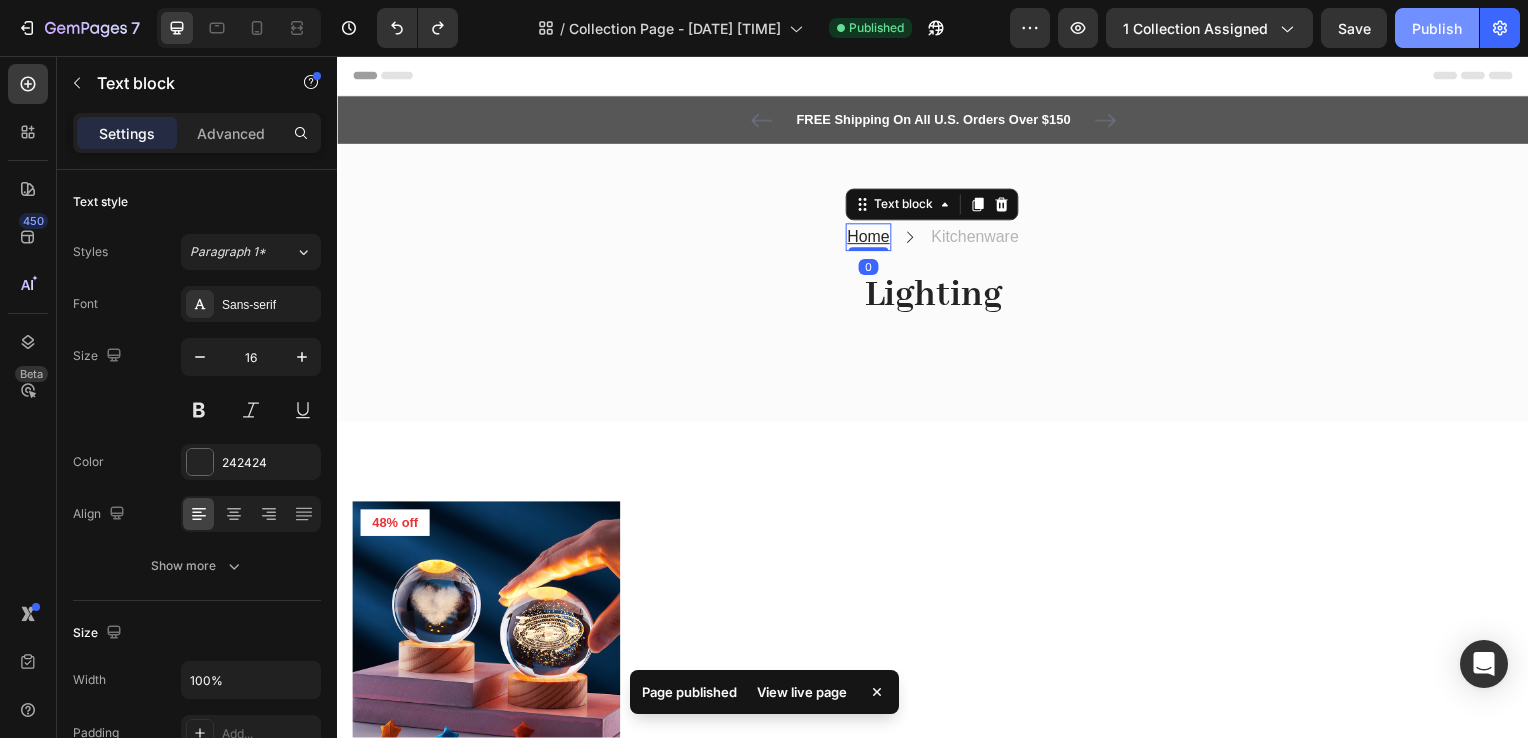 click on "Publish" 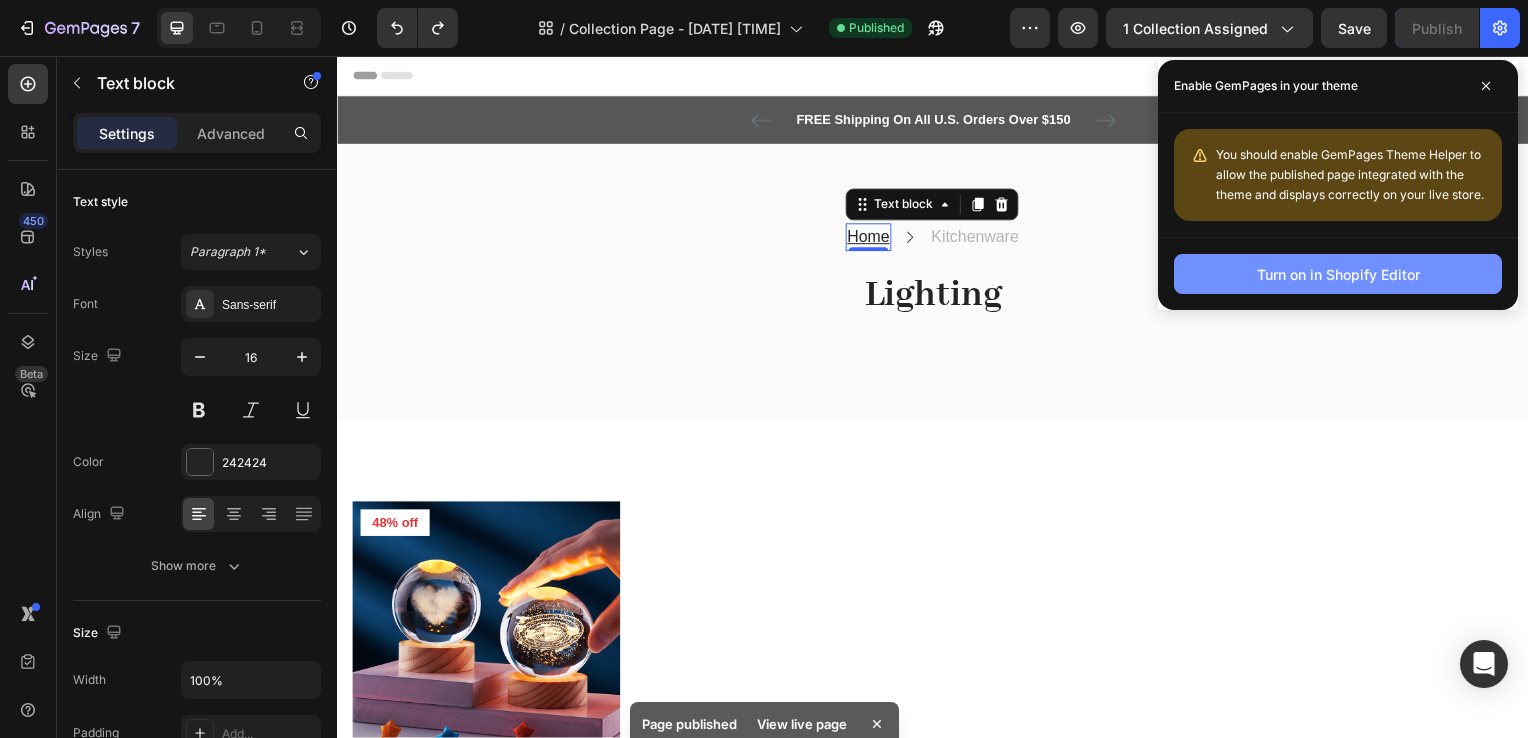 click on "Turn on in Shopify Editor" at bounding box center (1338, 274) 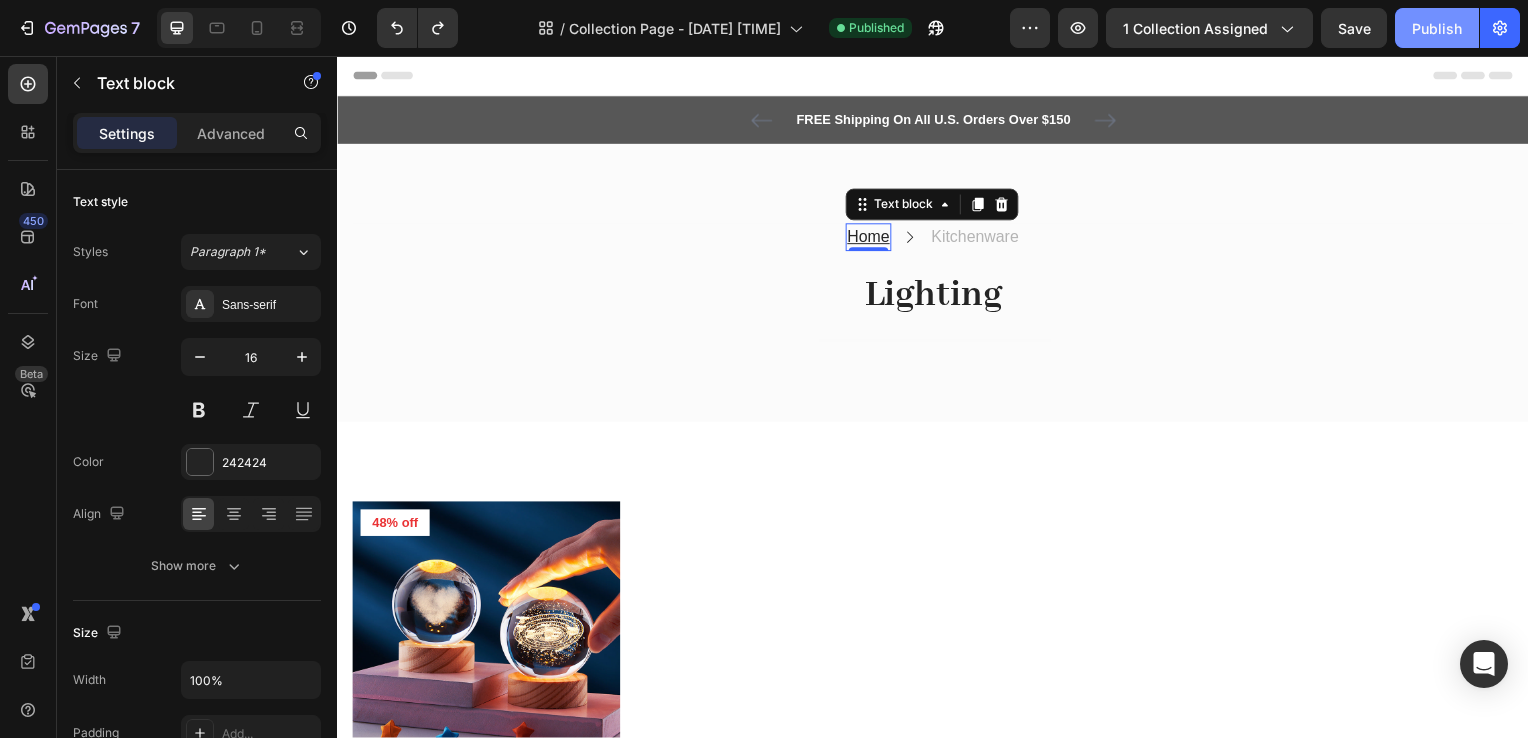click on "Publish" 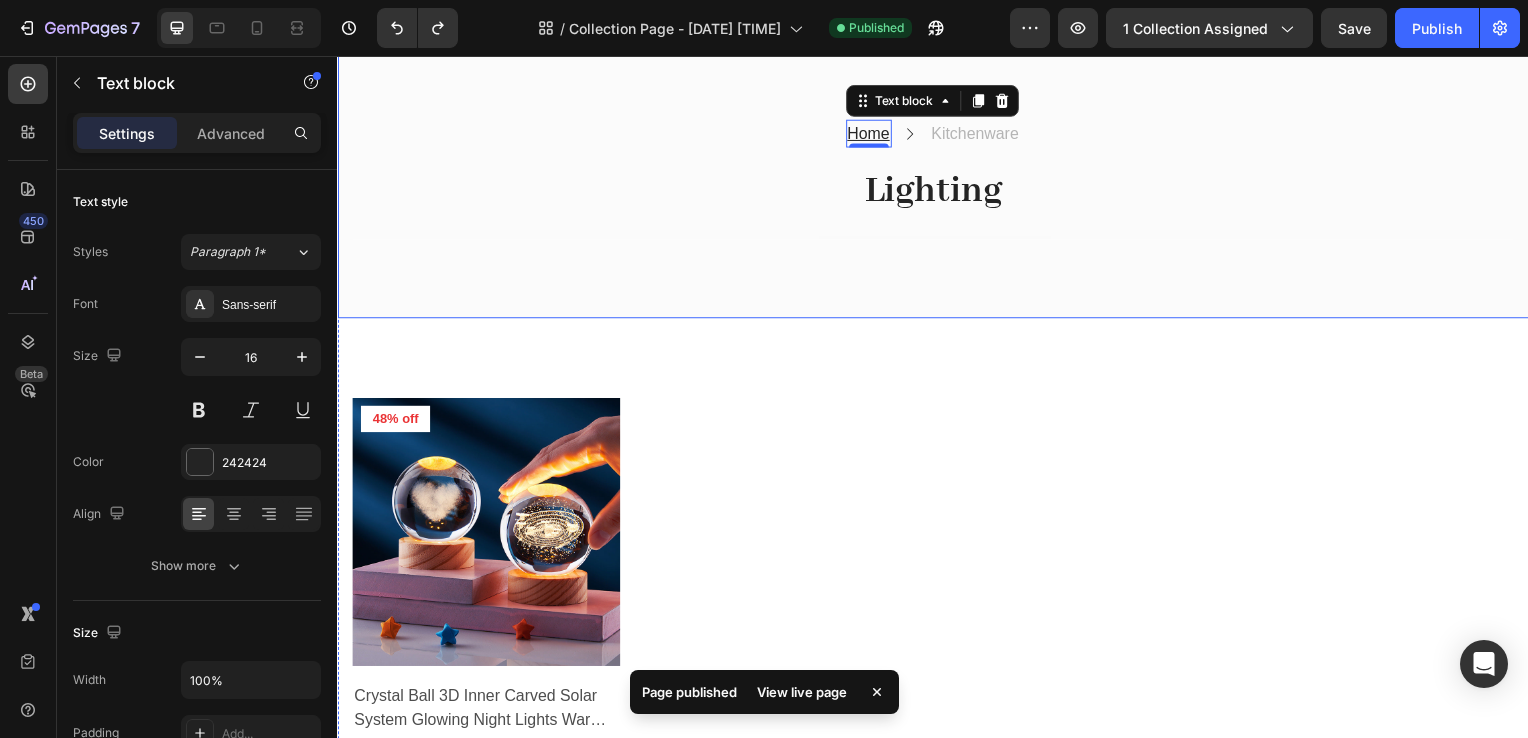 scroll, scrollTop: 112, scrollLeft: 0, axis: vertical 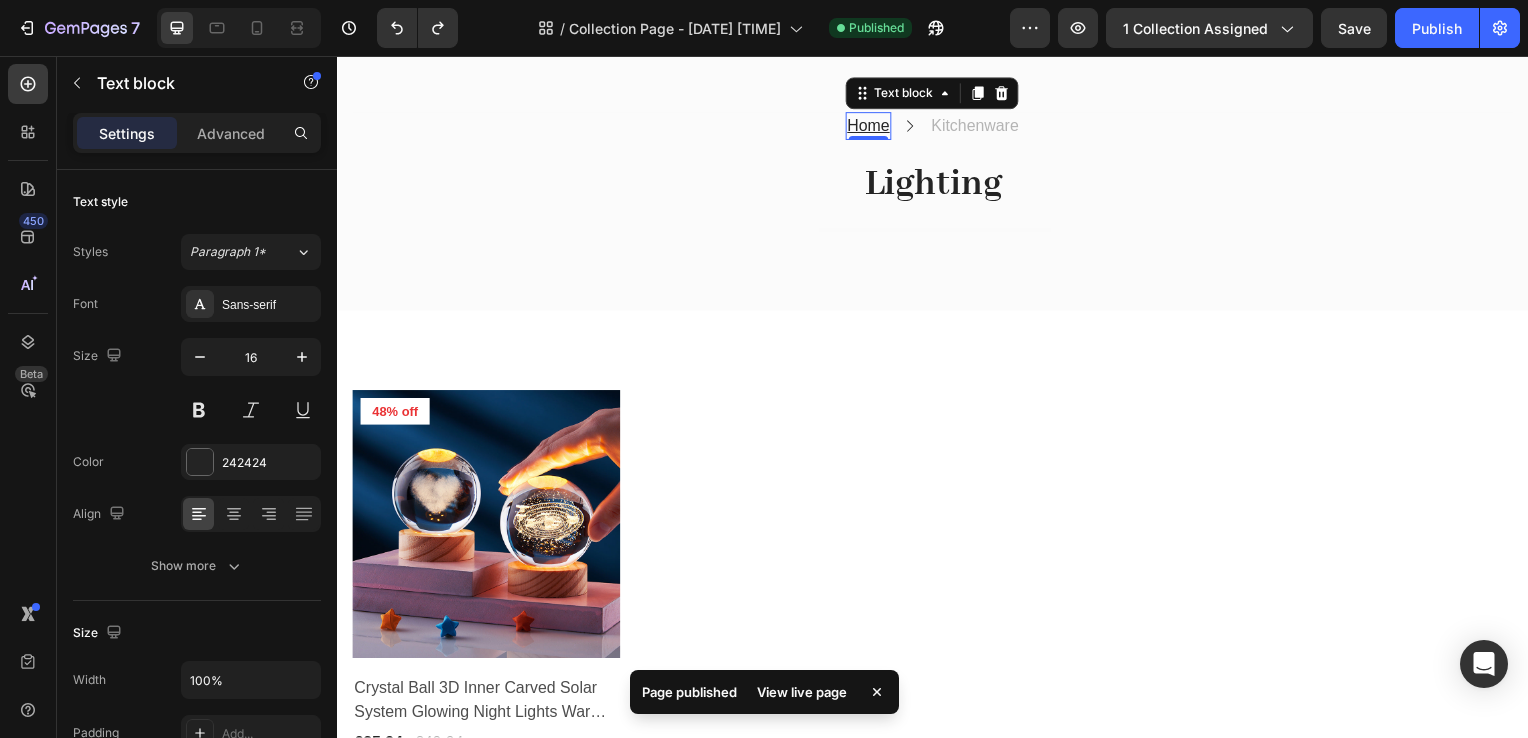 click on "View live page" at bounding box center [802, 692] 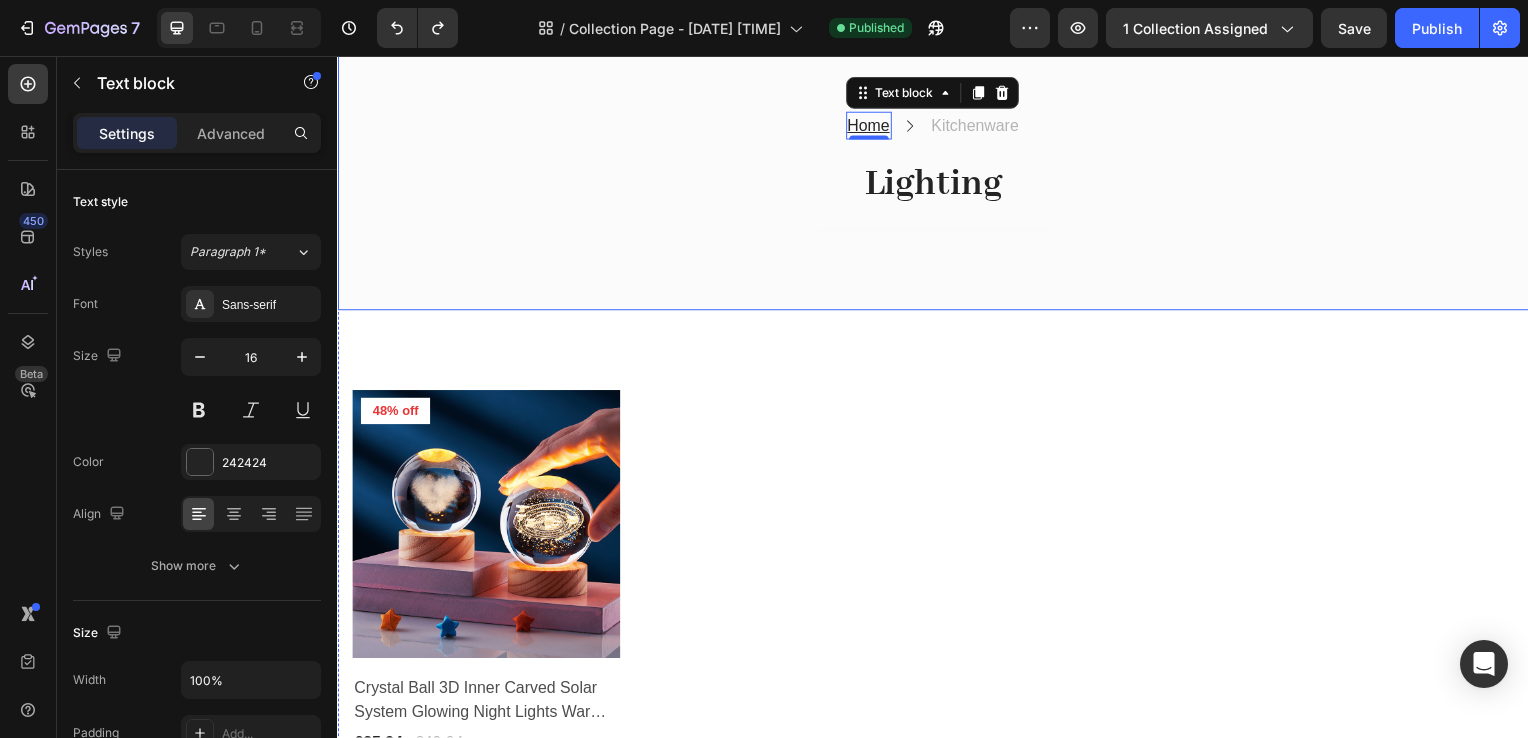 scroll, scrollTop: 0, scrollLeft: 0, axis: both 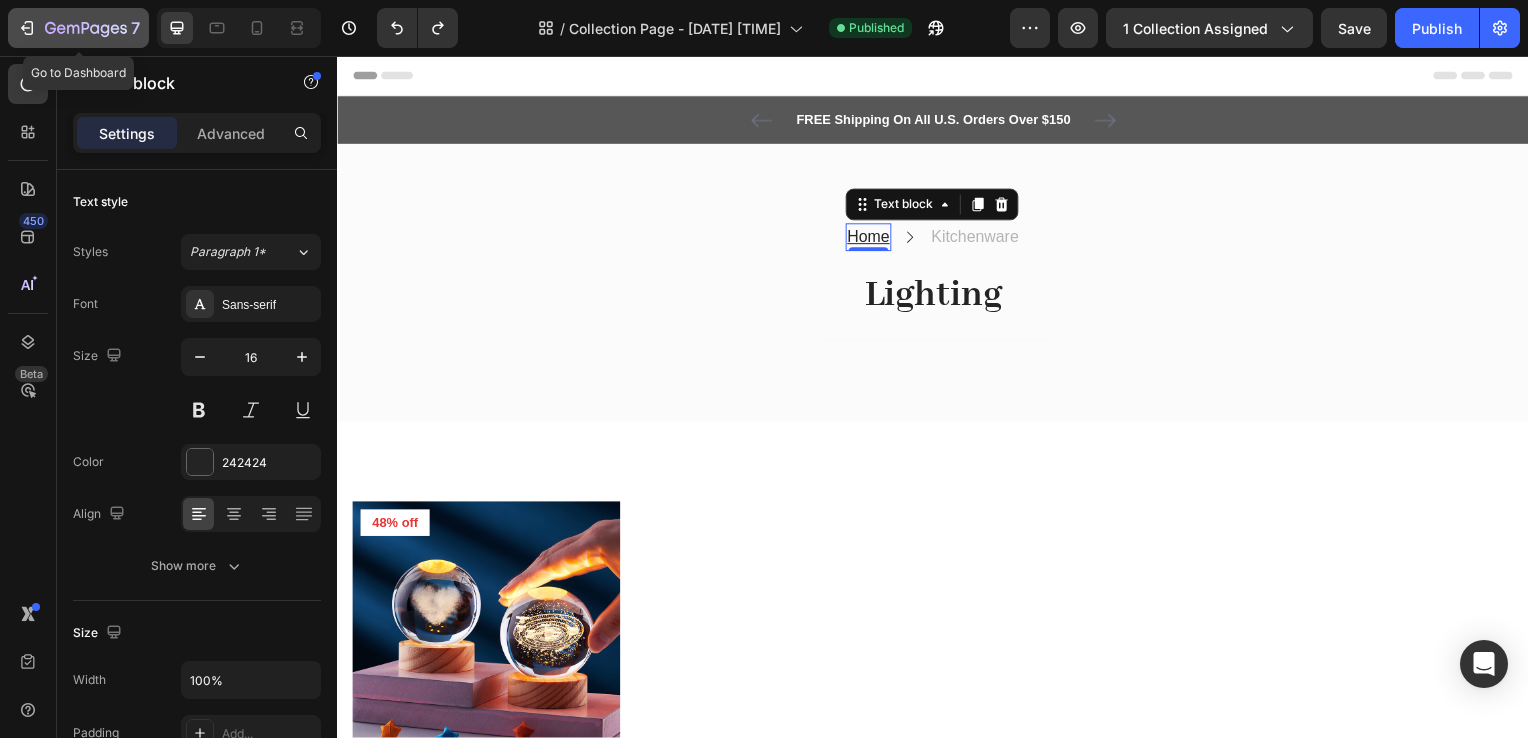 click on "7" at bounding box center [78, 28] 